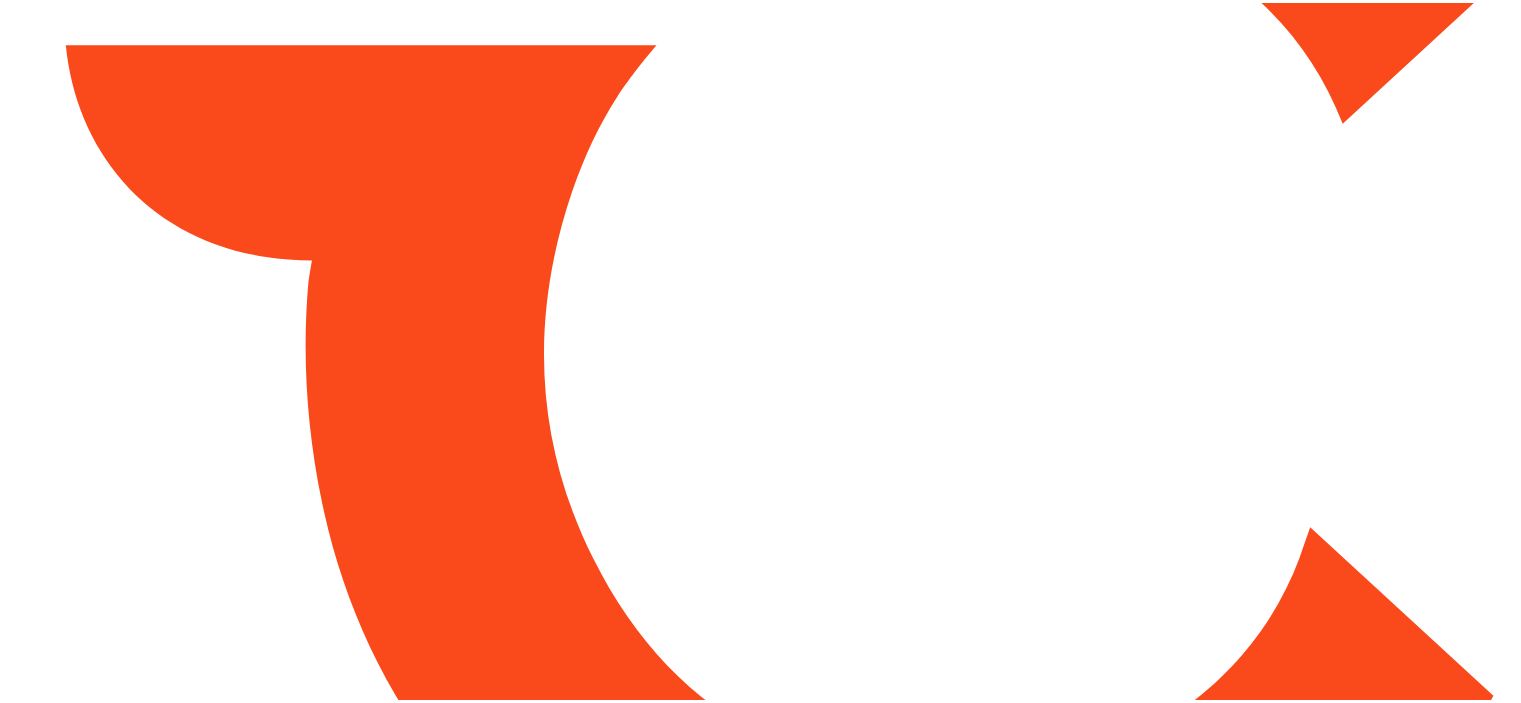 scroll, scrollTop: 0, scrollLeft: 0, axis: both 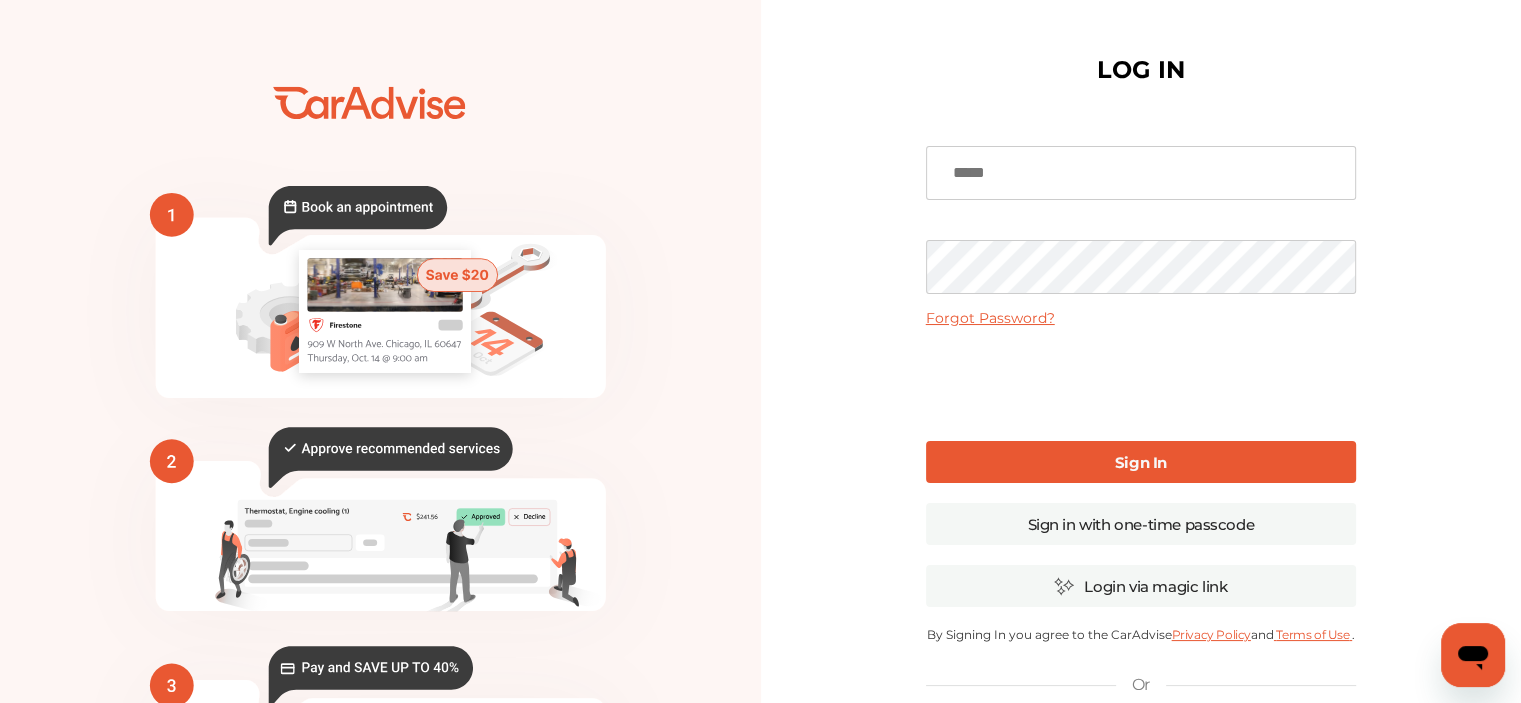 type on "**********" 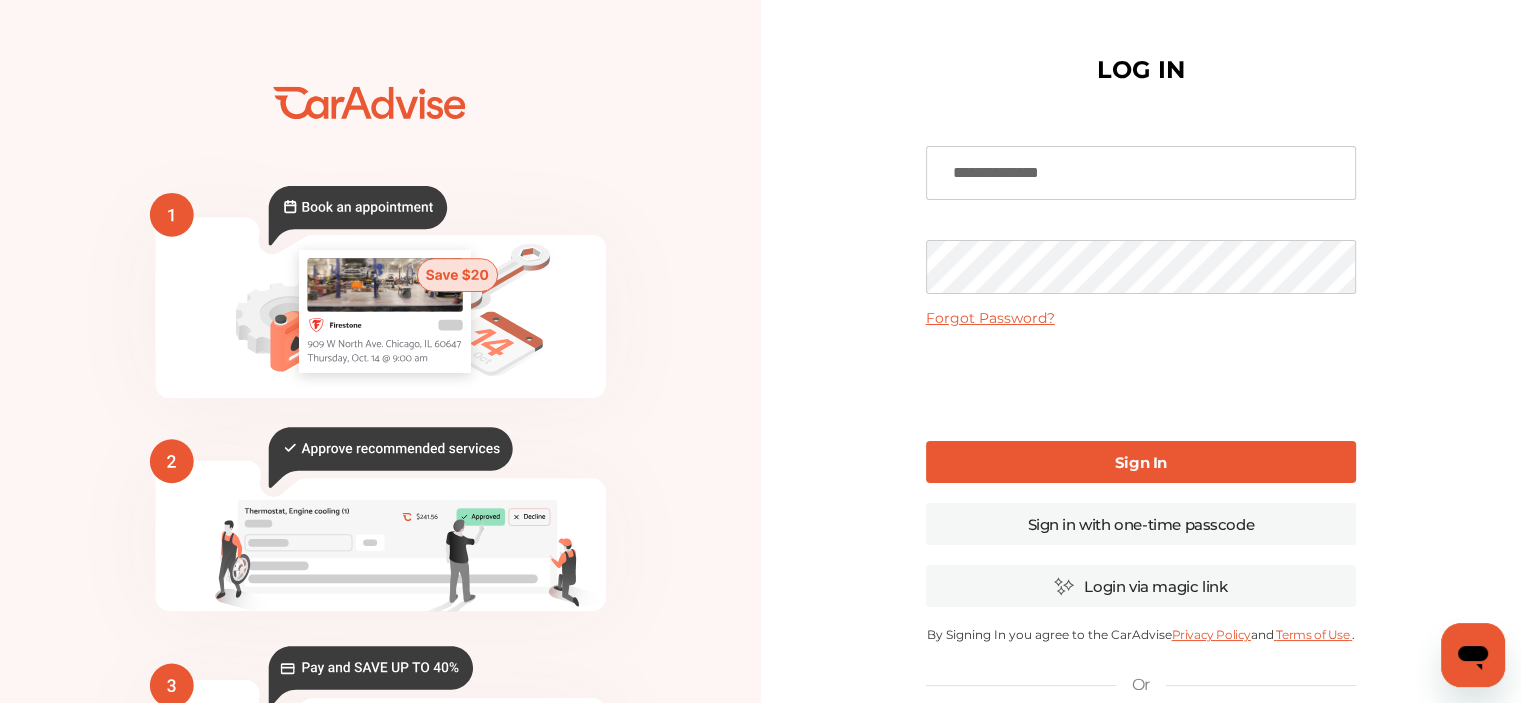 click on "Sign In" at bounding box center (1141, 462) 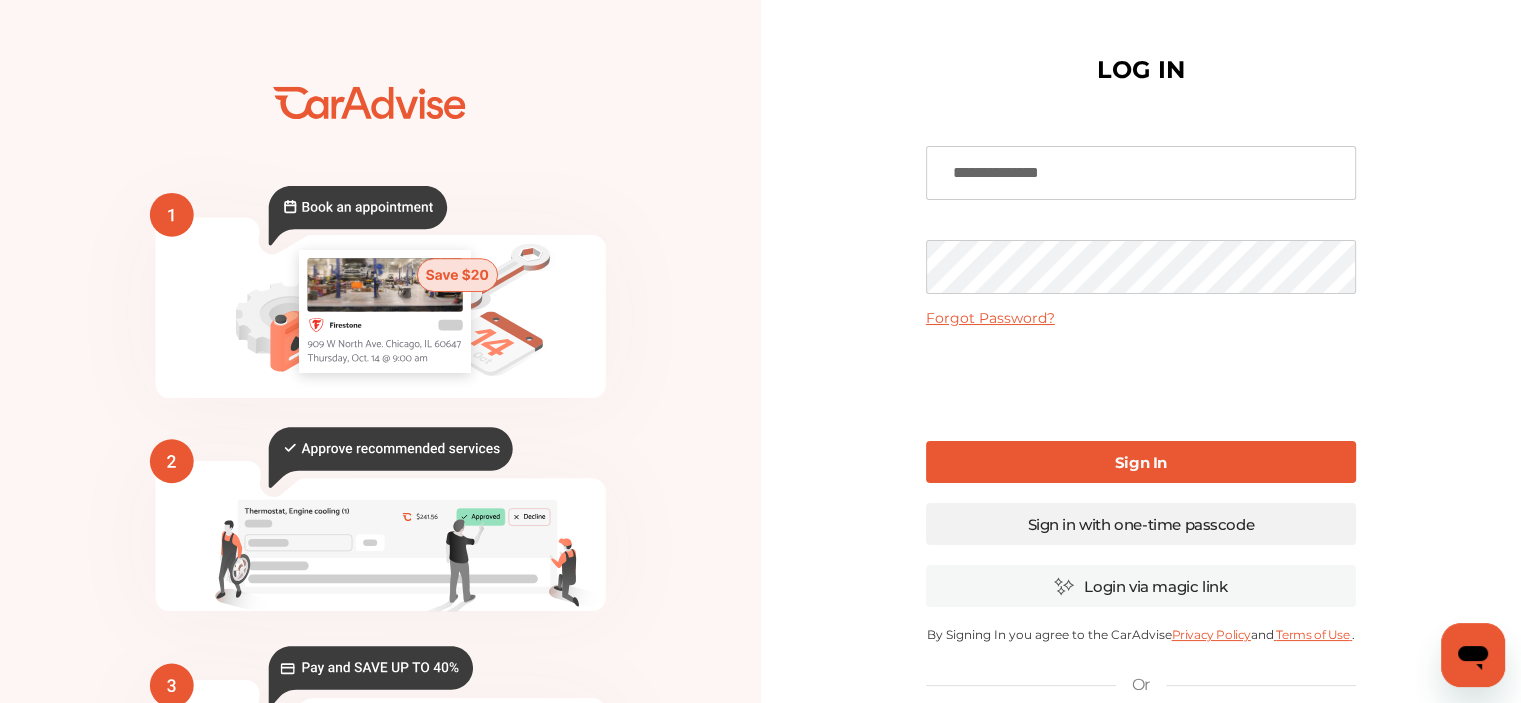 click on "Sign in with one-time passcode" at bounding box center [1141, 524] 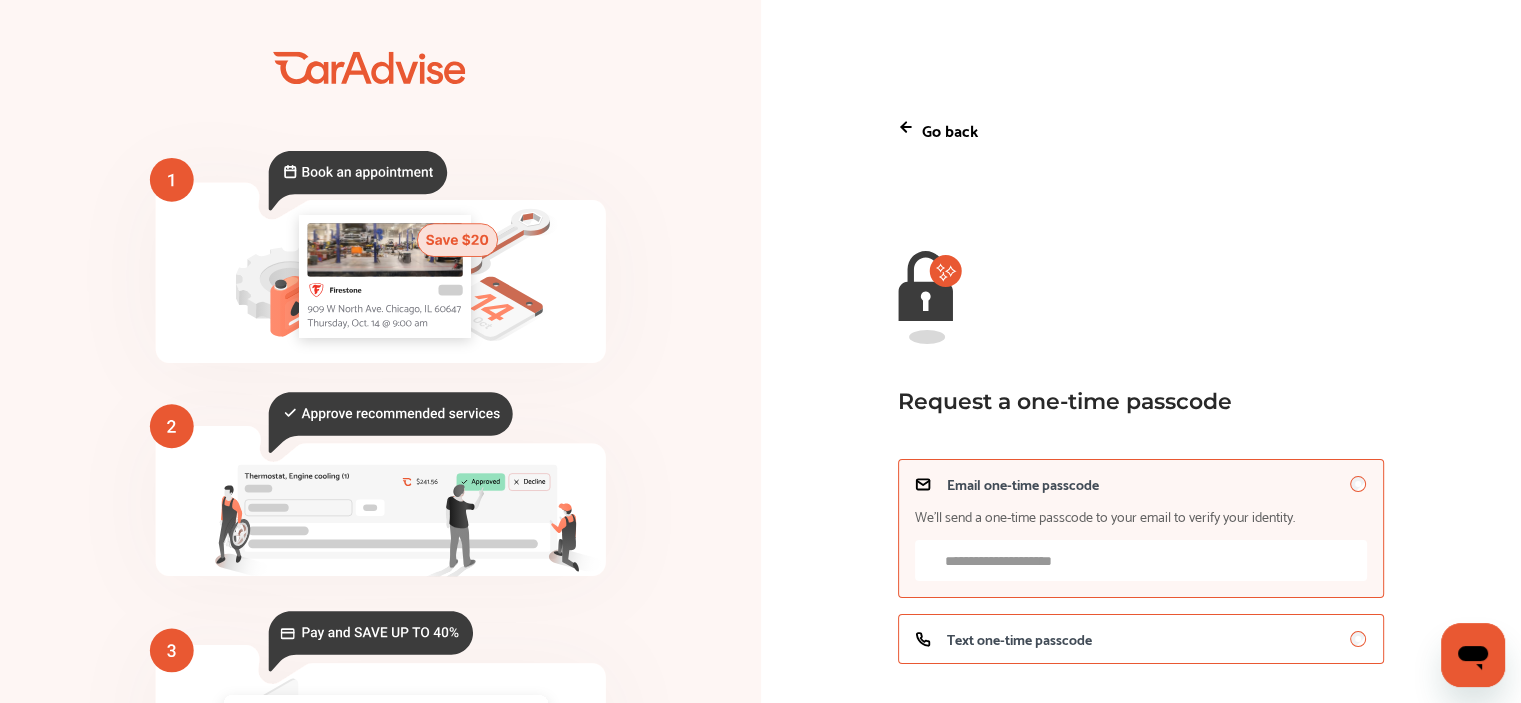 click on "Text one-time passcode" at bounding box center (1019, 639) 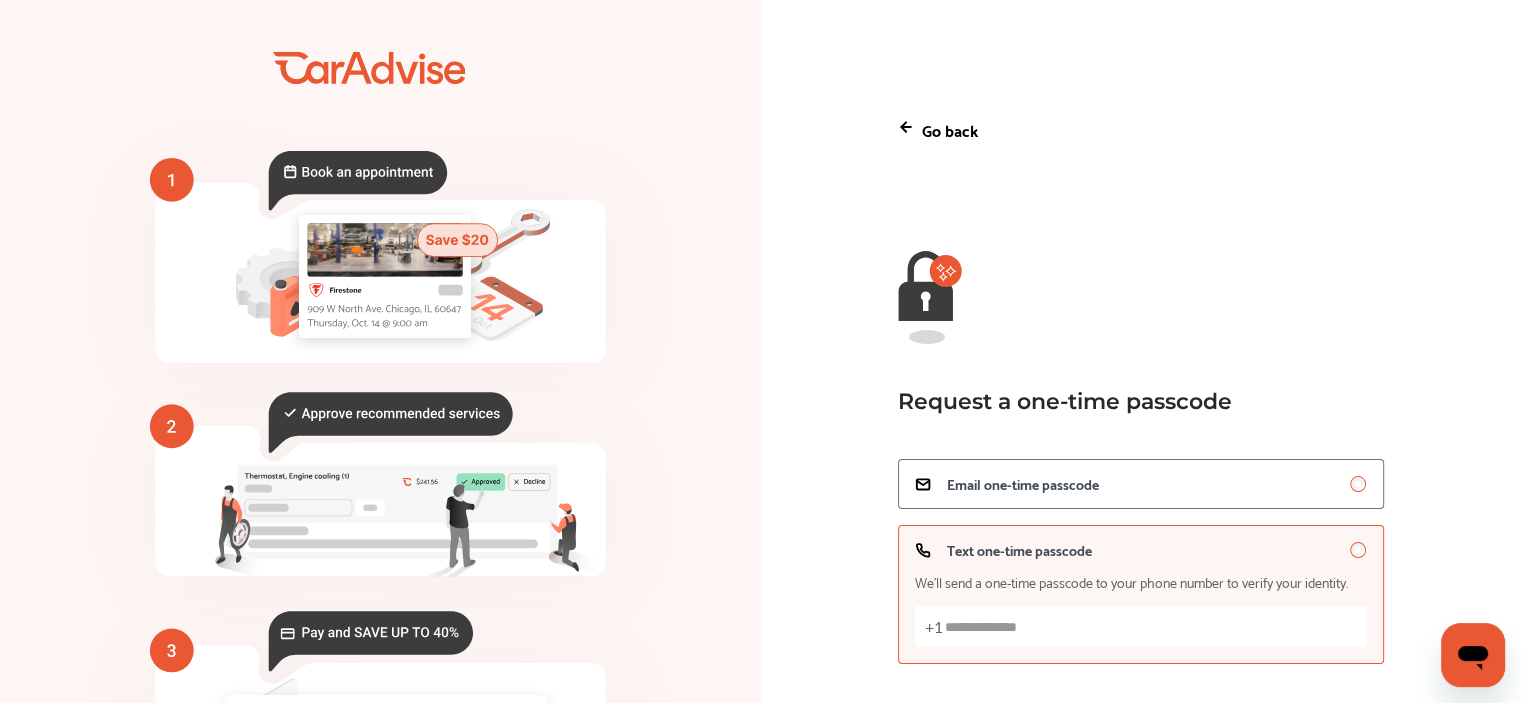 click on "Text one-time passcode We’ll send a one-time passcode to your phone number to verify your identity. +1" at bounding box center [1141, 626] 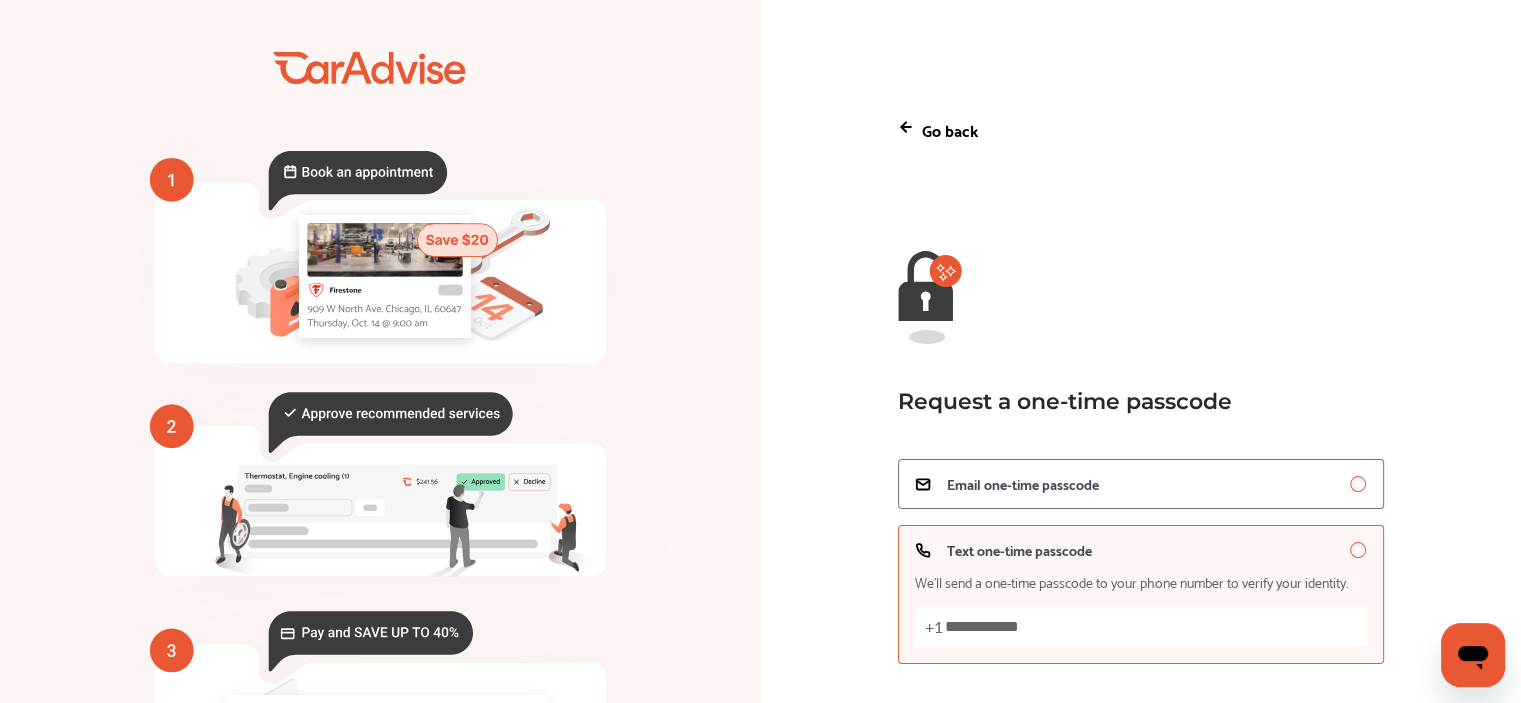 click on "**********" at bounding box center [1141, 626] 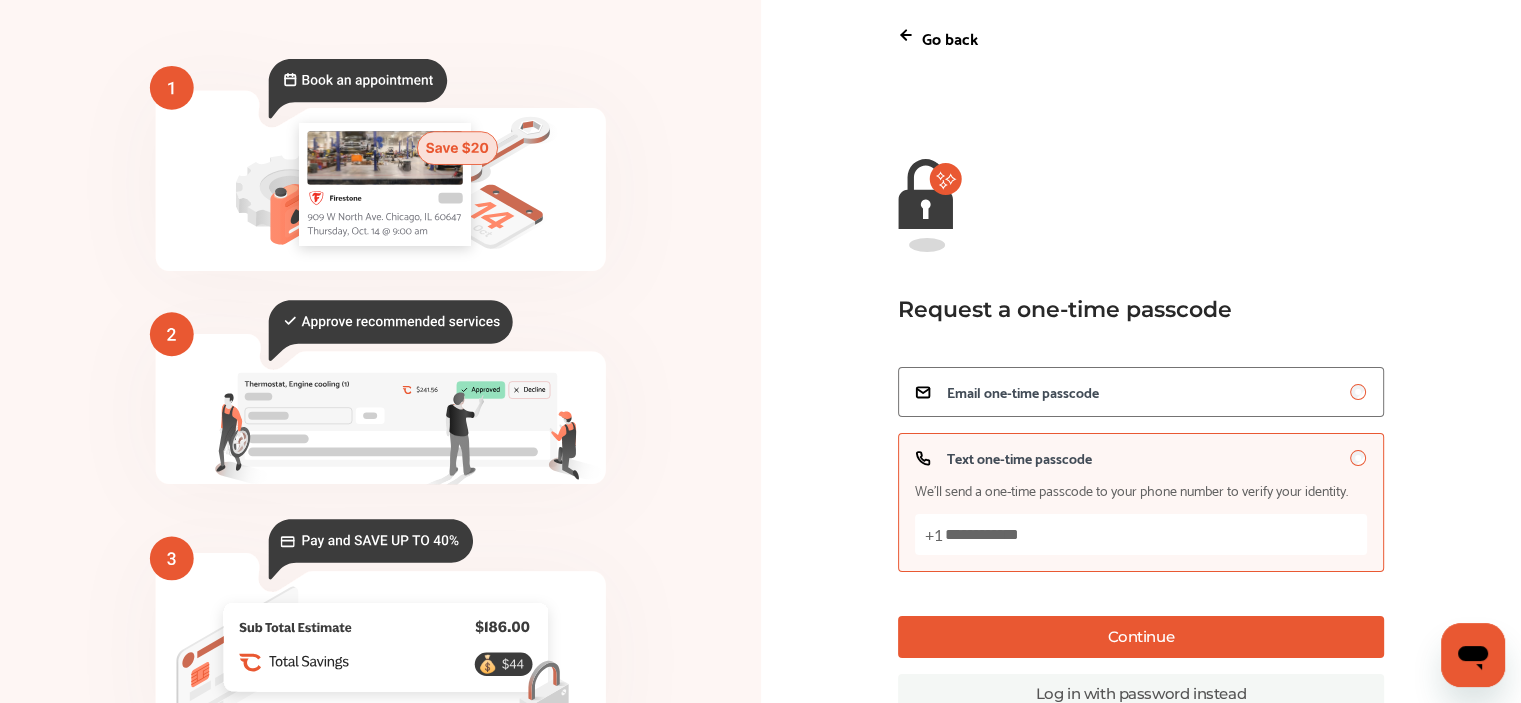 scroll, scrollTop: 200, scrollLeft: 0, axis: vertical 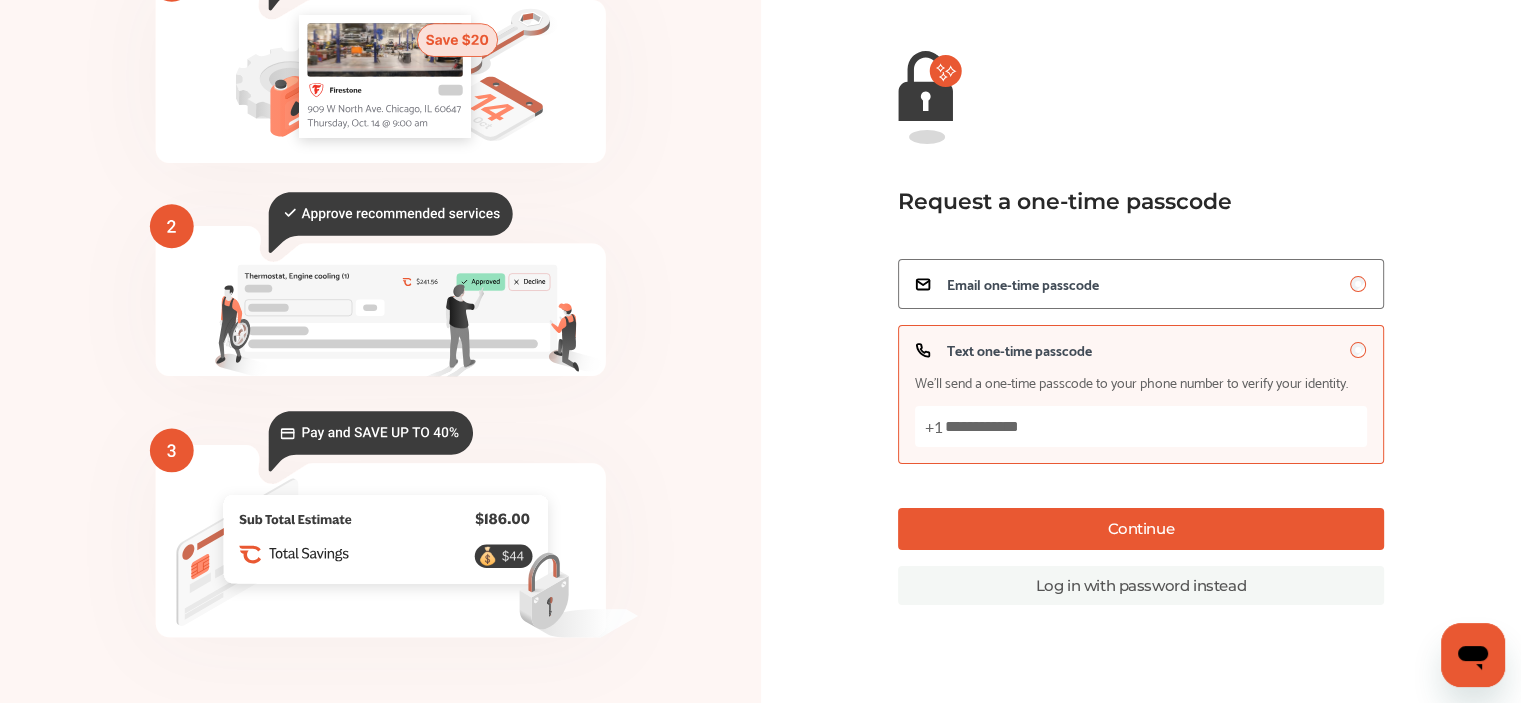 type on "**********" 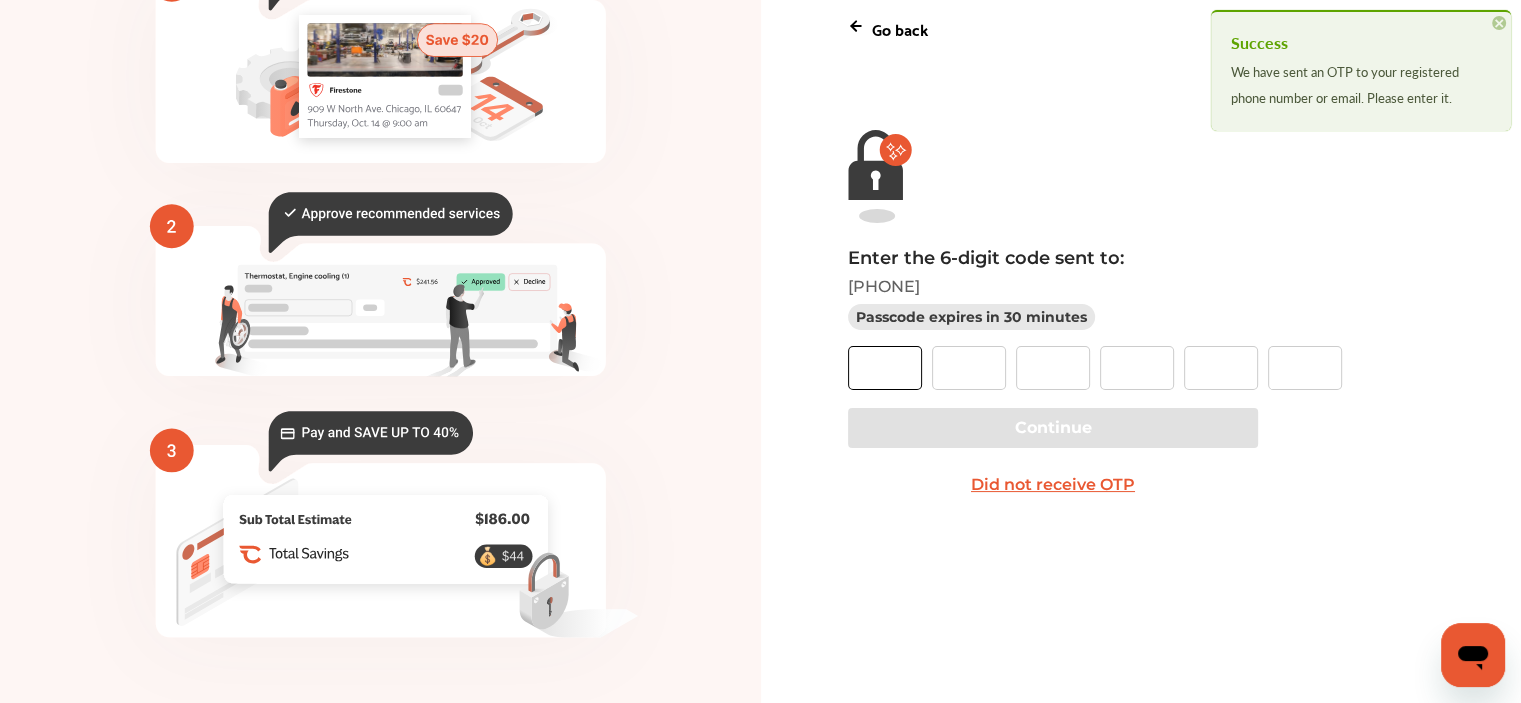 click at bounding box center [885, 368] 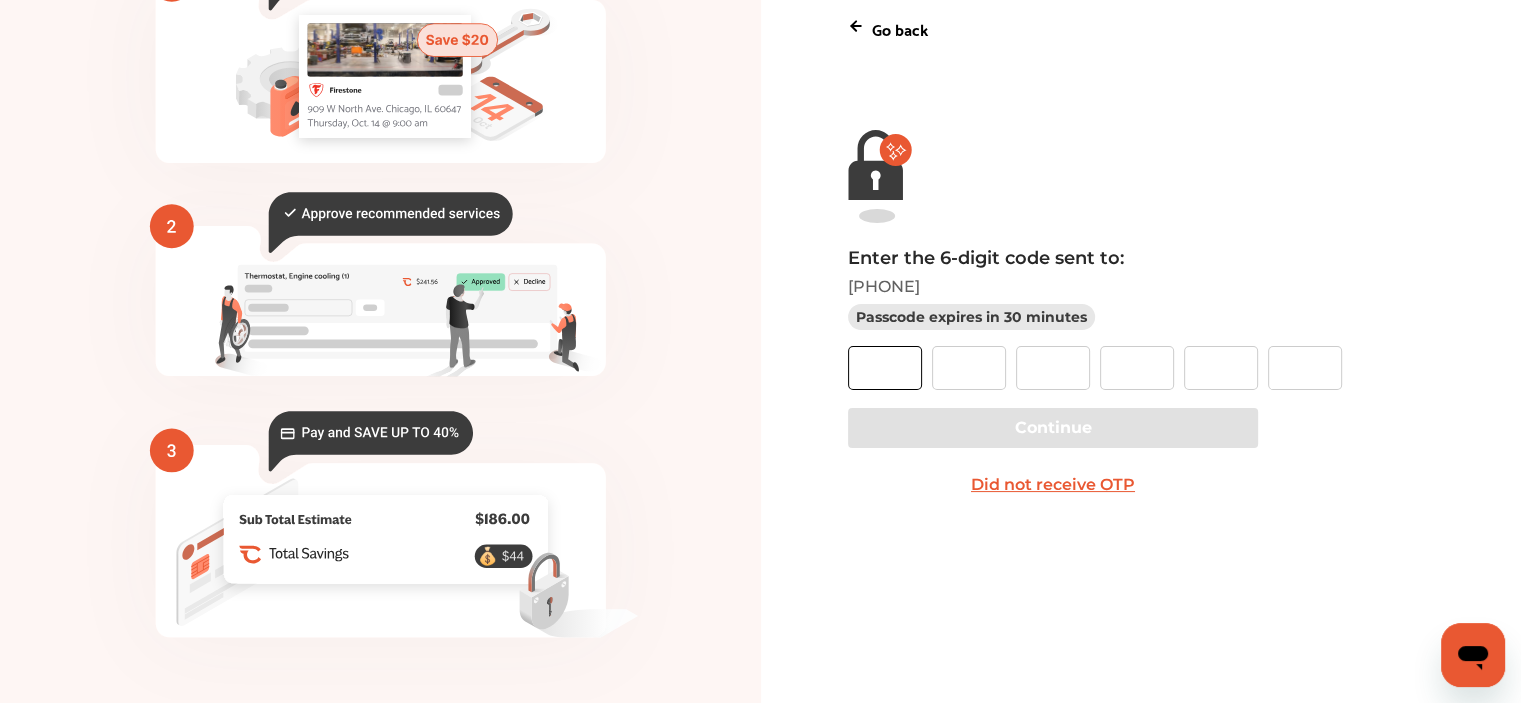 type on "*" 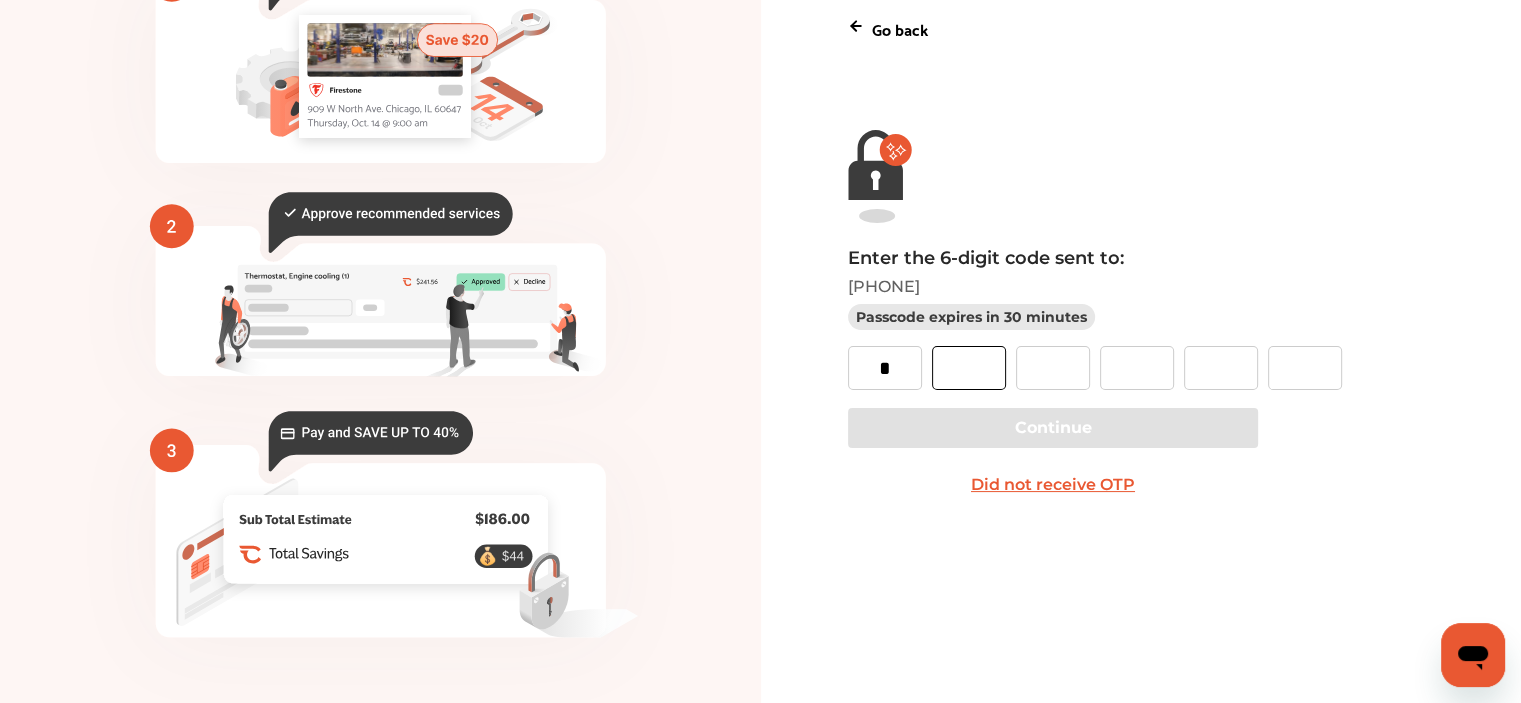 type on "*" 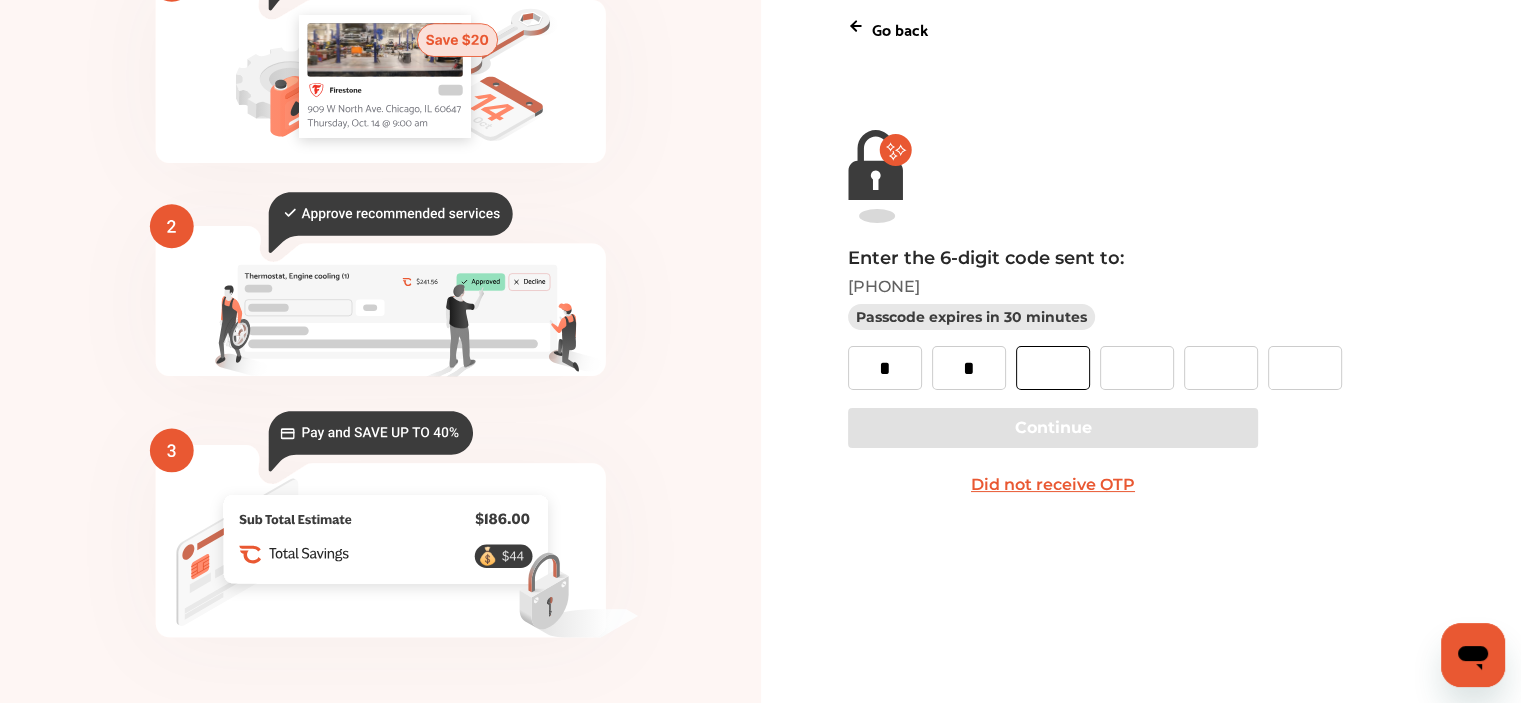 type on "*" 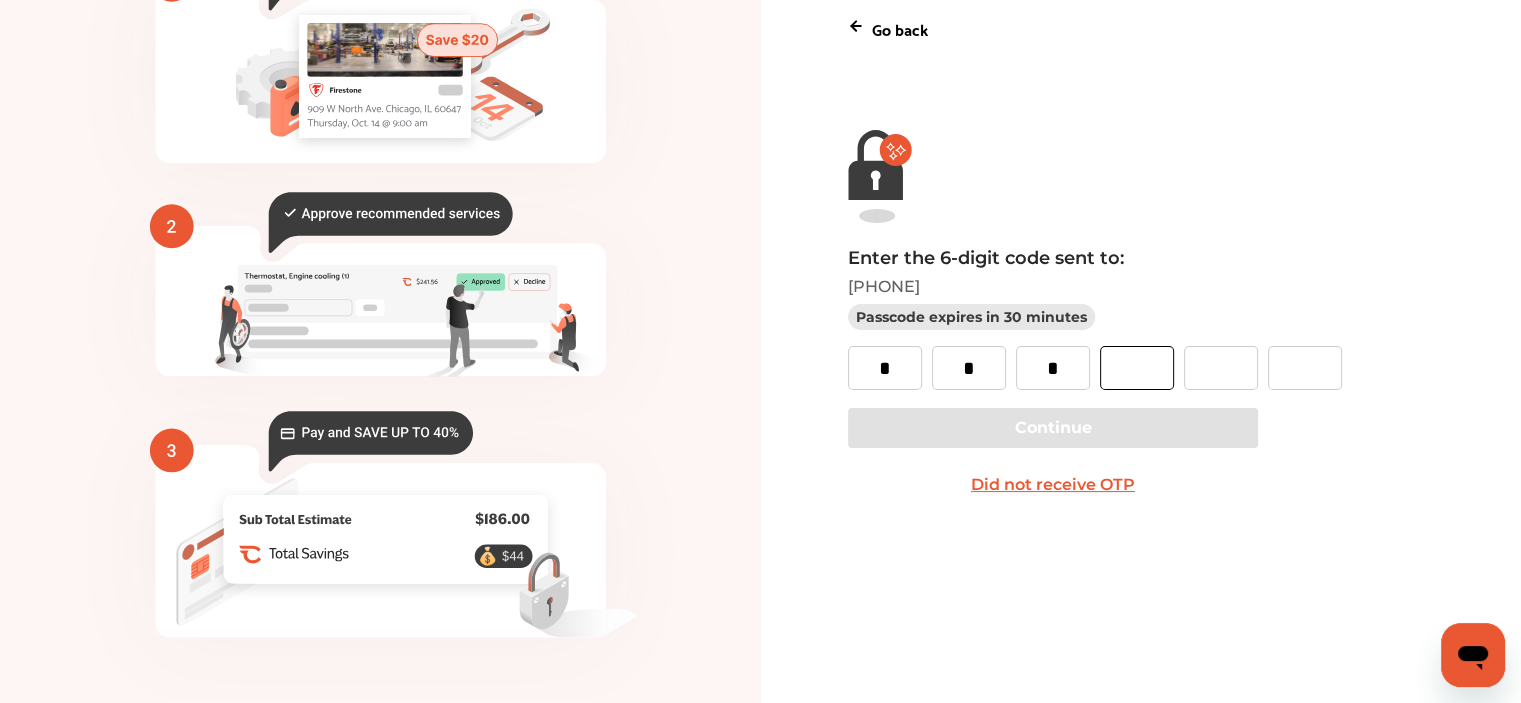 type on "*" 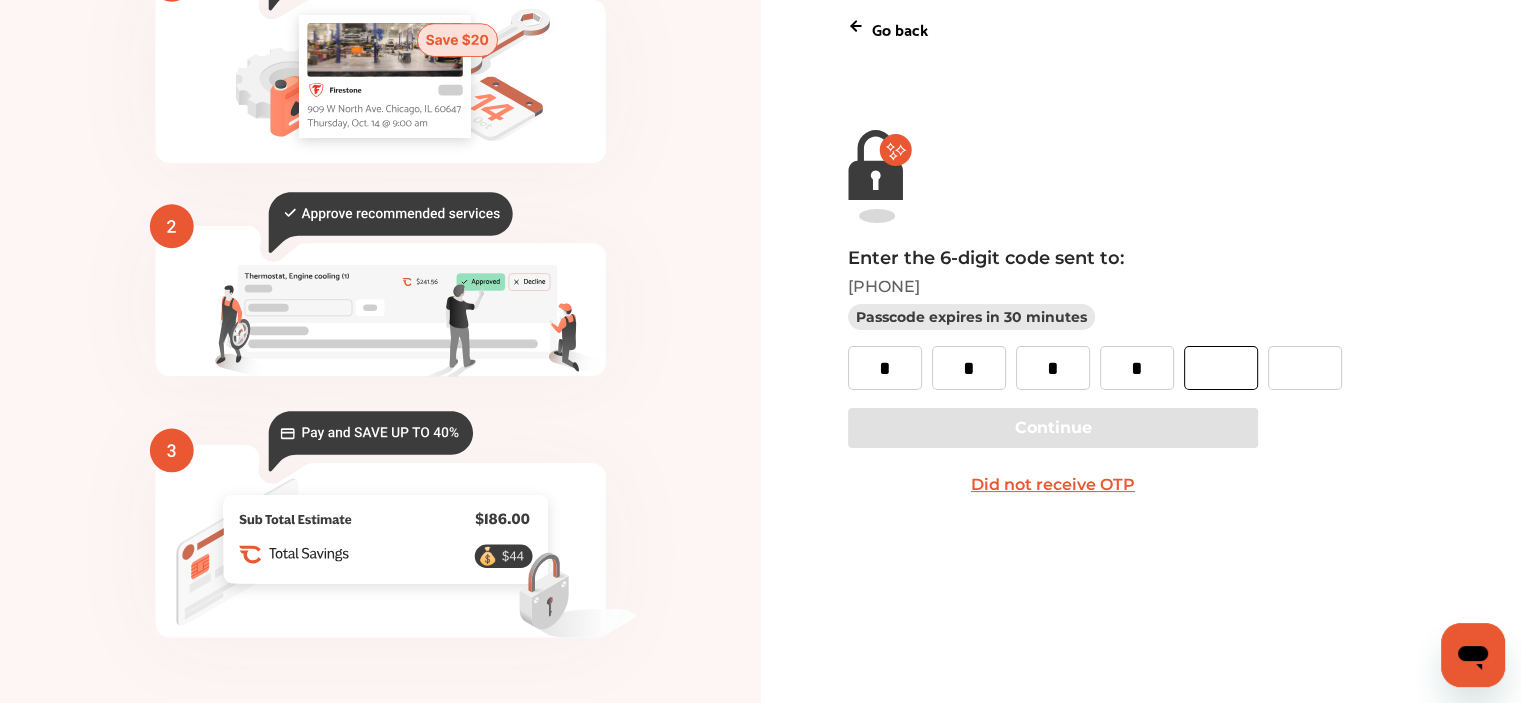 type on "*" 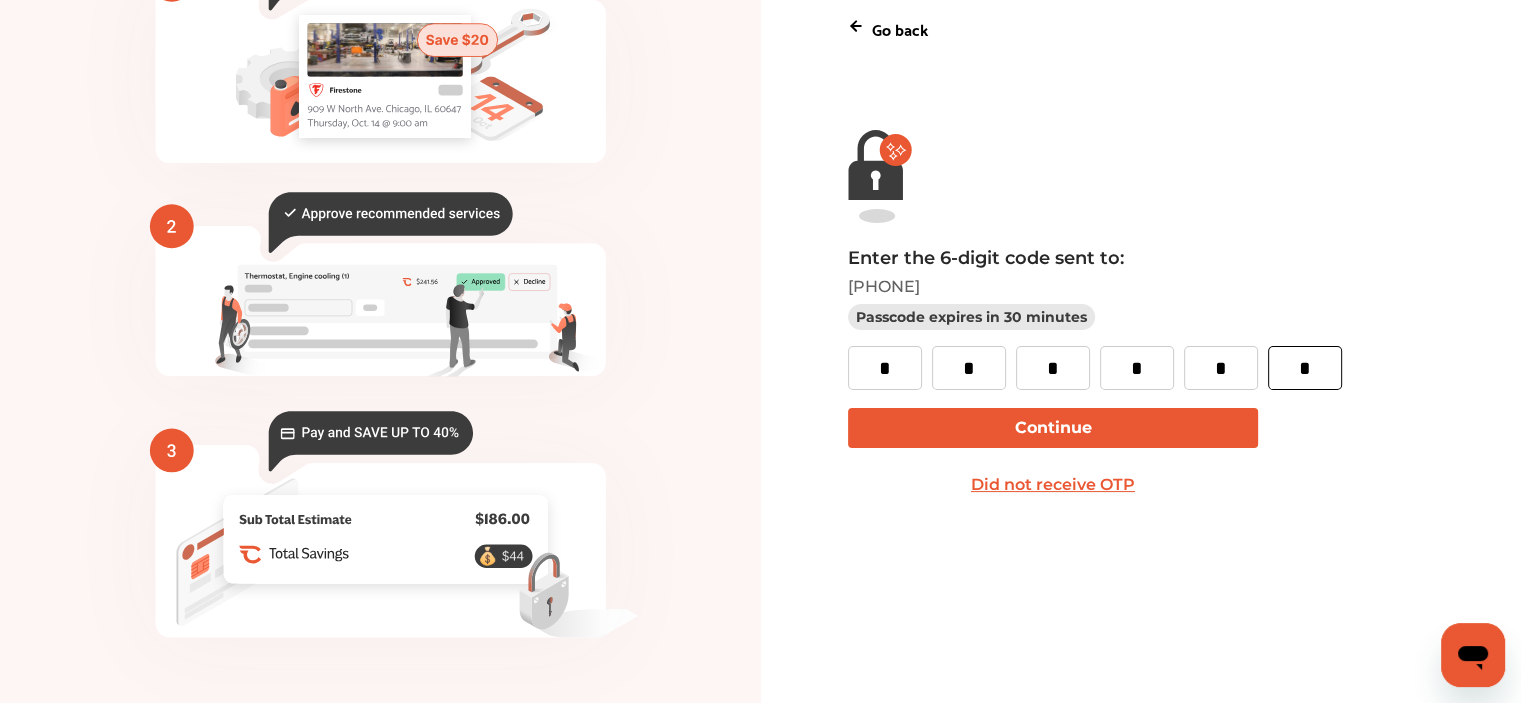 type on "*" 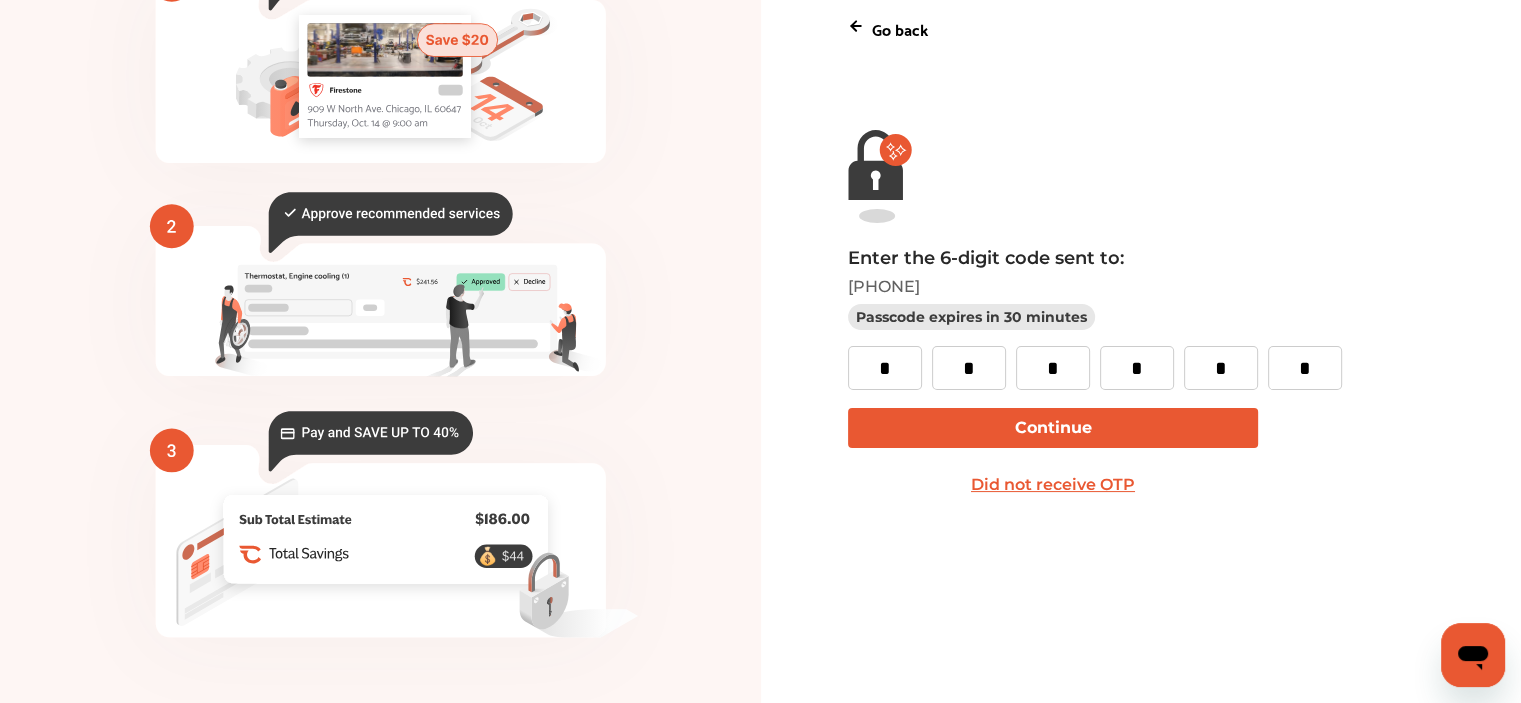 click on "Continue" at bounding box center (1053, 428) 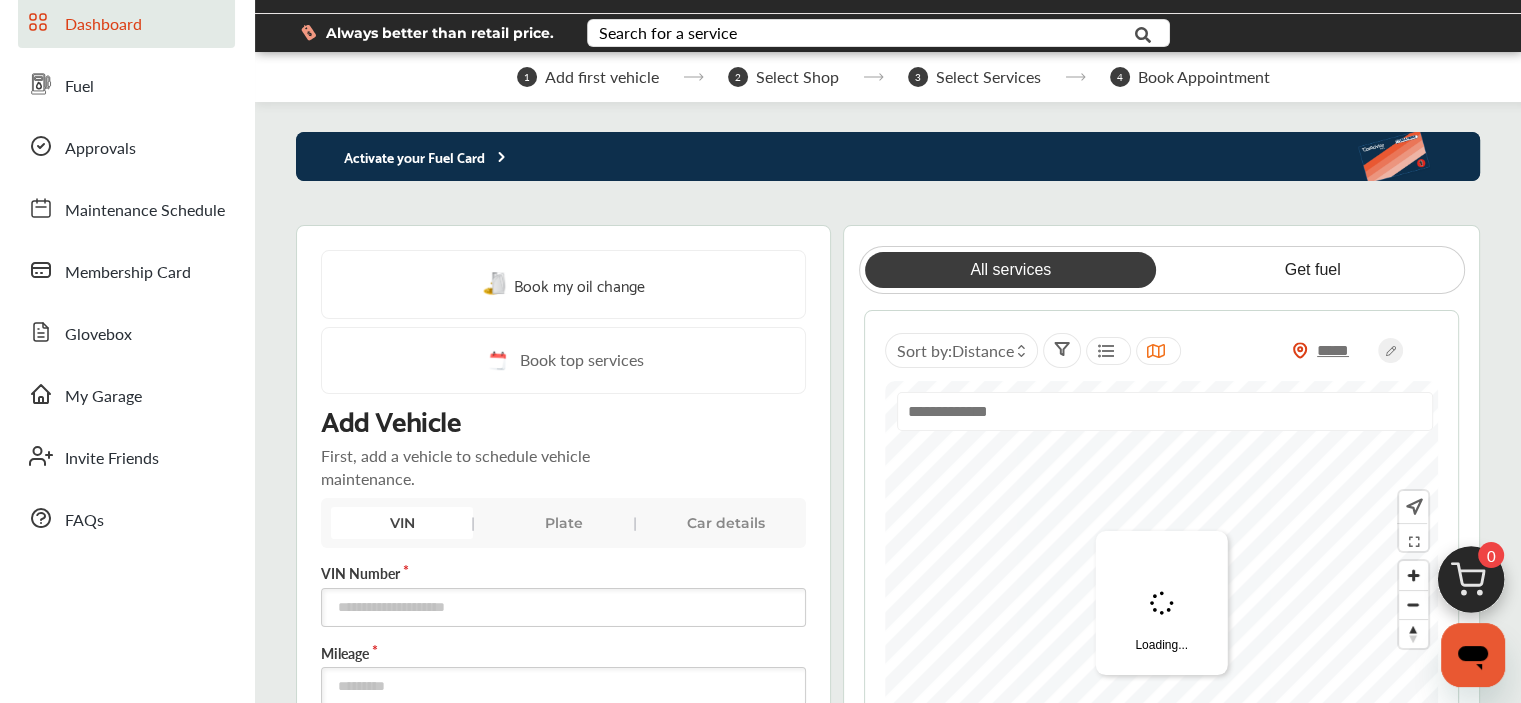 scroll, scrollTop: 200, scrollLeft: 0, axis: vertical 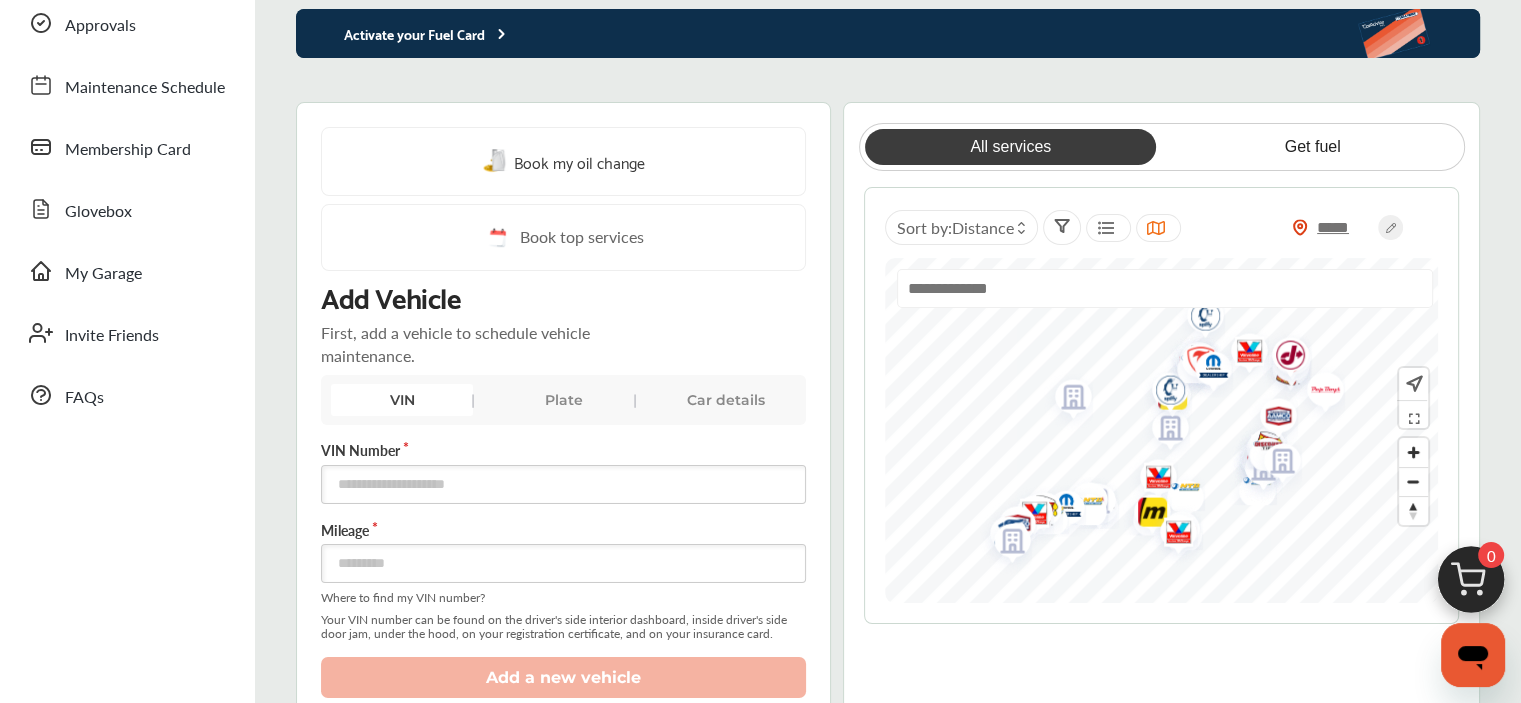 click on "VIN" at bounding box center [402, 400] 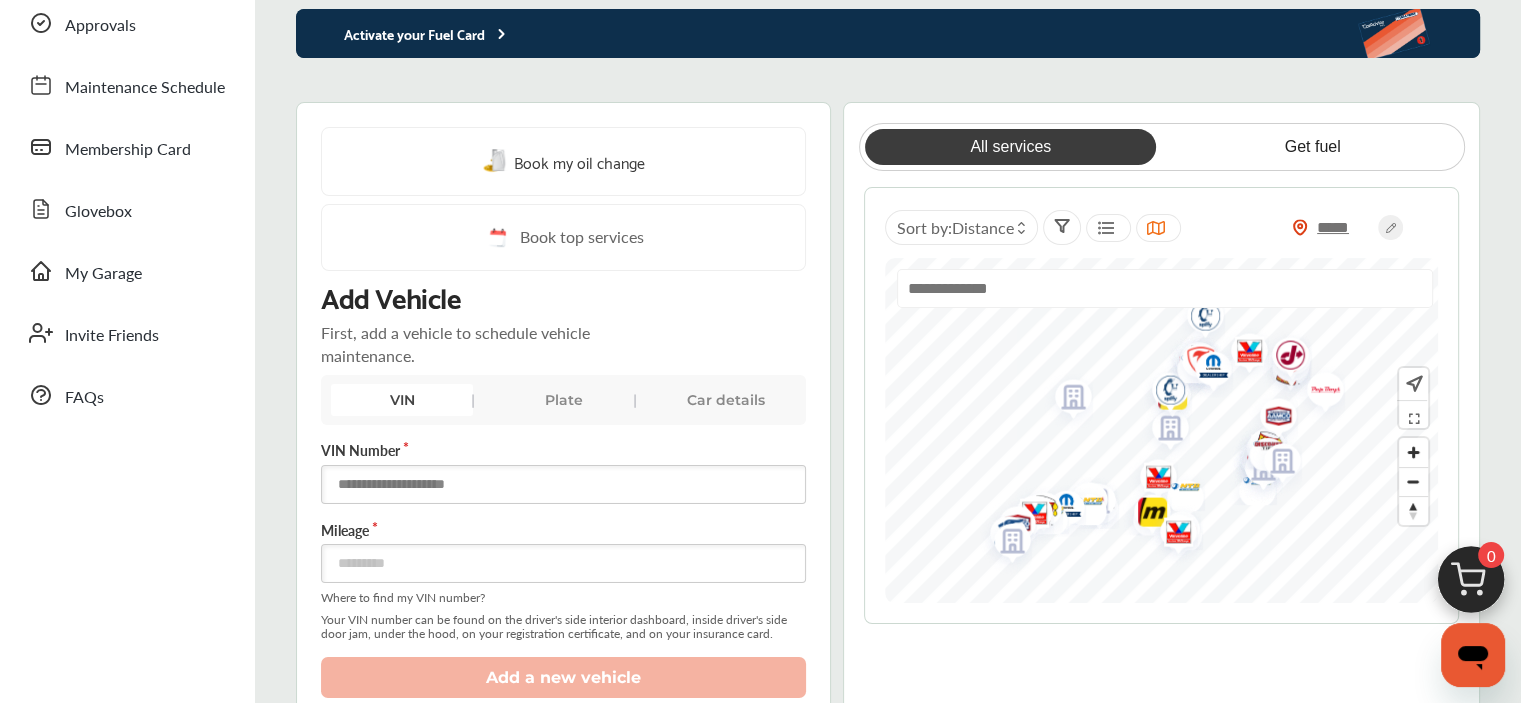 click at bounding box center [563, 484] 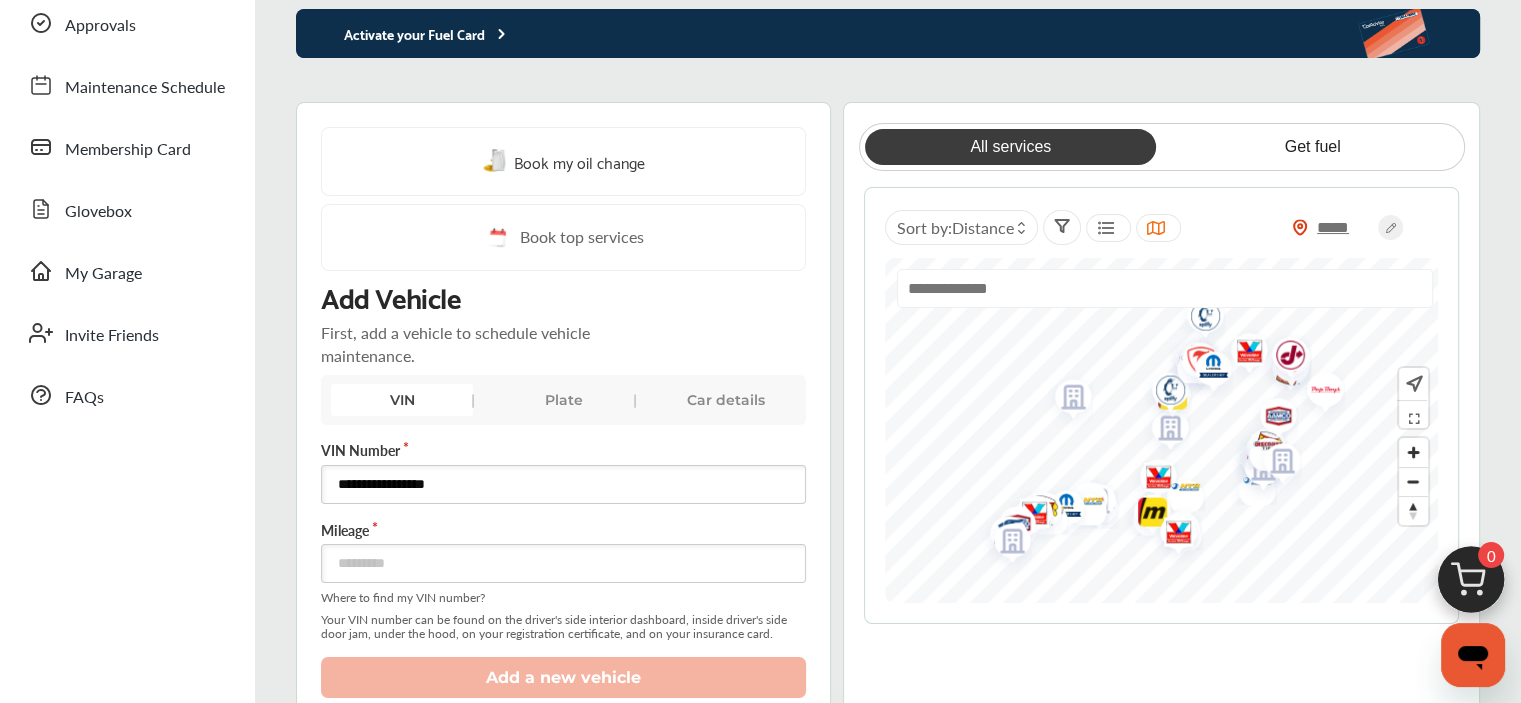 type on "**********" 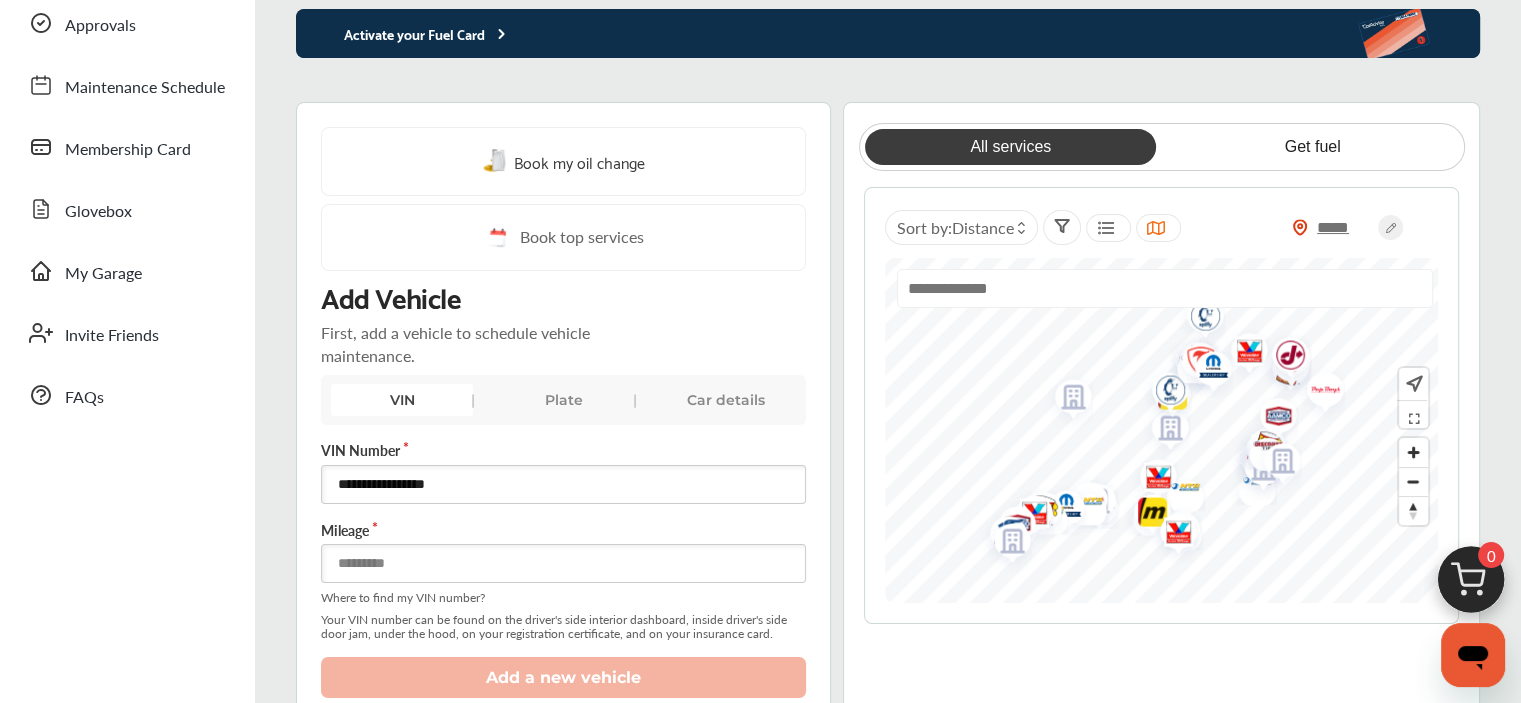 click at bounding box center (563, 563) 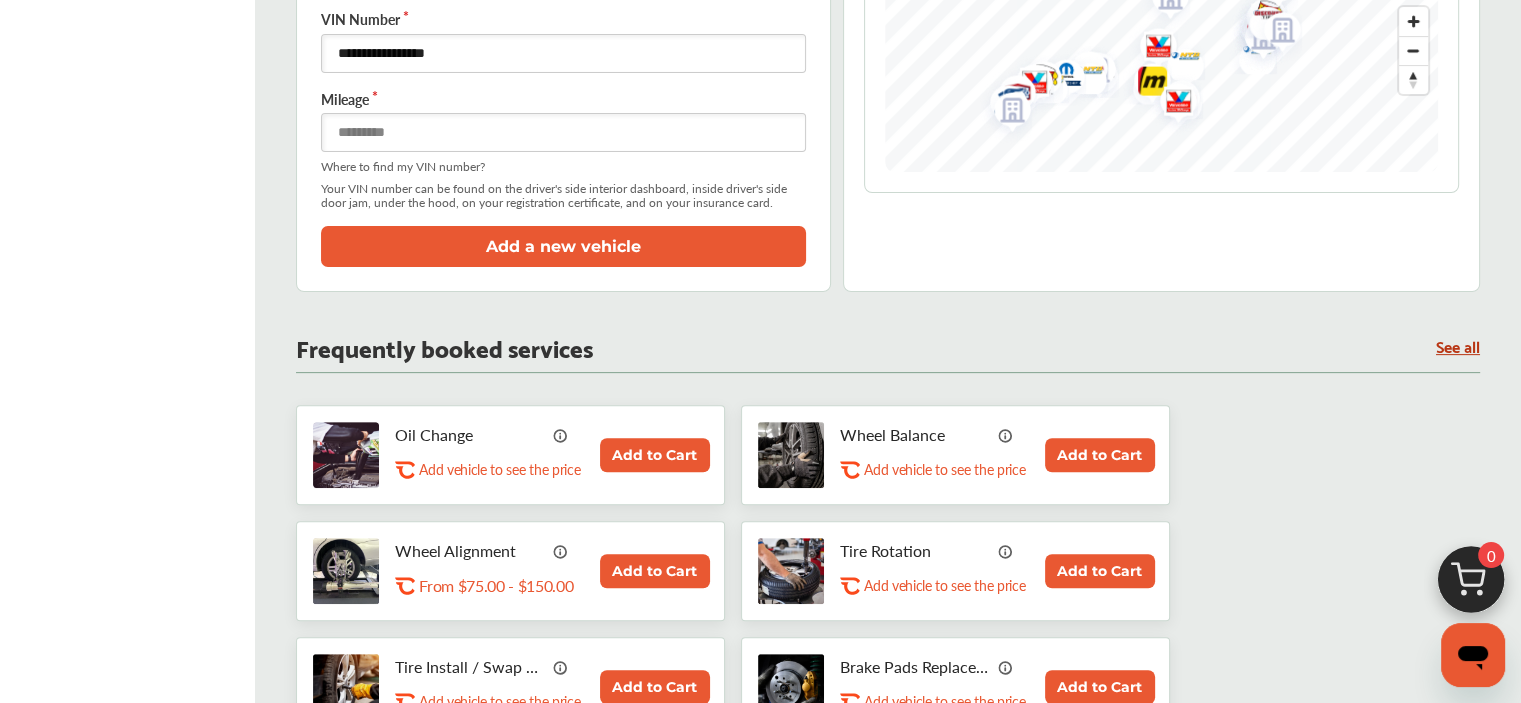 scroll, scrollTop: 500, scrollLeft: 0, axis: vertical 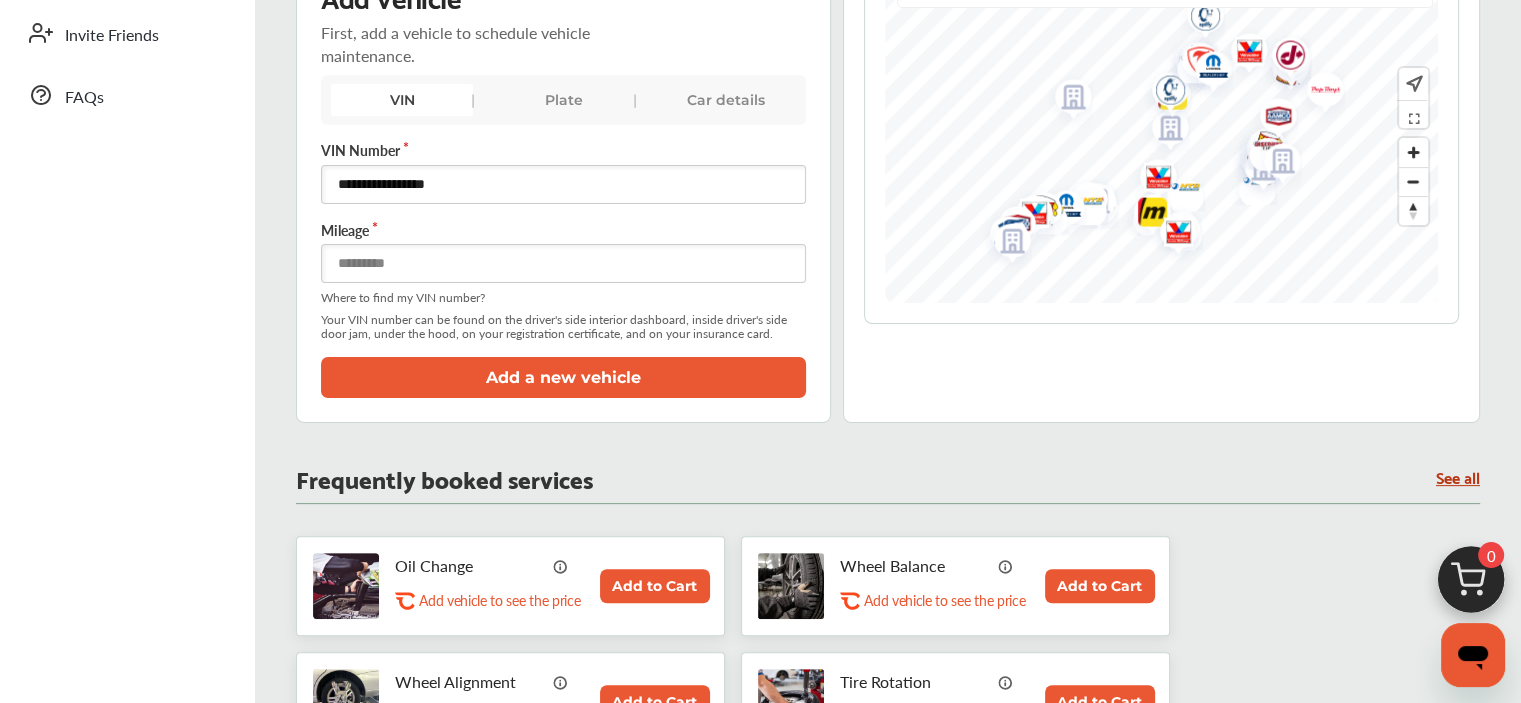 type on "*****" 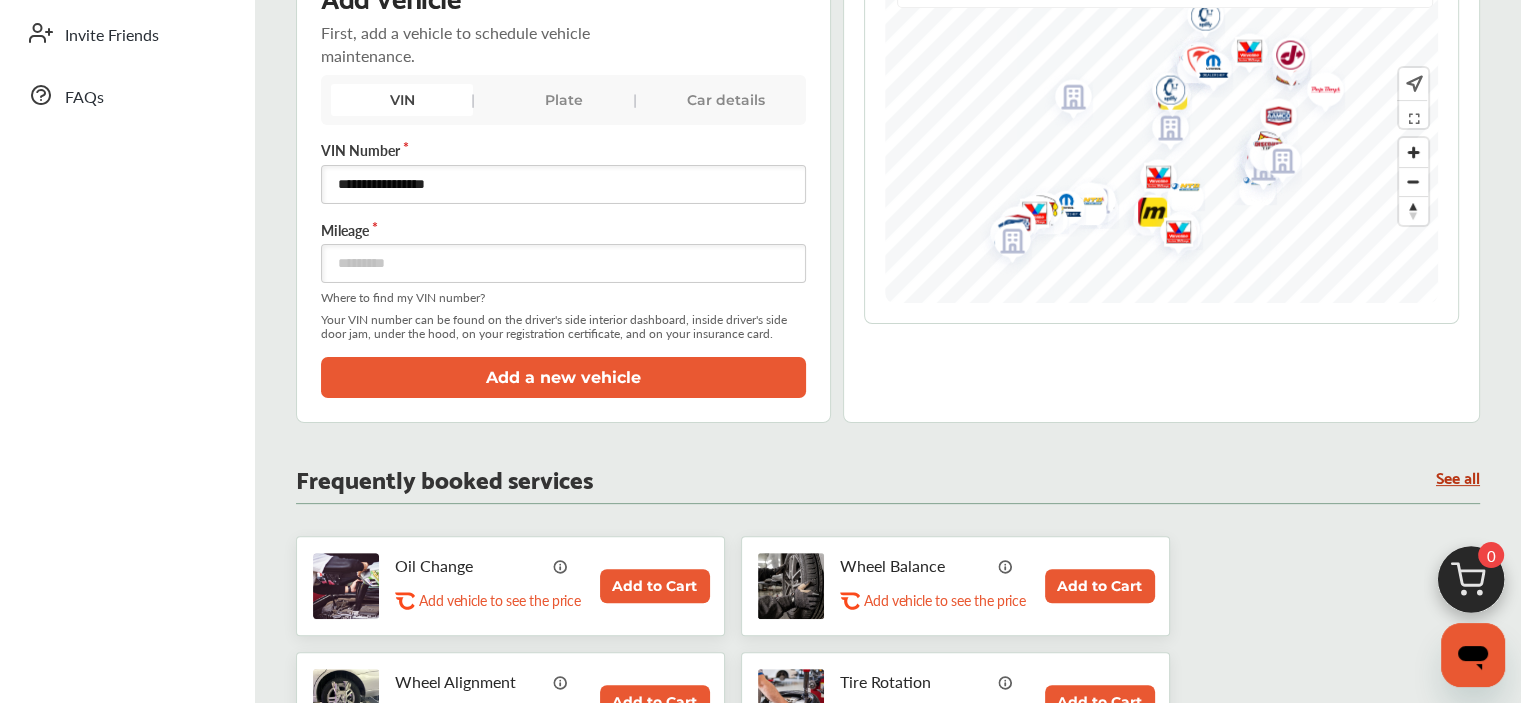 click on "Add a new vehicle" at bounding box center (563, 377) 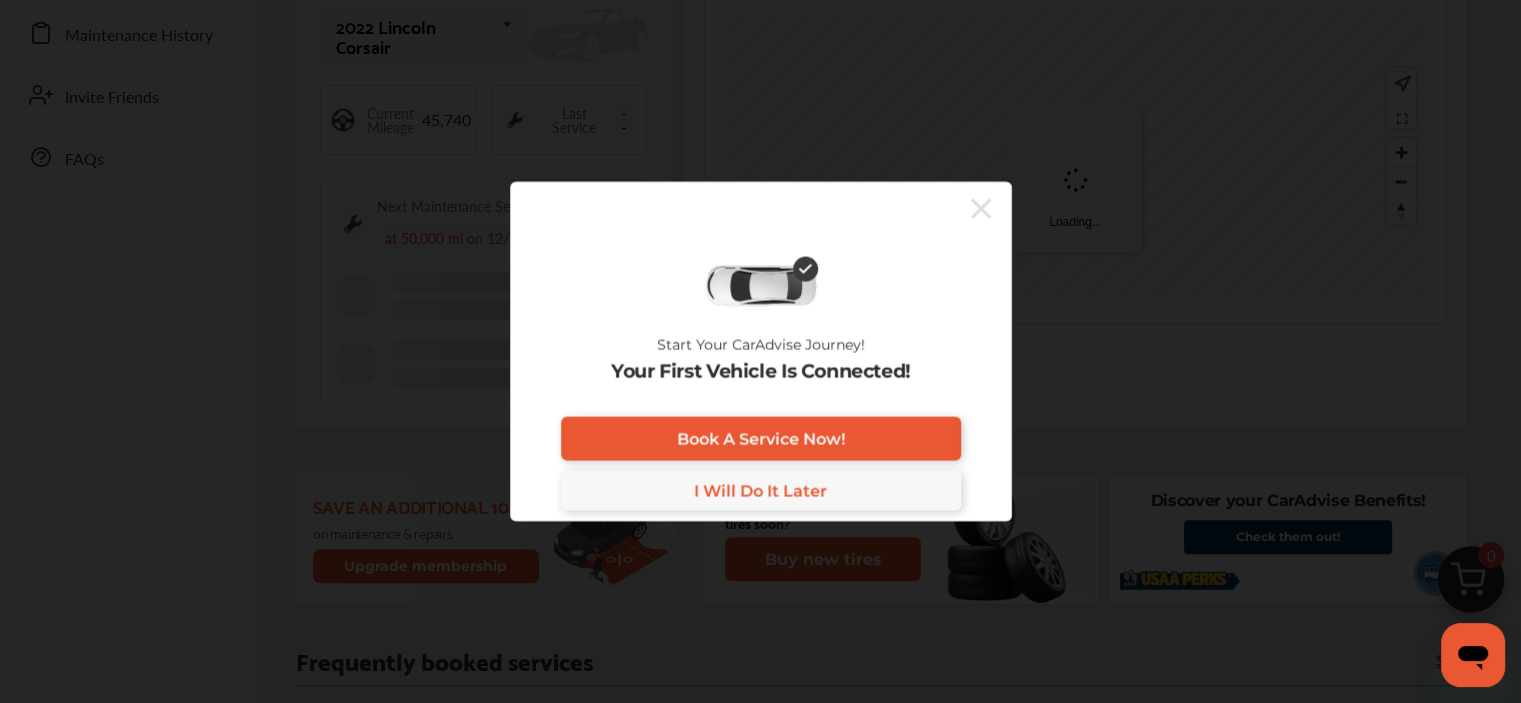 scroll, scrollTop: 561, scrollLeft: 0, axis: vertical 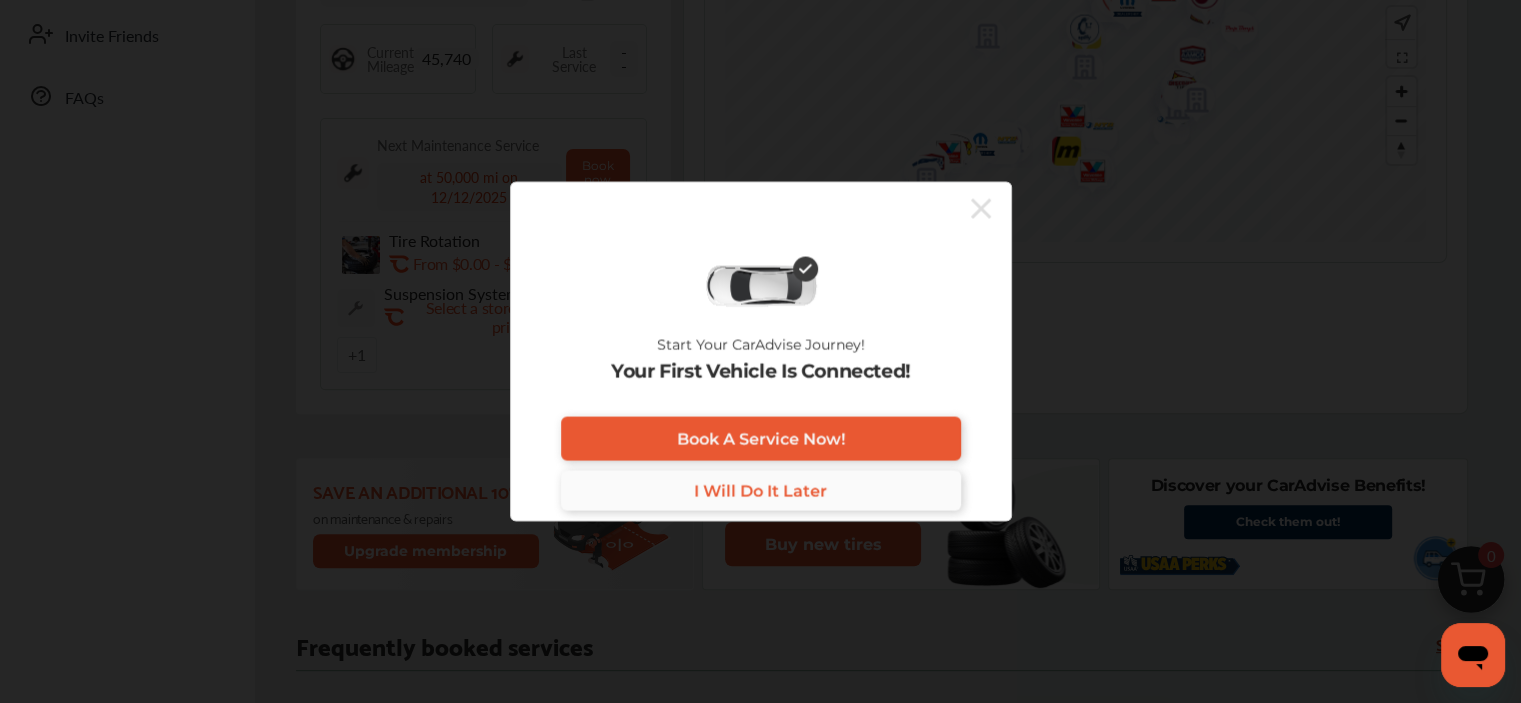click on "I Will Do It Later" at bounding box center [760, 490] 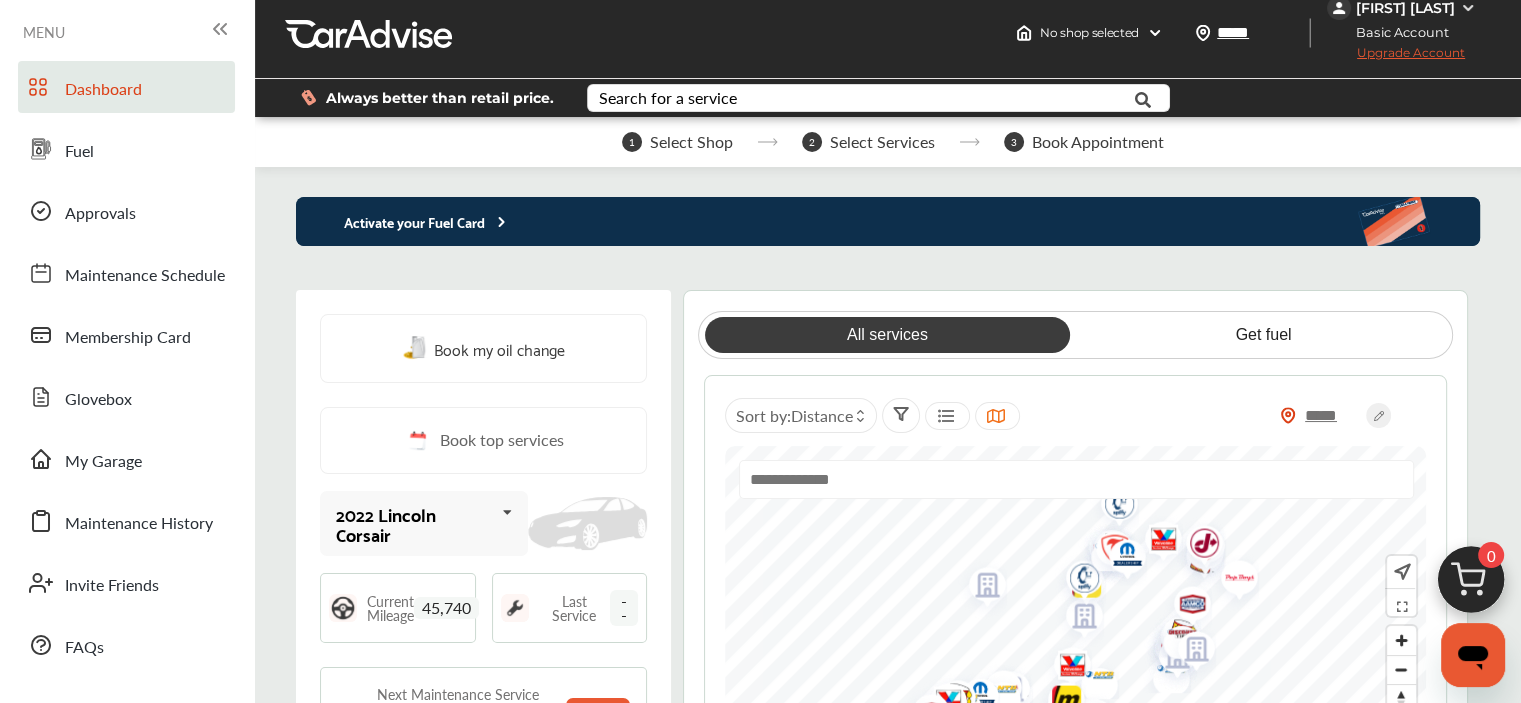 scroll, scrollTop: 0, scrollLeft: 0, axis: both 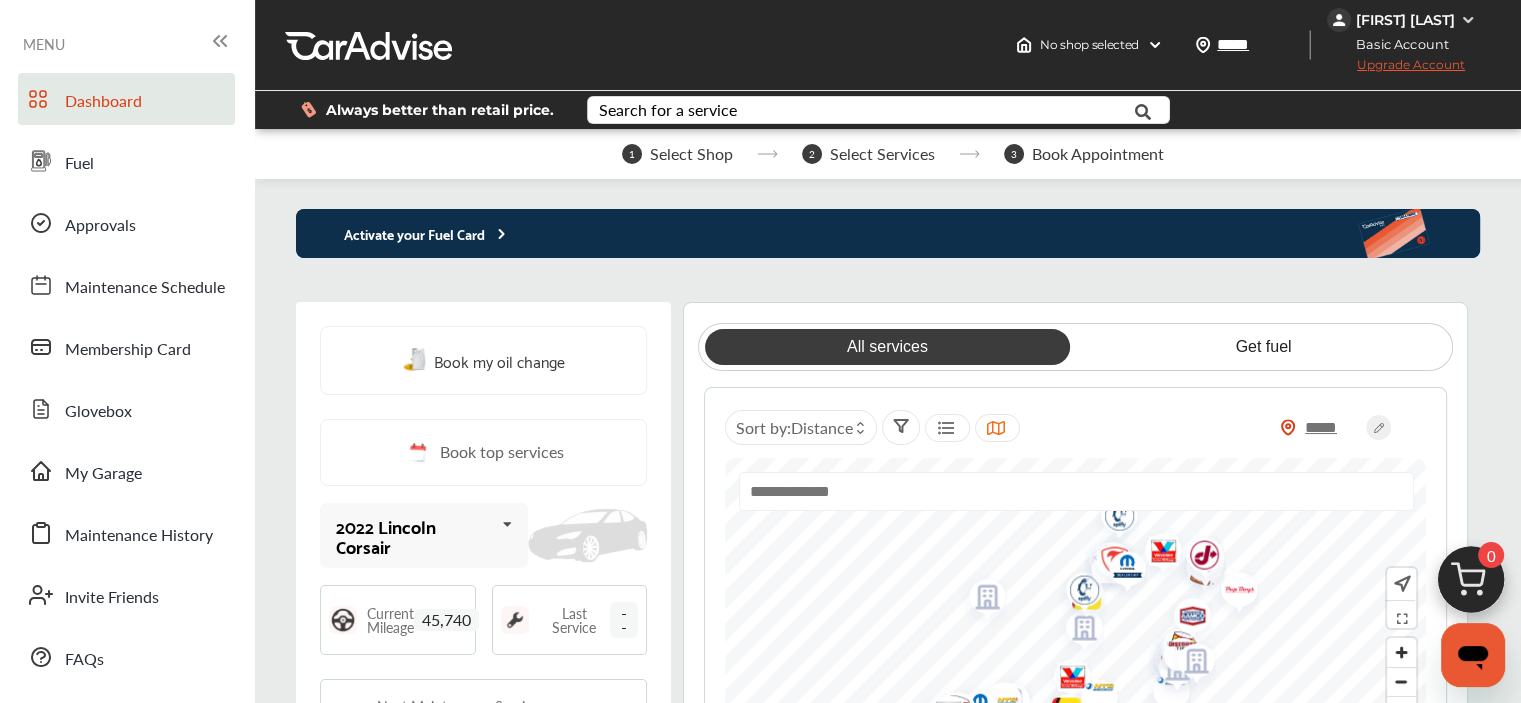click on "Activate your Fuel Card" at bounding box center [403, 233] 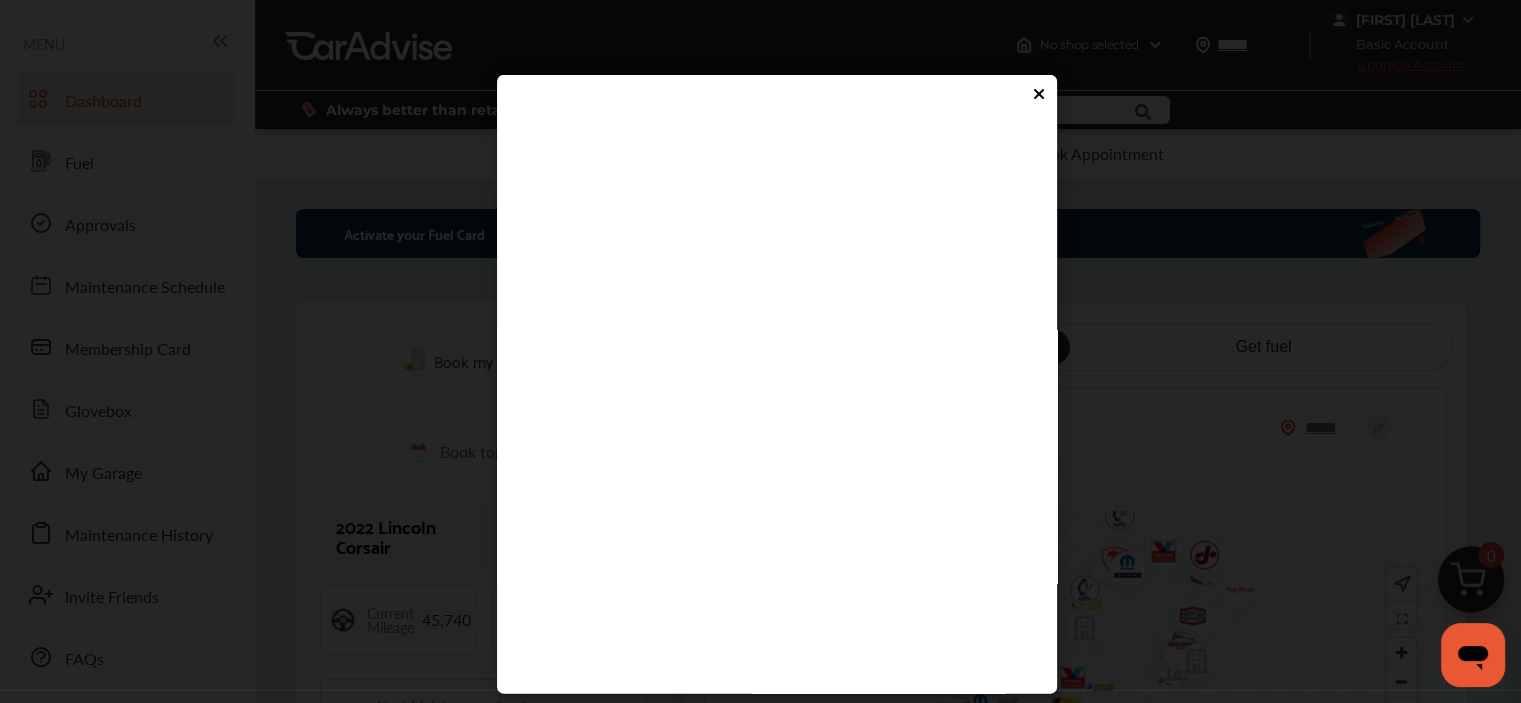 click at bounding box center (769, 427) 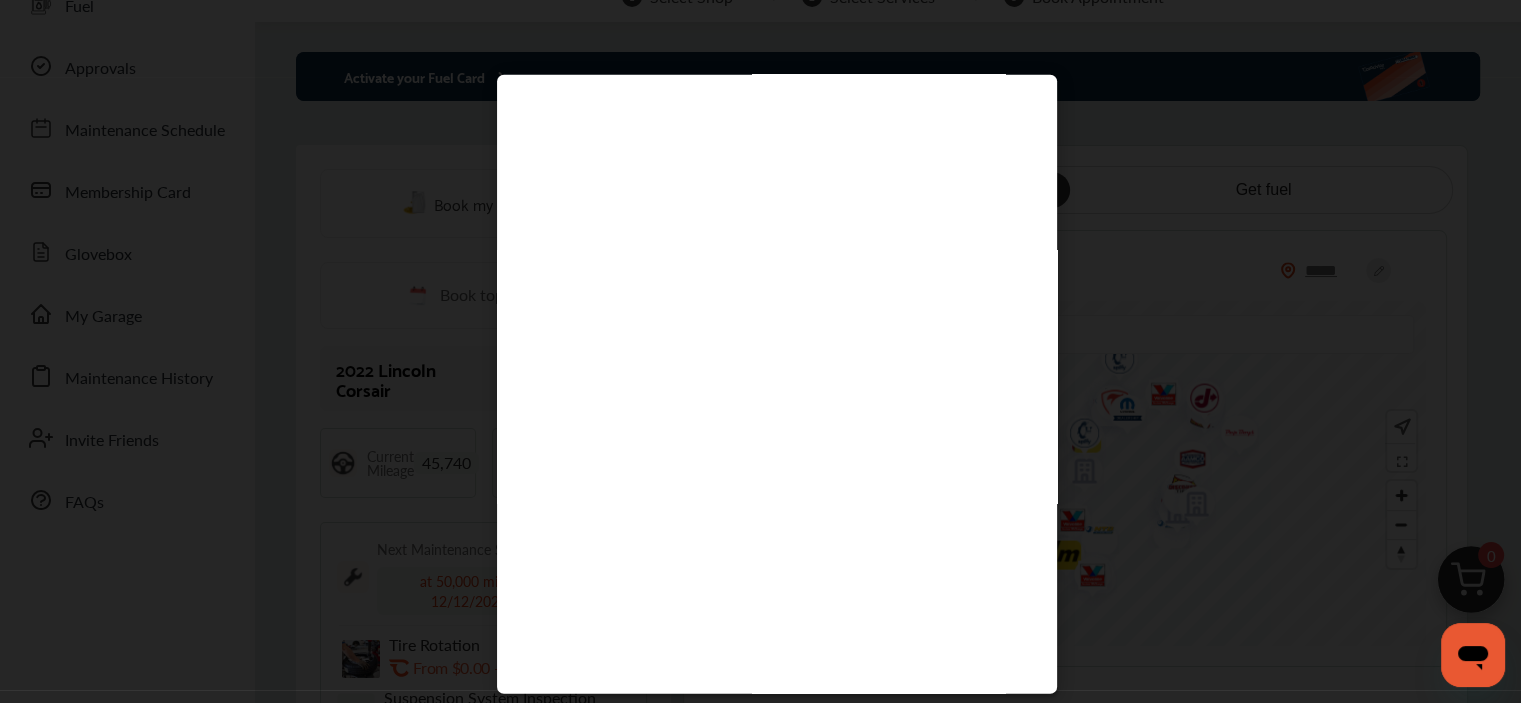 scroll, scrollTop: 200, scrollLeft: 0, axis: vertical 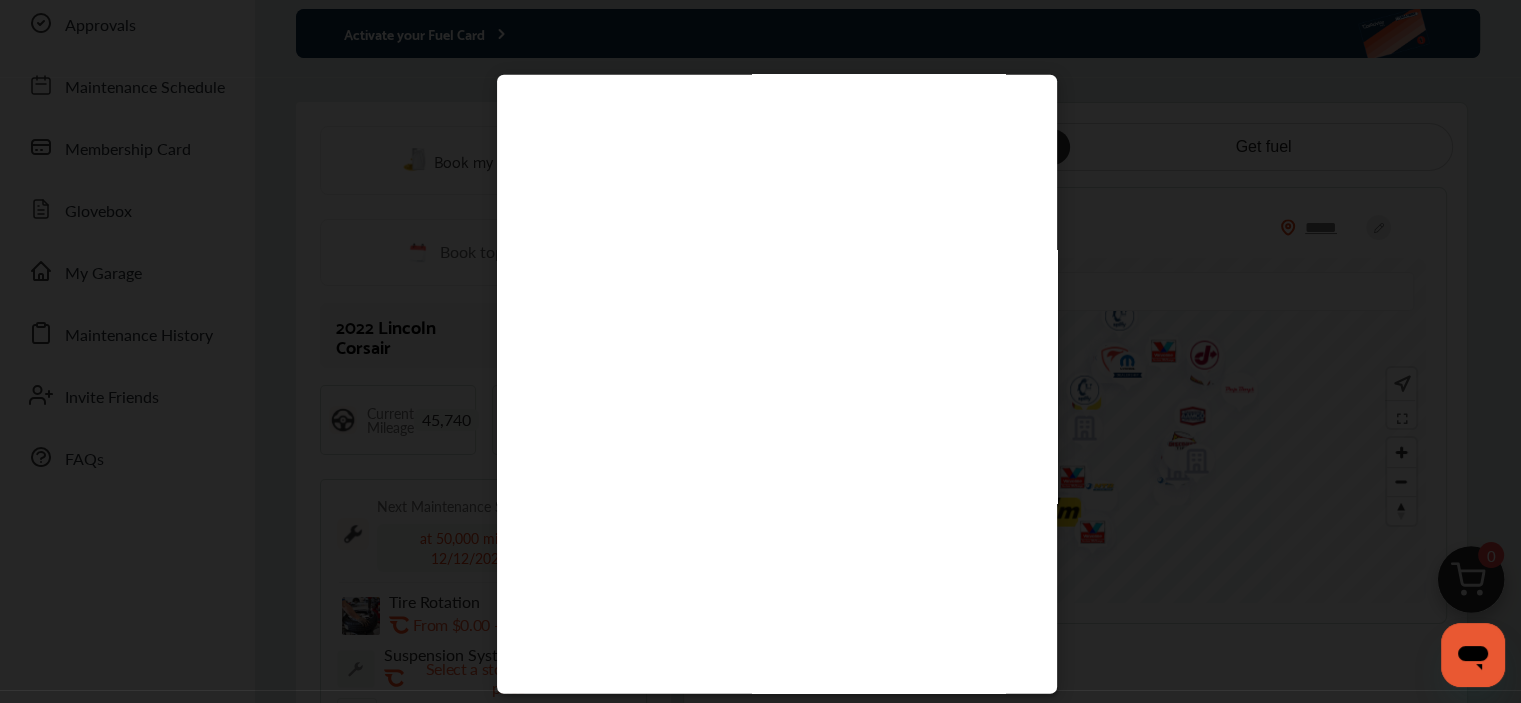 click at bounding box center (769, 347) 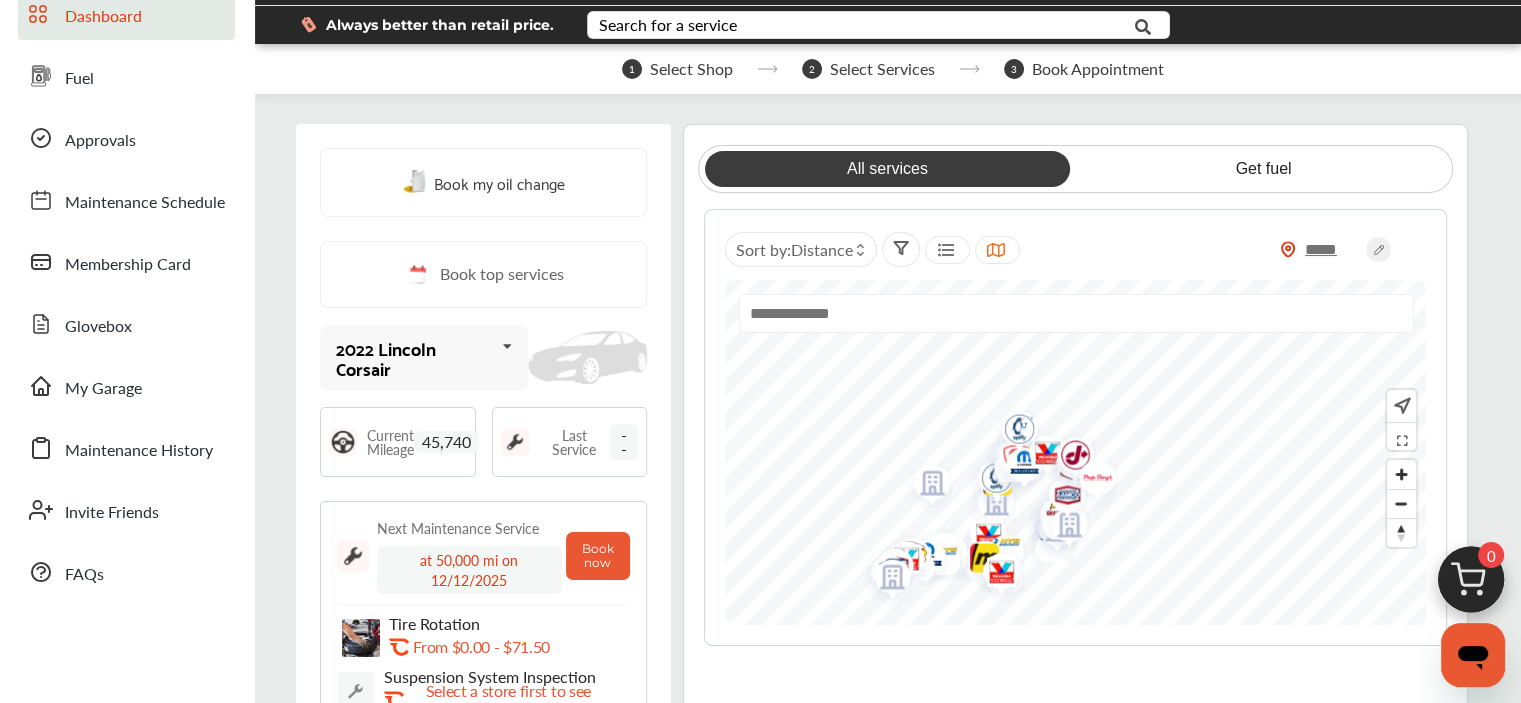 scroll, scrollTop: 0, scrollLeft: 0, axis: both 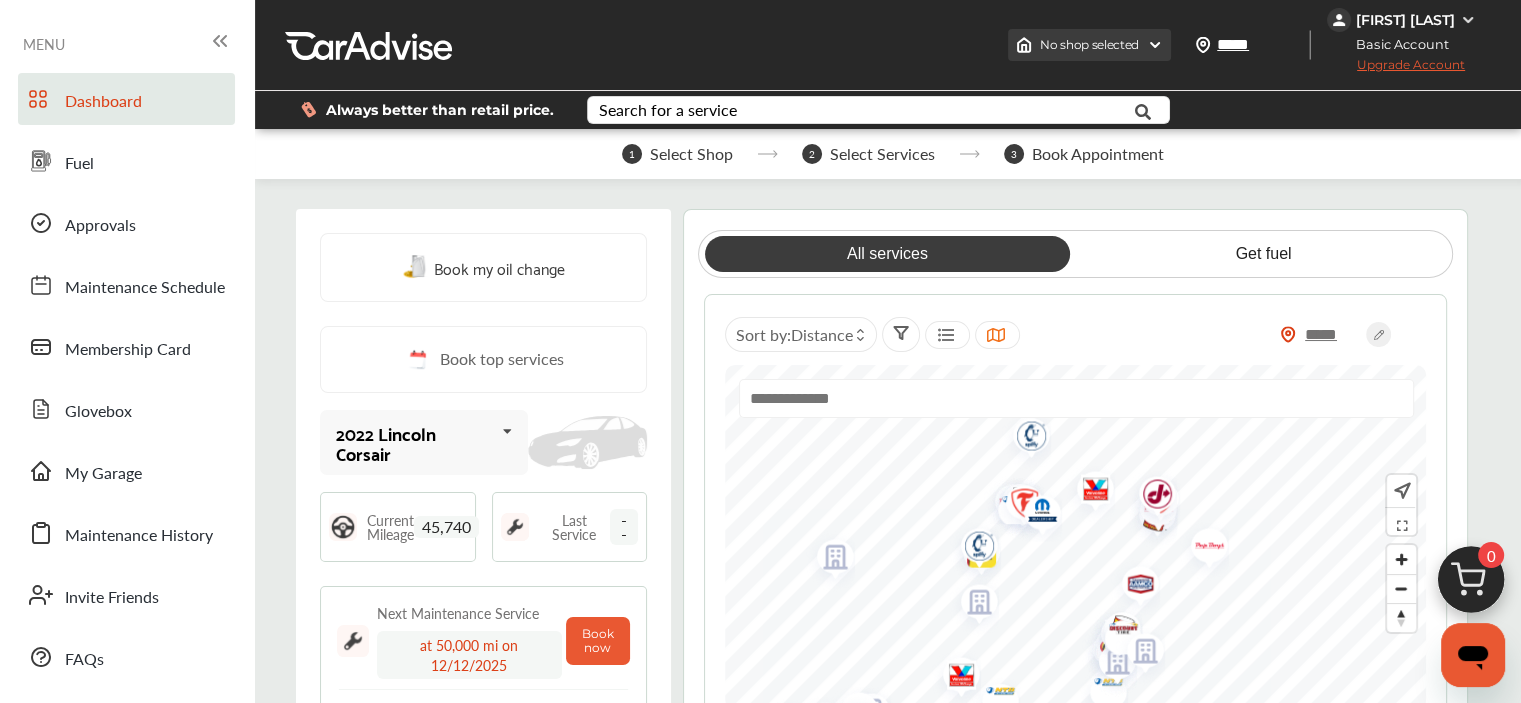 click on "No shop selected" at bounding box center [1089, 45] 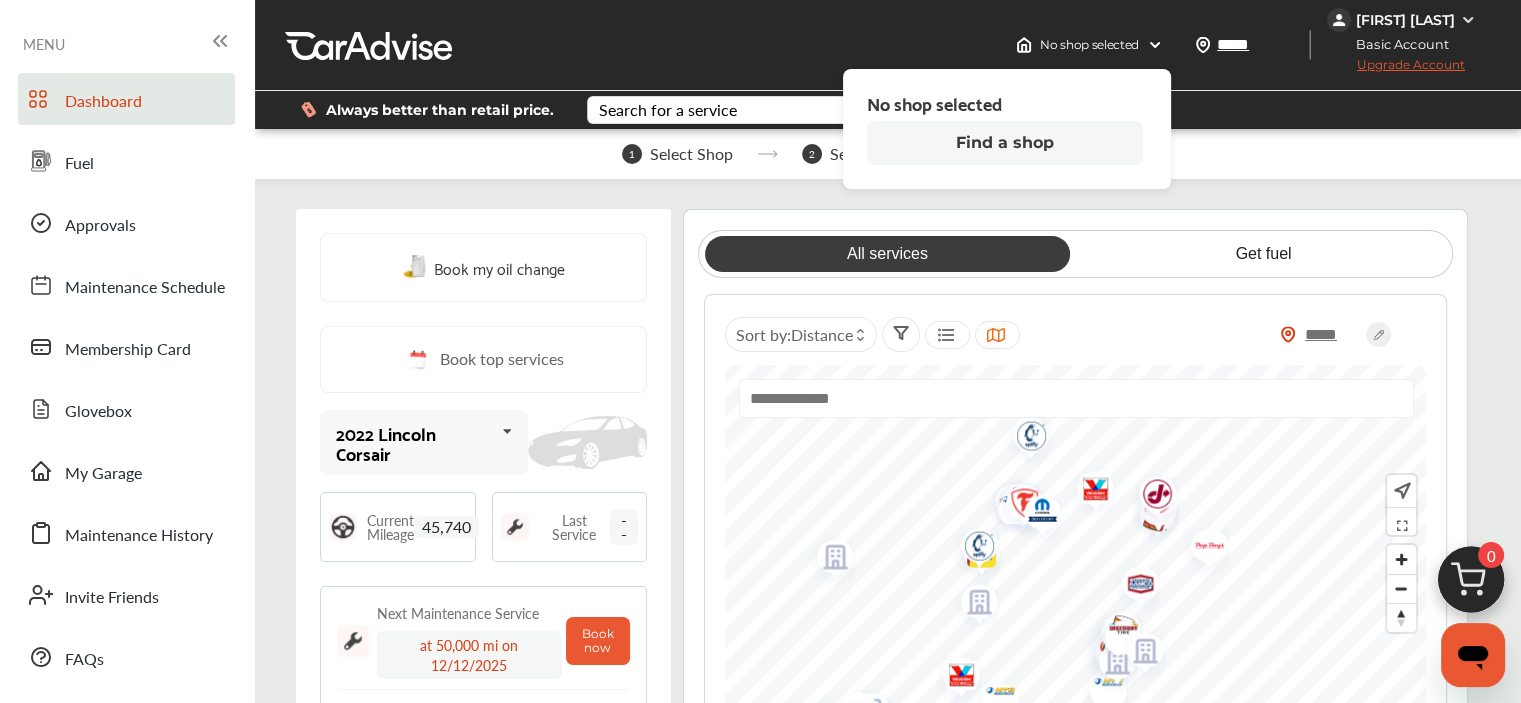 click on "Find a shop" at bounding box center (1005, 143) 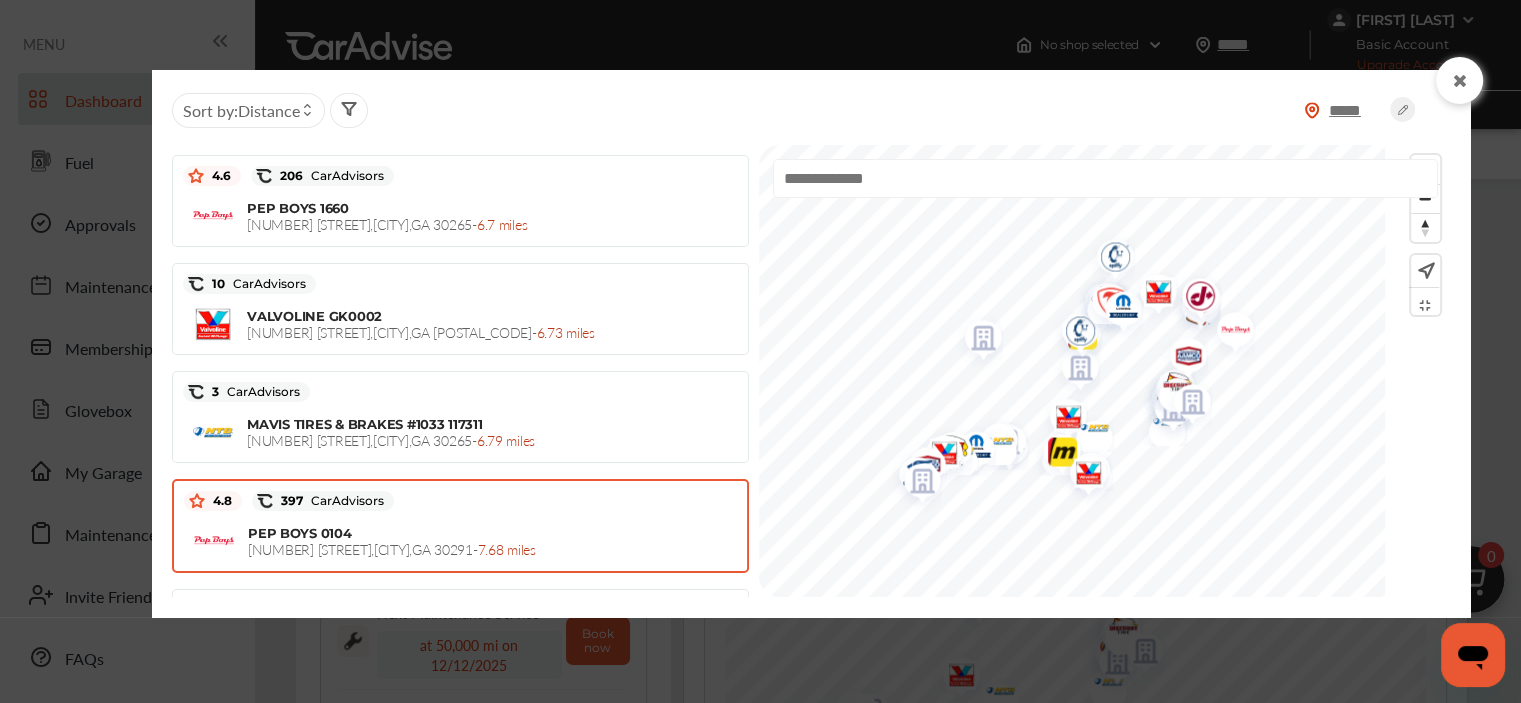 scroll, scrollTop: 1299, scrollLeft: 0, axis: vertical 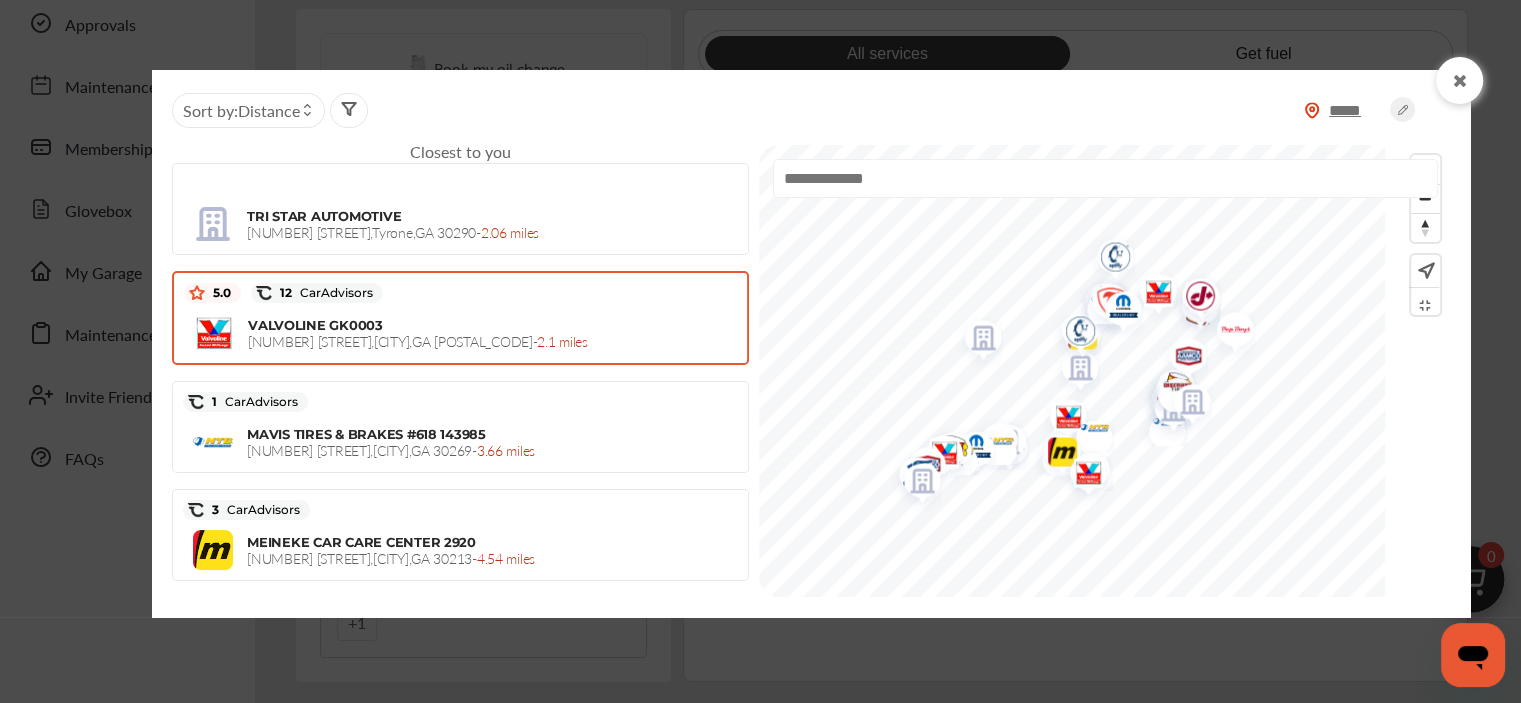 click on "[NUMBER] [STREET] ,  [CITY] ,  GA   [POSTAL_CODE]  -  2.1 miles" at bounding box center [418, 341] 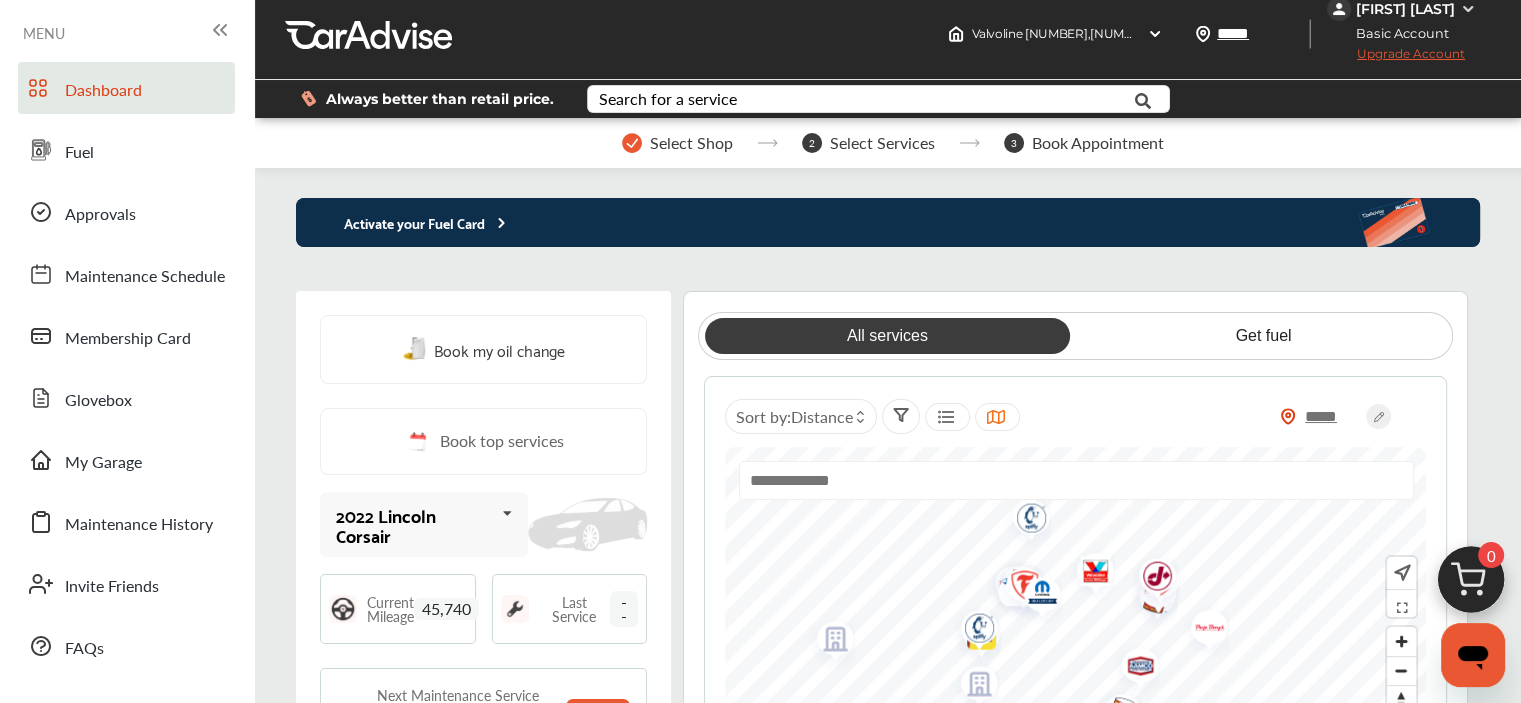 scroll, scrollTop: 0, scrollLeft: 0, axis: both 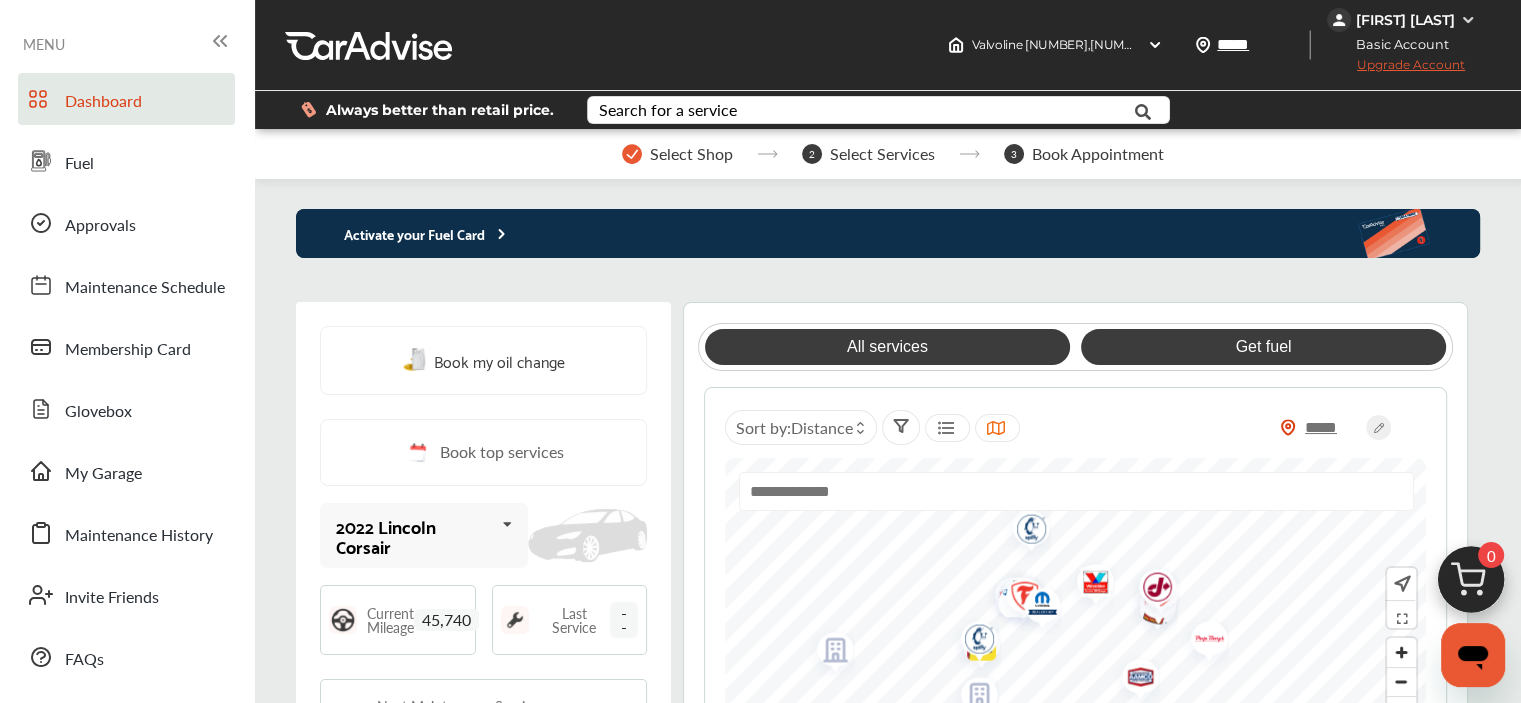 click on "Get fuel" at bounding box center [1263, 347] 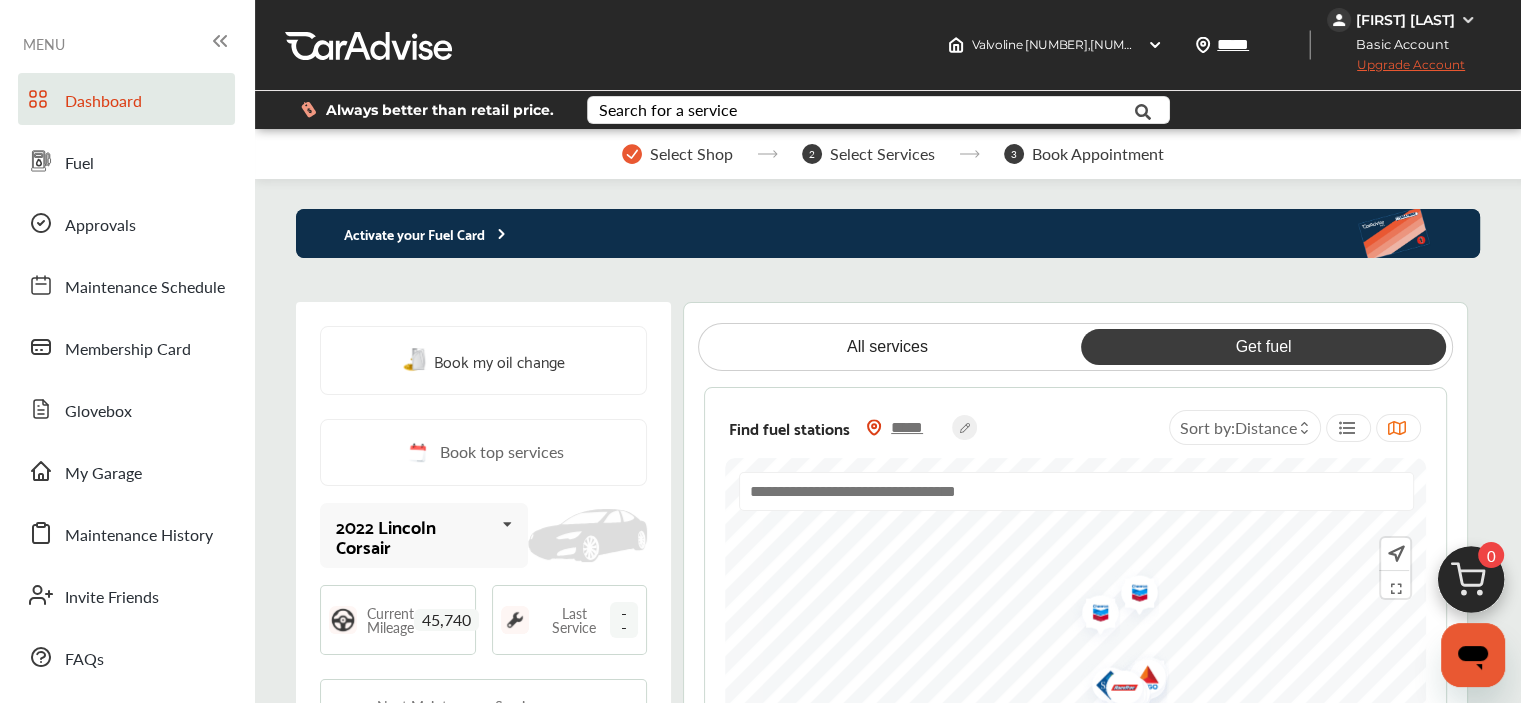 click at bounding box center [1076, 491] 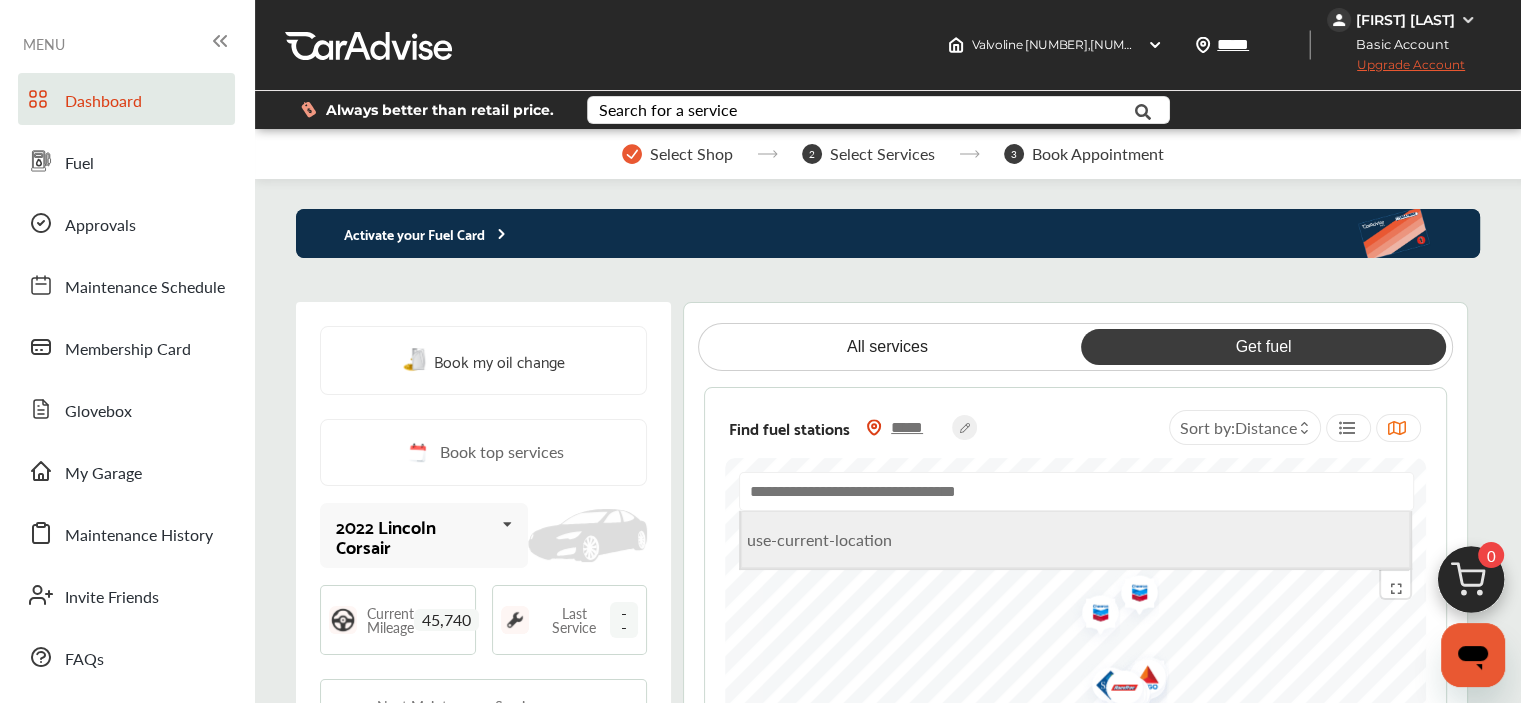 click on "use-current-location" at bounding box center (1075, 539) 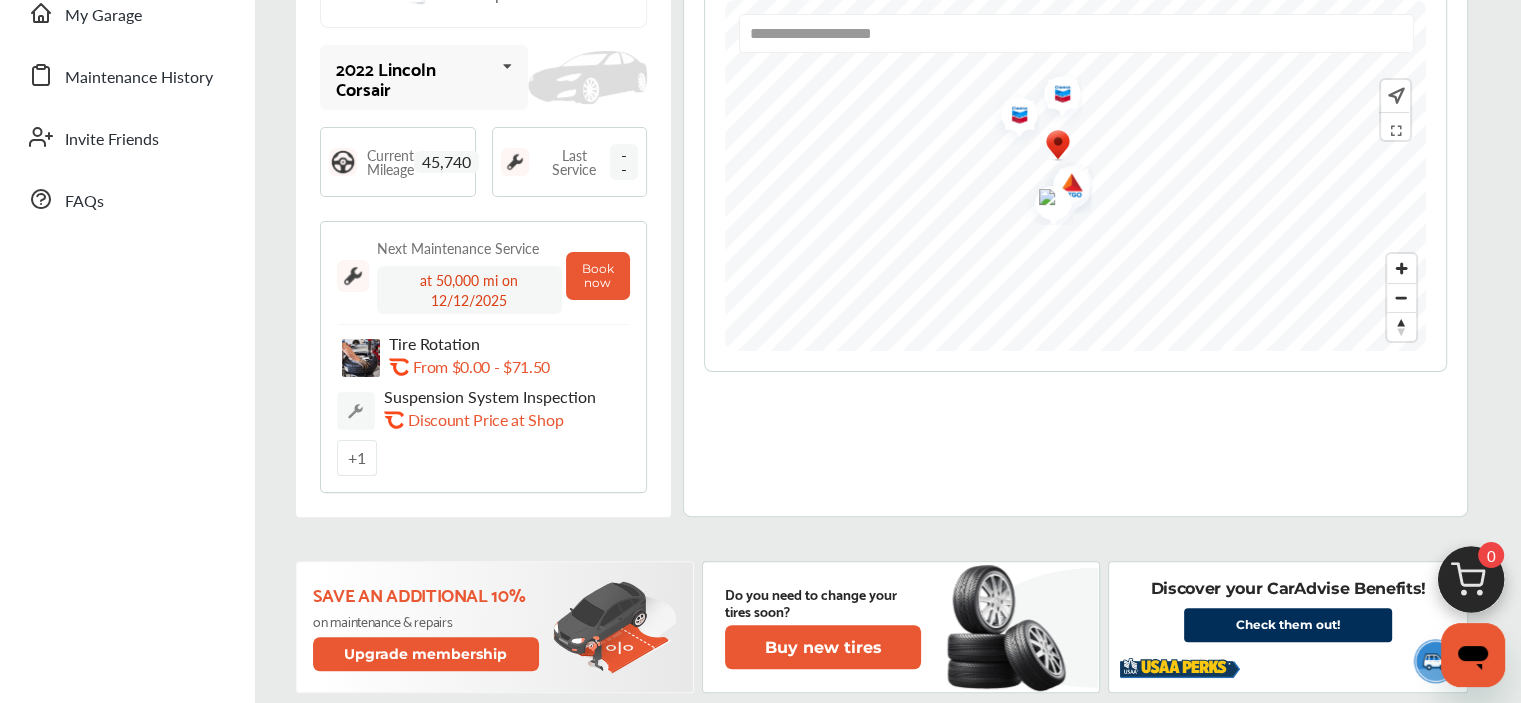 scroll, scrollTop: 507, scrollLeft: 0, axis: vertical 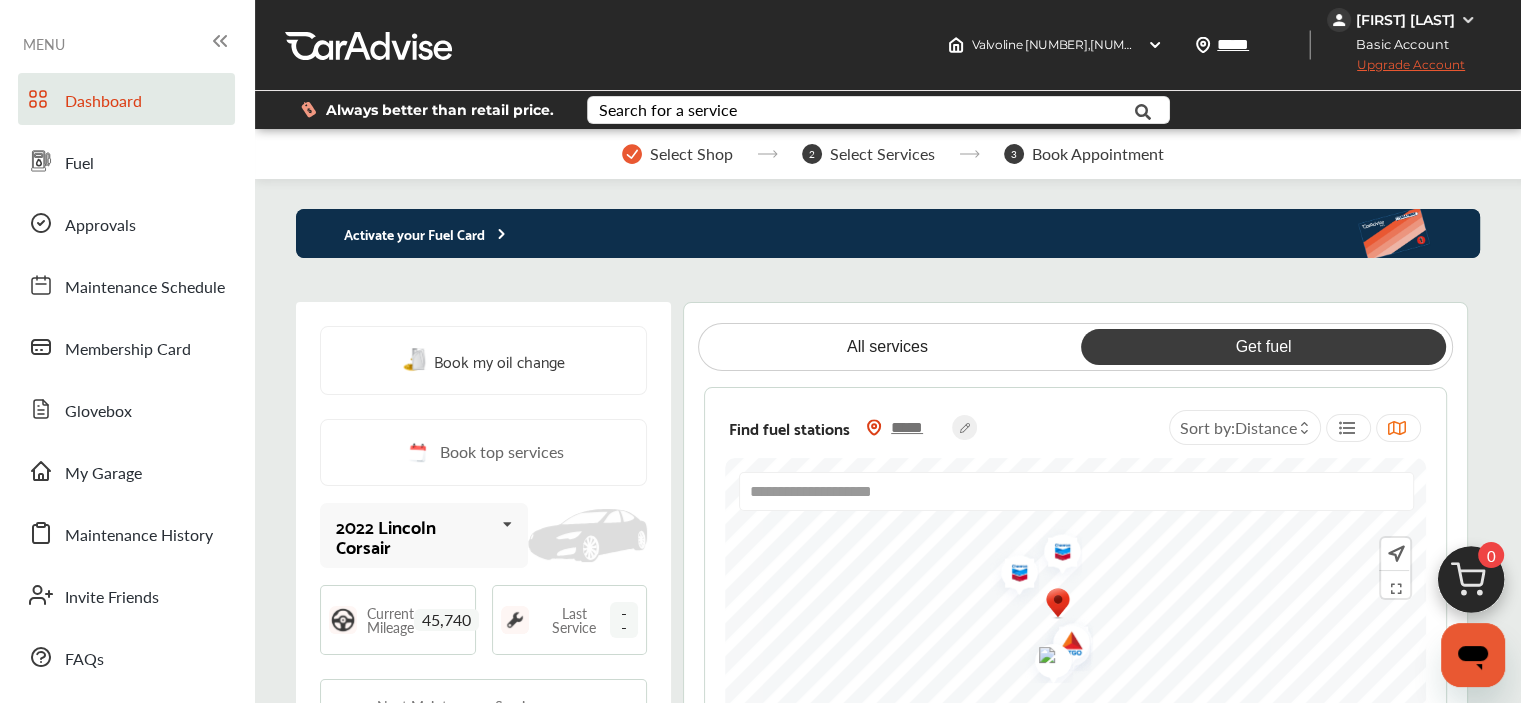 drag, startPoint x: 1525, startPoint y: 124, endPoint x: 1163, endPoint y: 191, distance: 368.14807 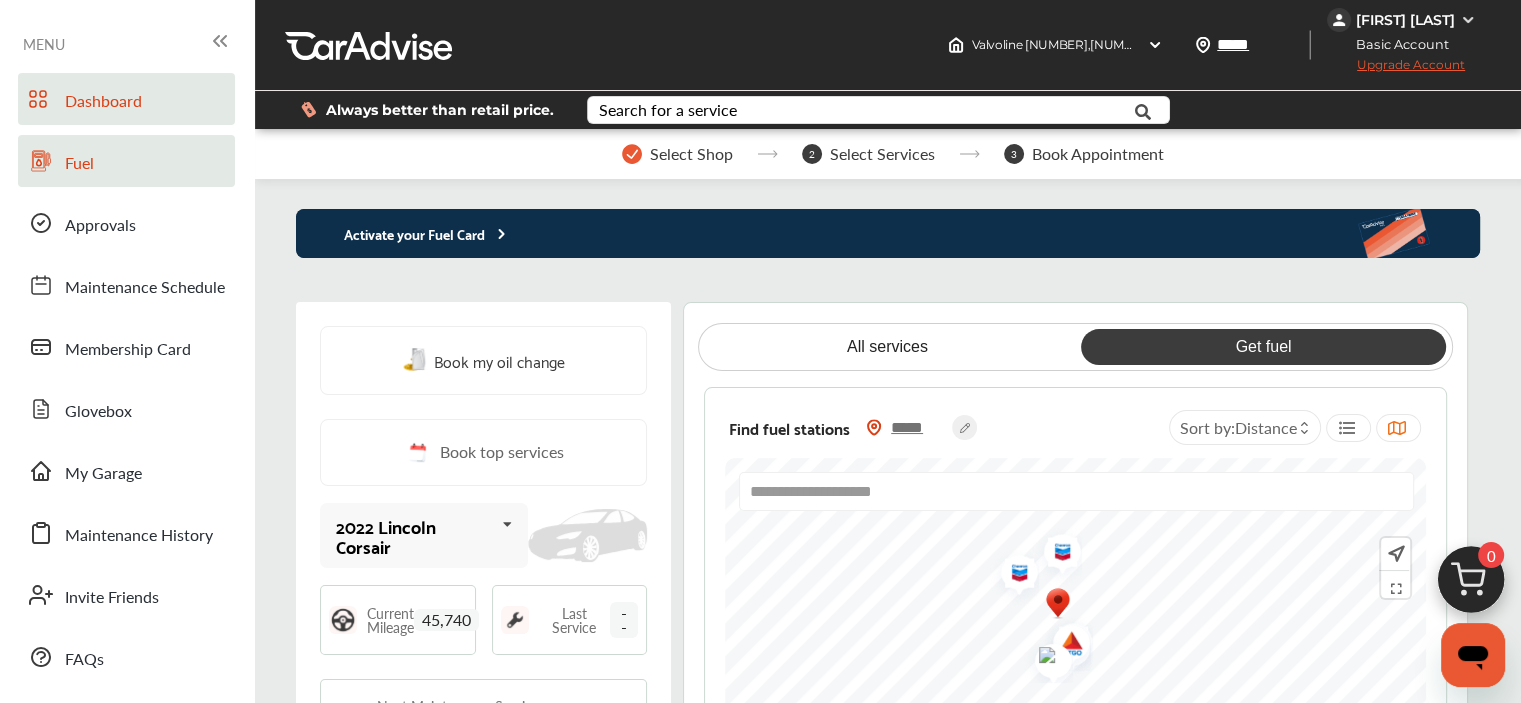 click on "Fuel" at bounding box center (79, 164) 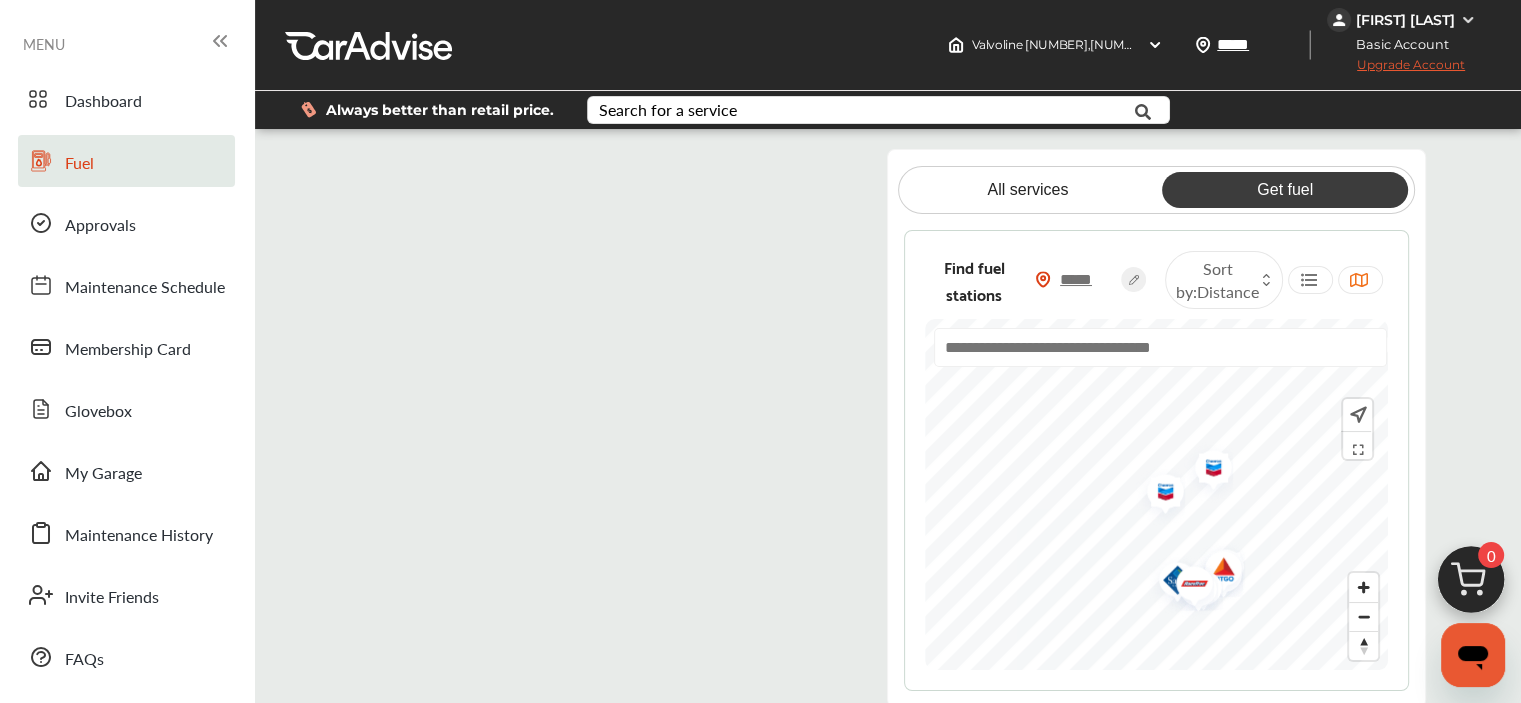 click at bounding box center [1187, 586] 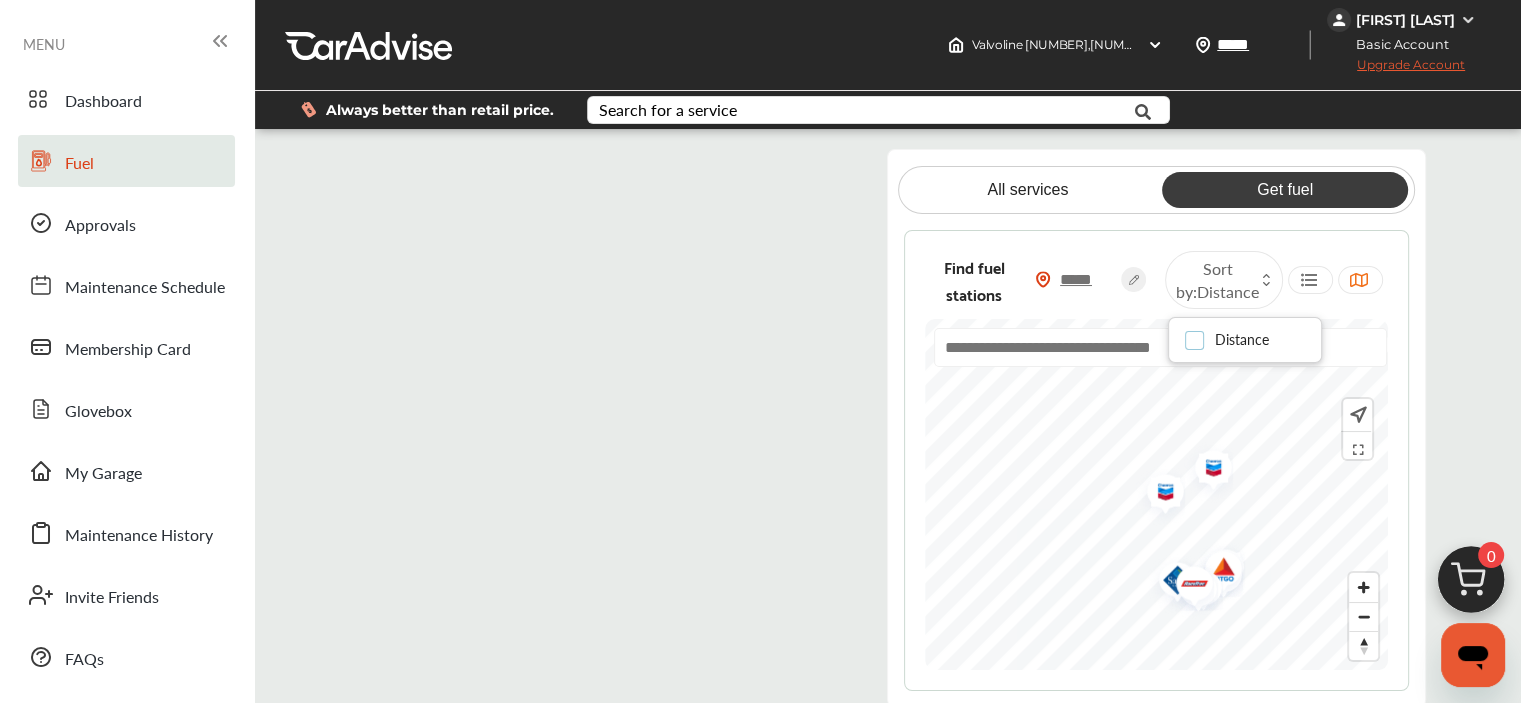click at bounding box center (1200, 332) 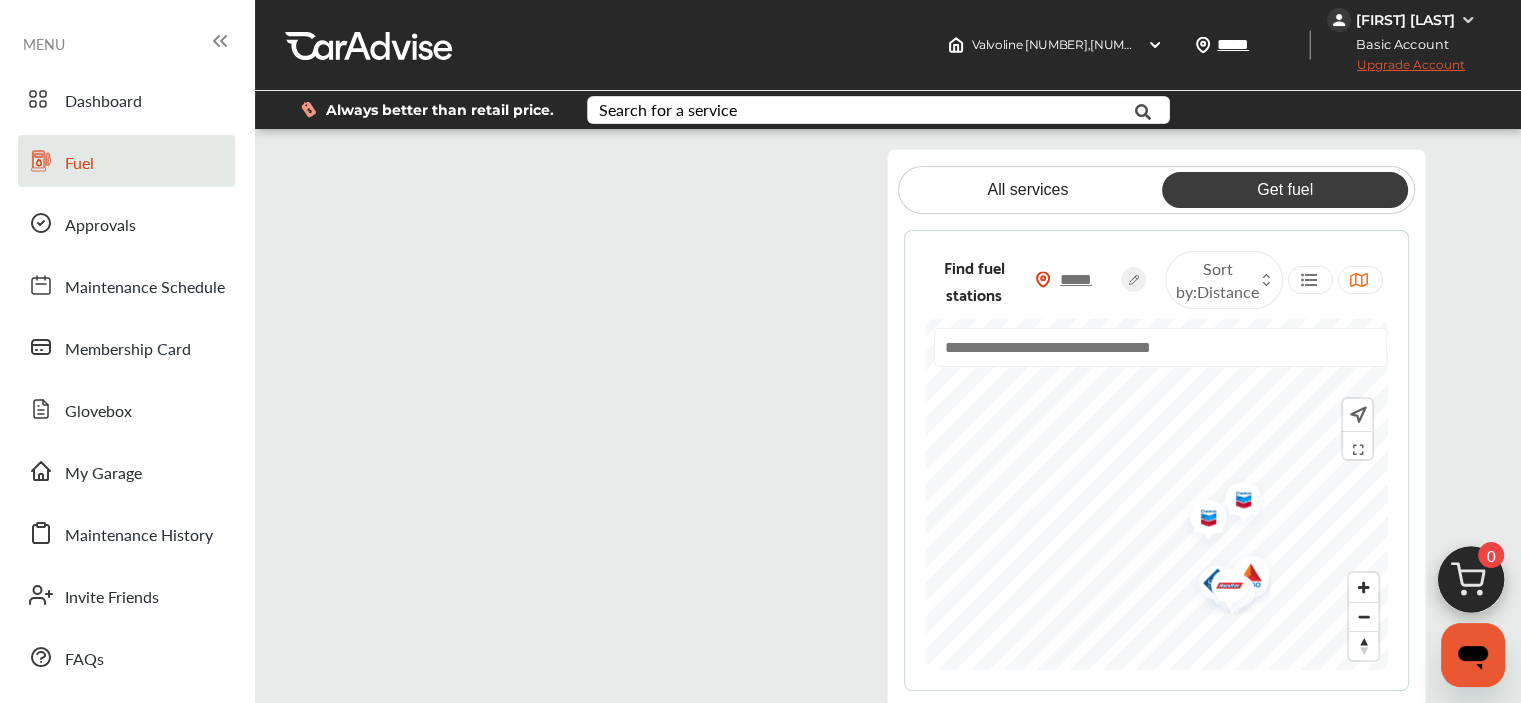 click on "Fuel" at bounding box center [79, 164] 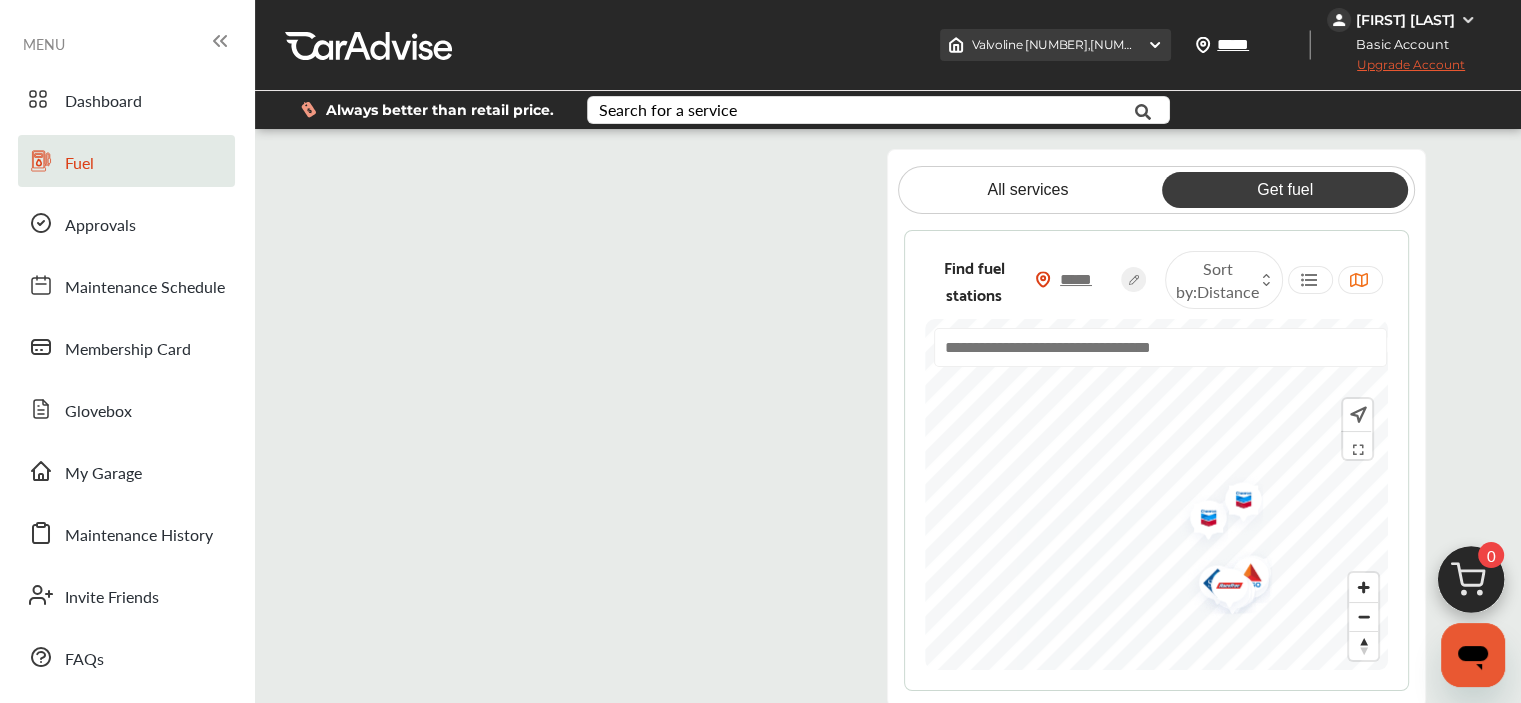 click at bounding box center [1155, 45] 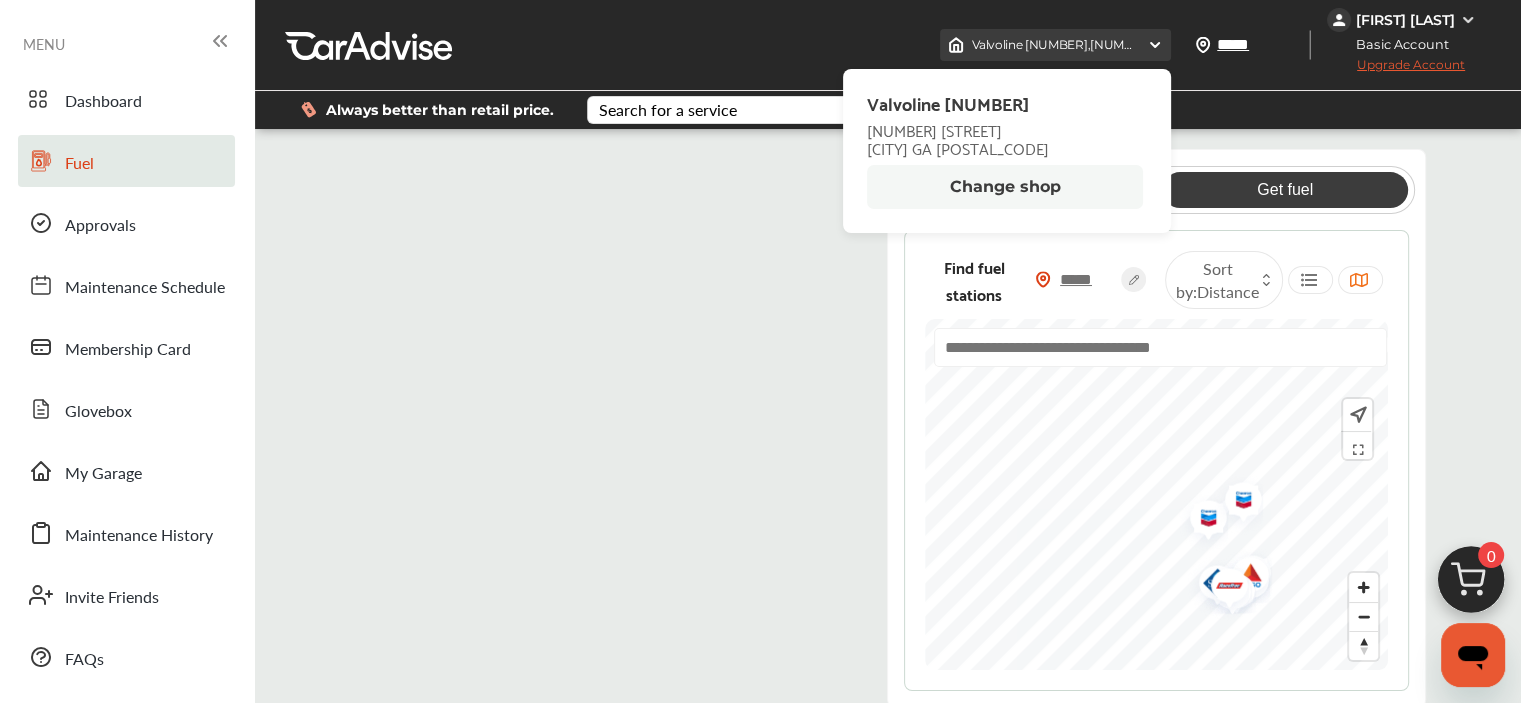 click at bounding box center [1155, 45] 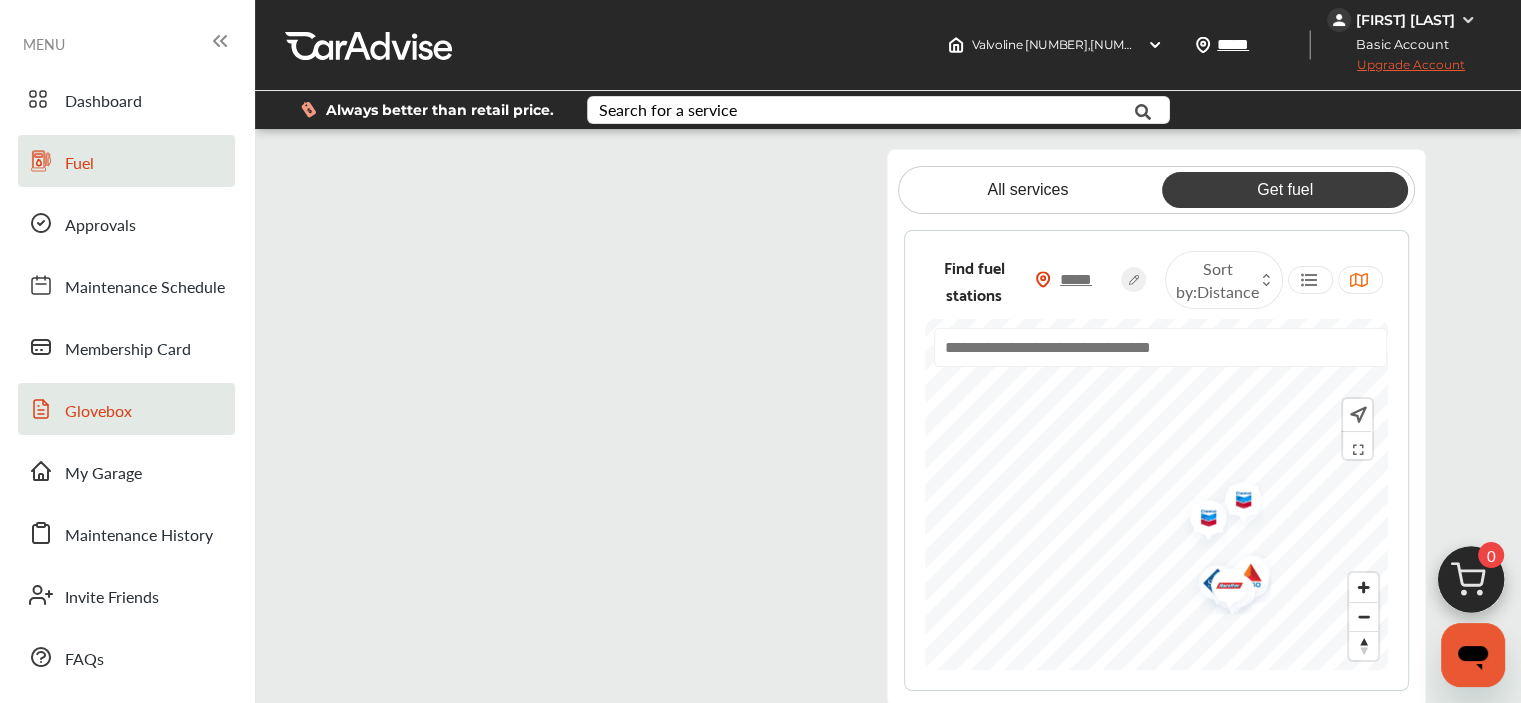 click on "Glovebox" at bounding box center [98, 412] 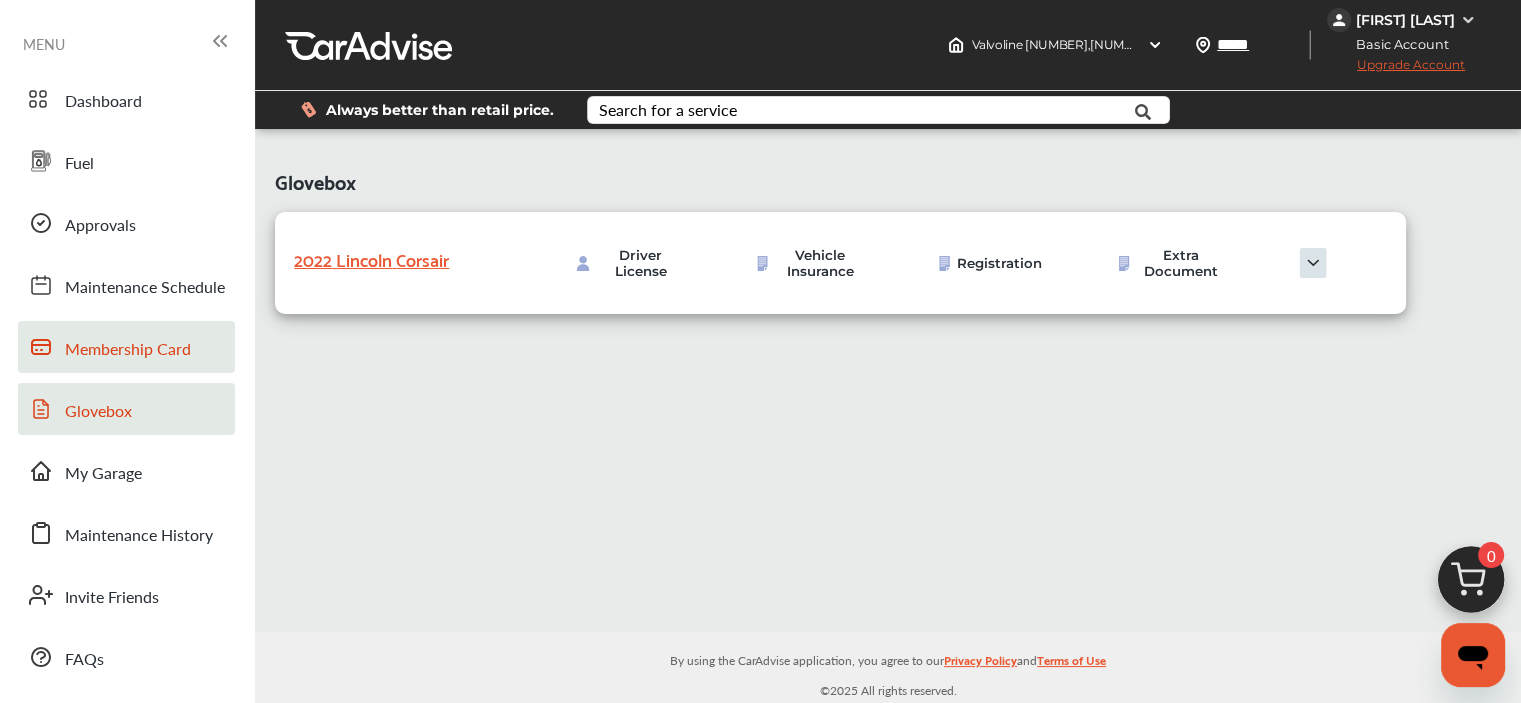 click on "Membership Card" at bounding box center (128, 350) 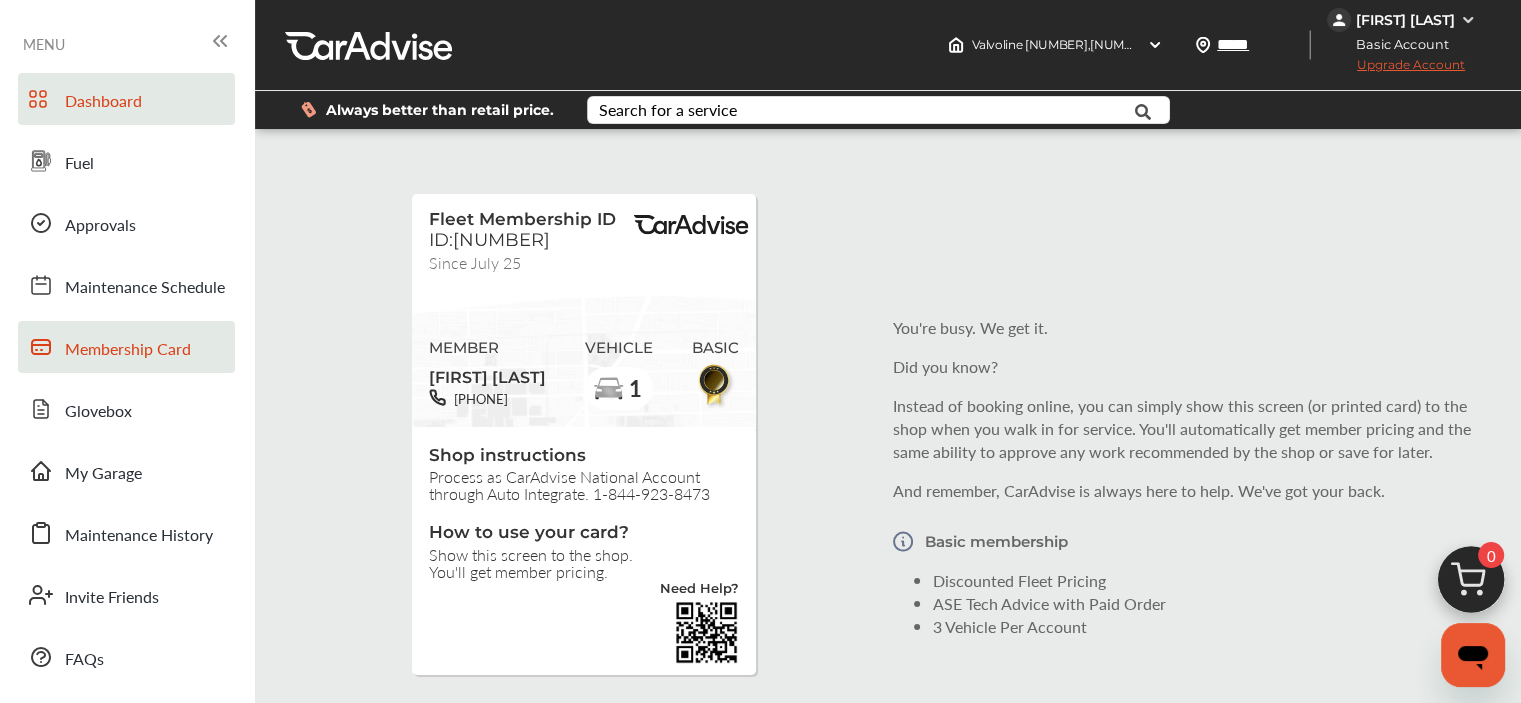 click on "Dashboard" at bounding box center [103, 102] 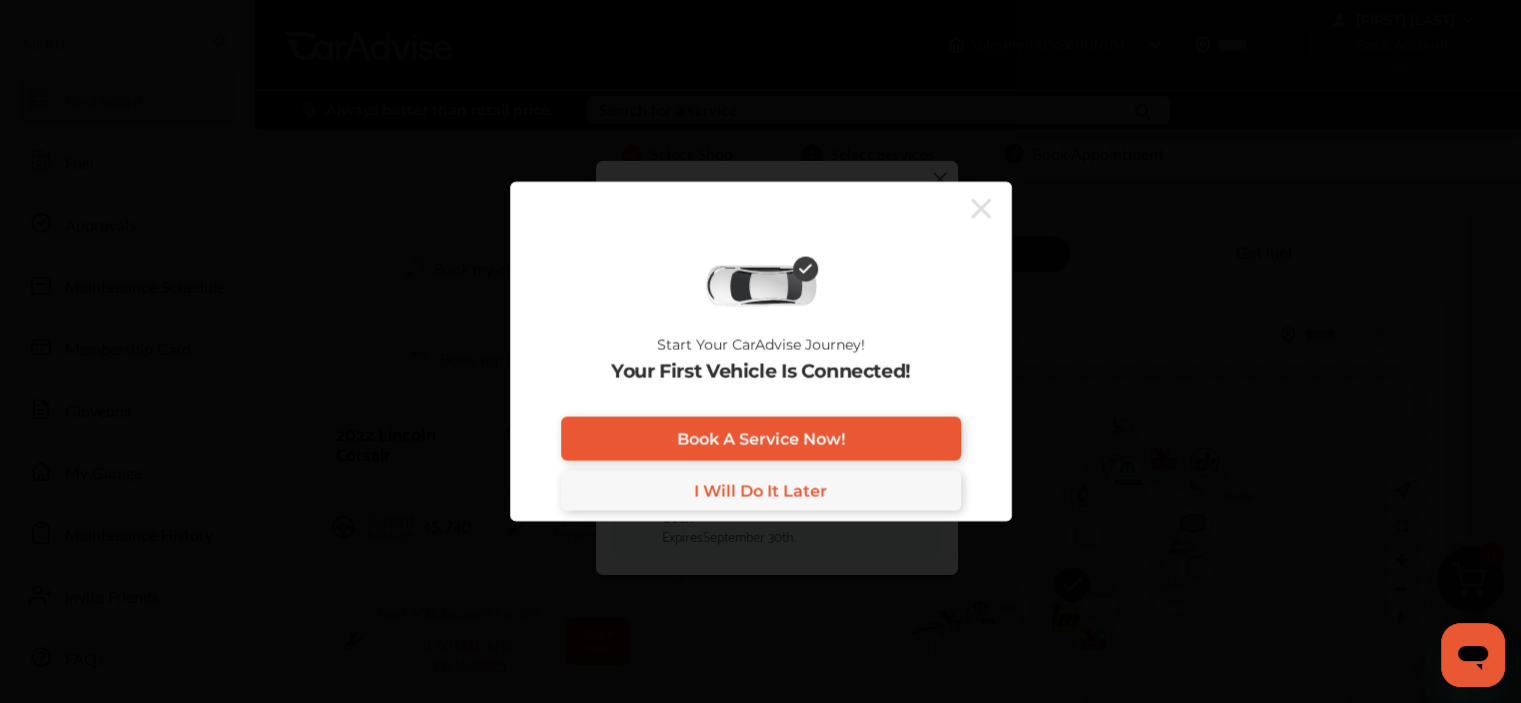 click 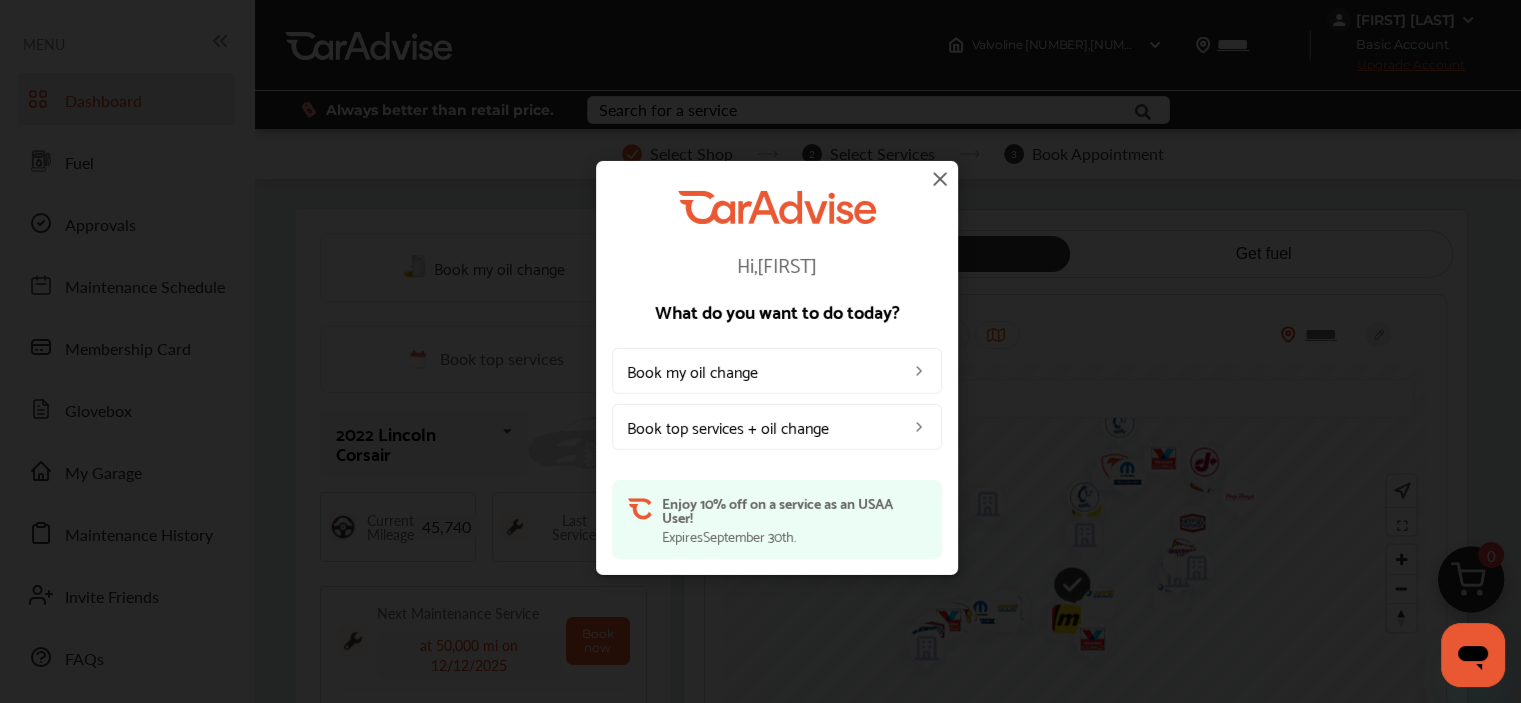 click at bounding box center (940, 178) 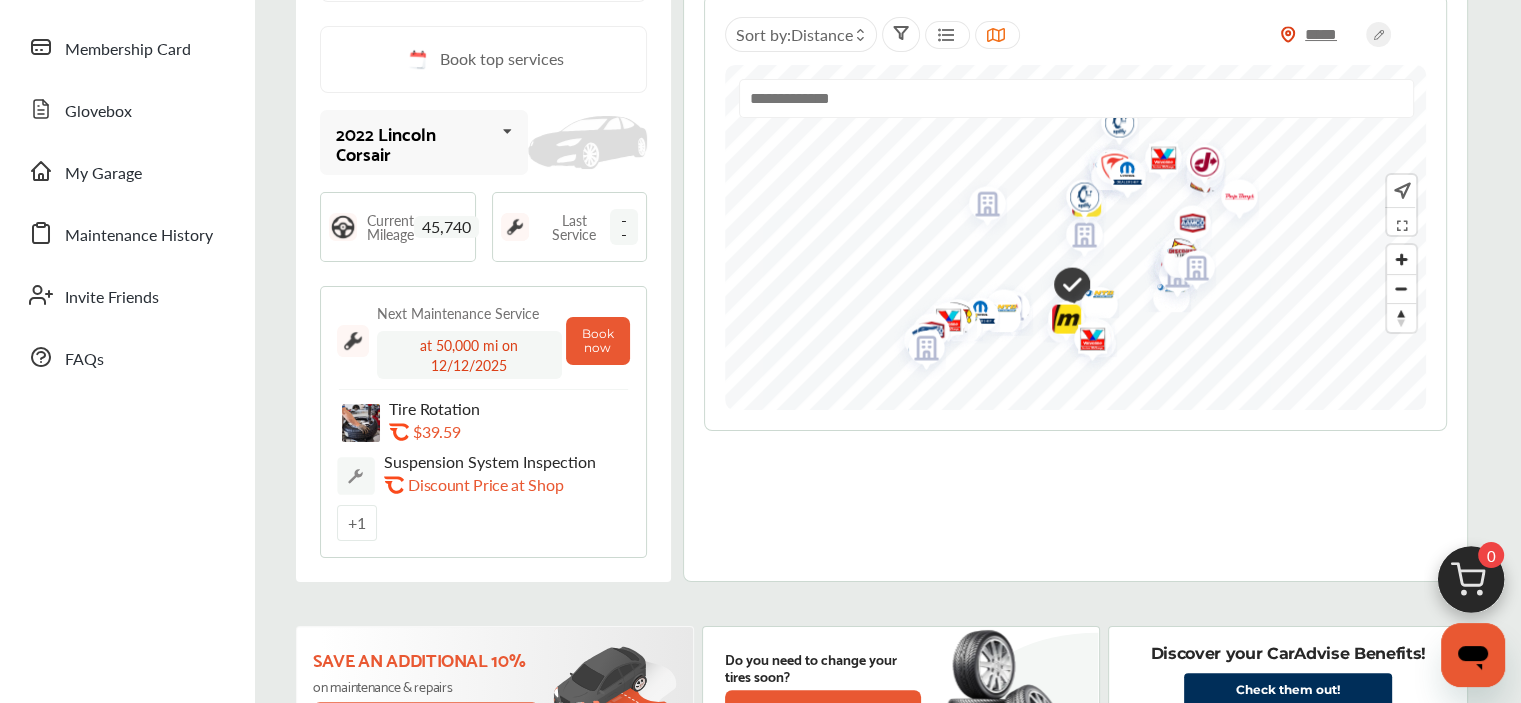 scroll, scrollTop: 500, scrollLeft: 0, axis: vertical 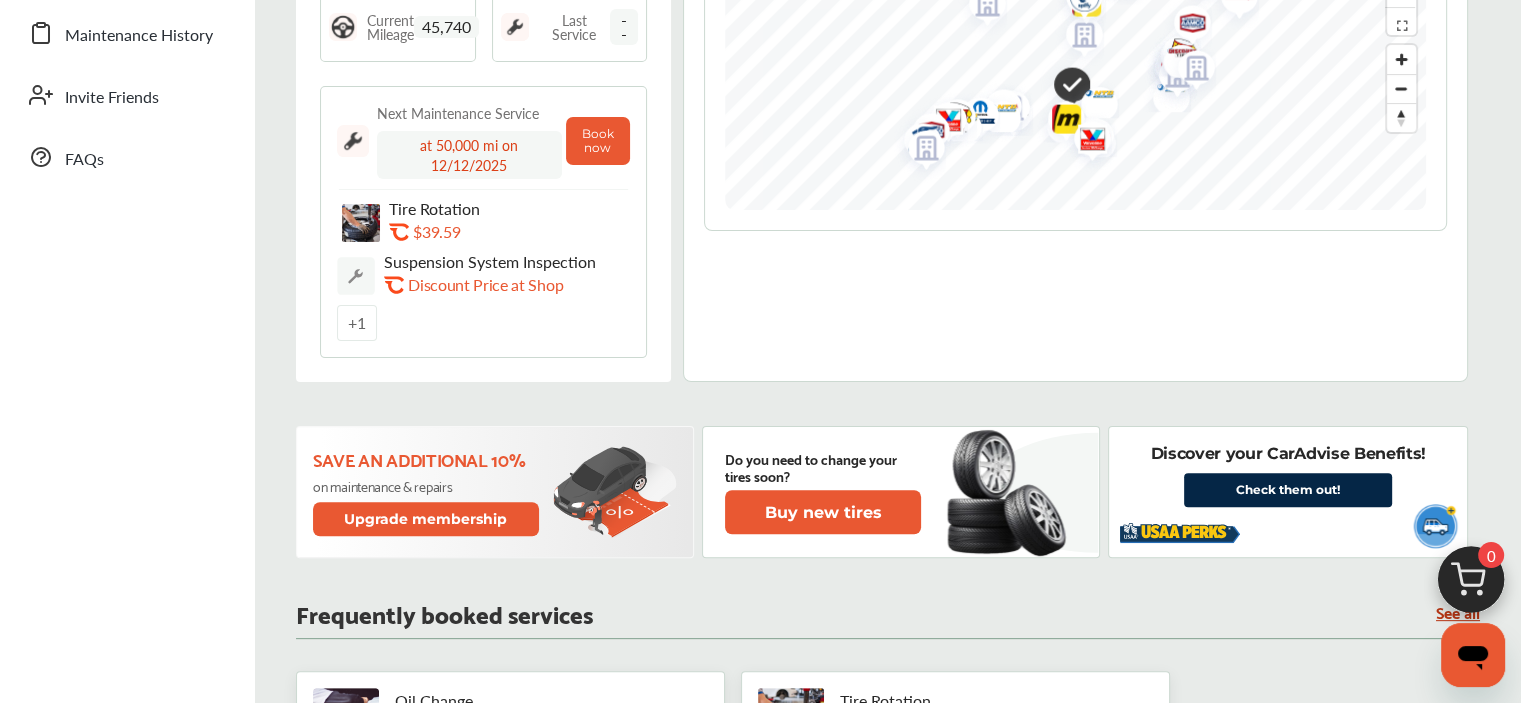 click on "Check them out!" at bounding box center (1288, 490) 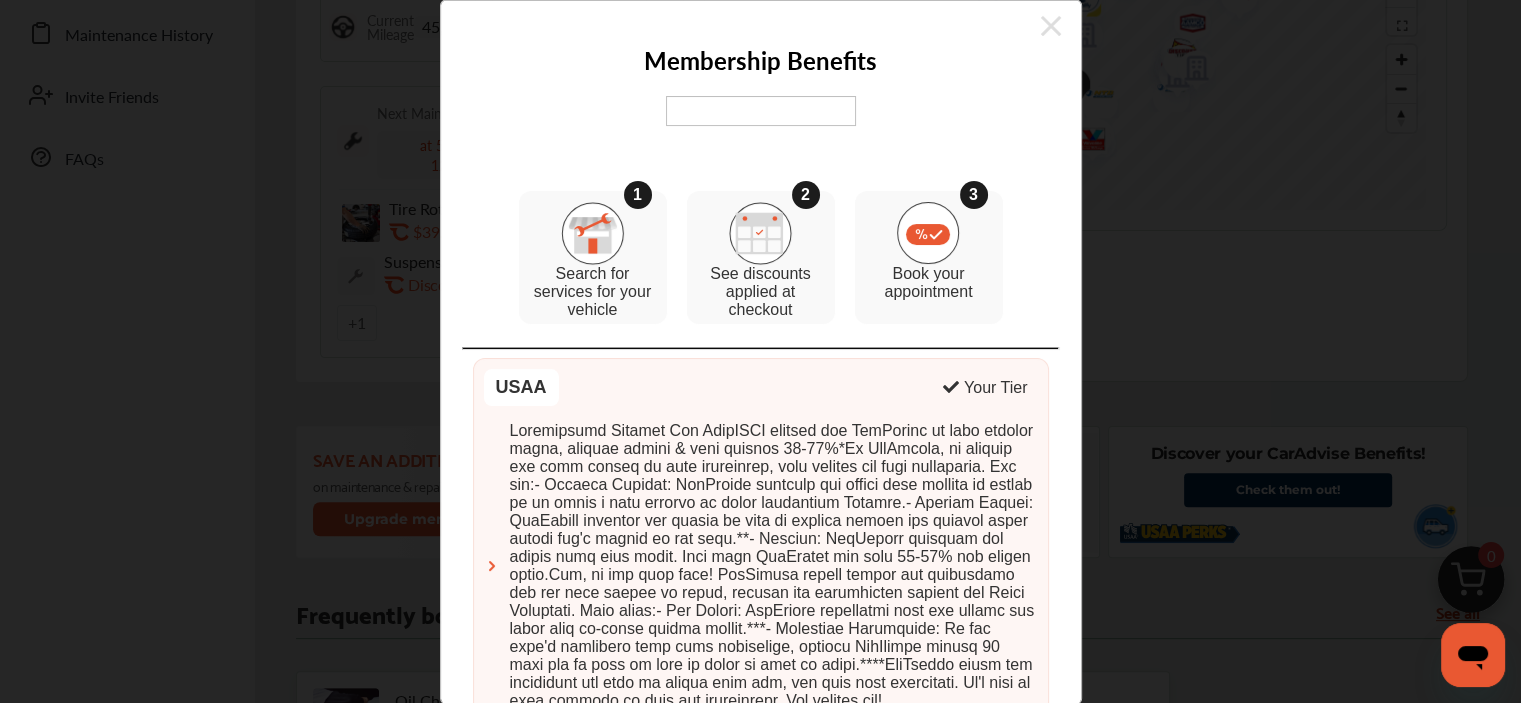 drag, startPoint x: 1032, startPoint y: 32, endPoint x: 1493, endPoint y: 154, distance: 476.87 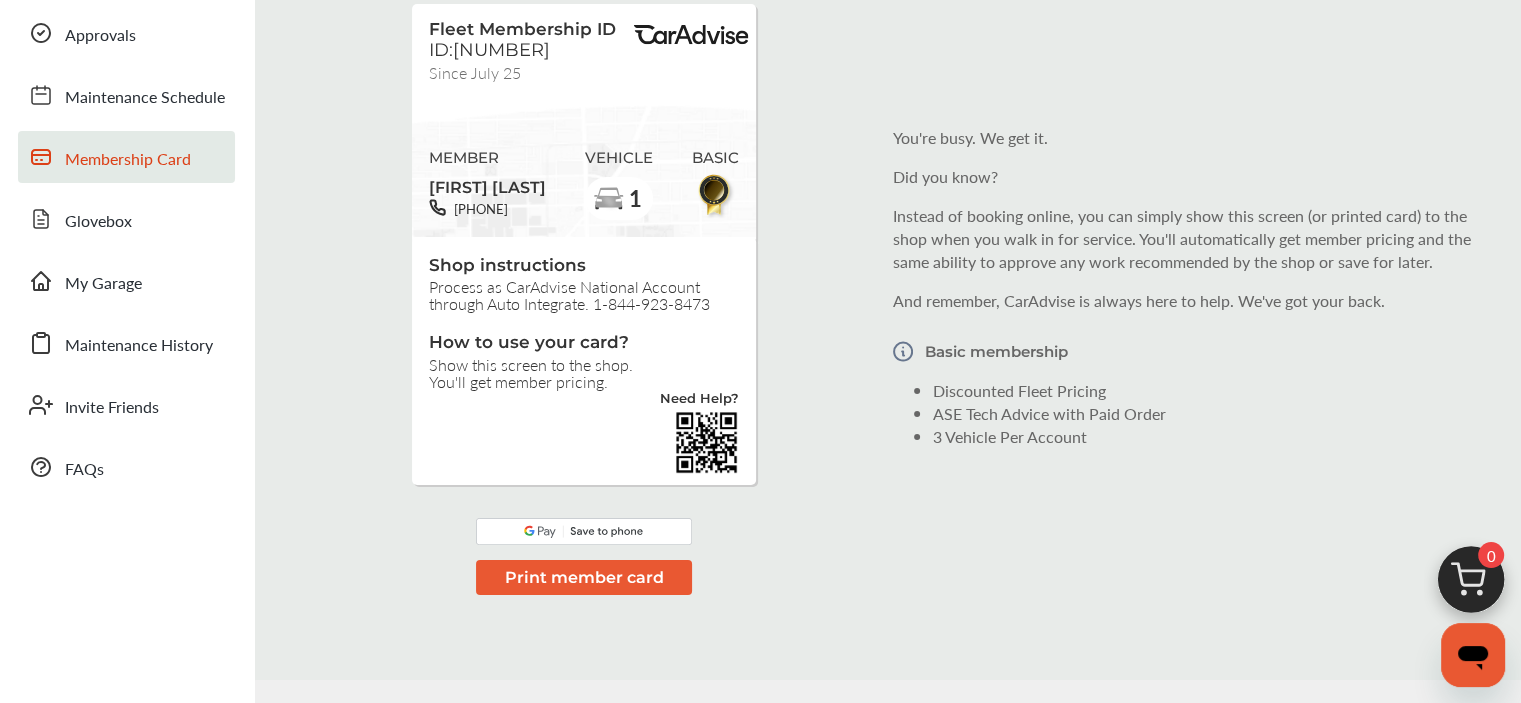 scroll, scrollTop: 200, scrollLeft: 0, axis: vertical 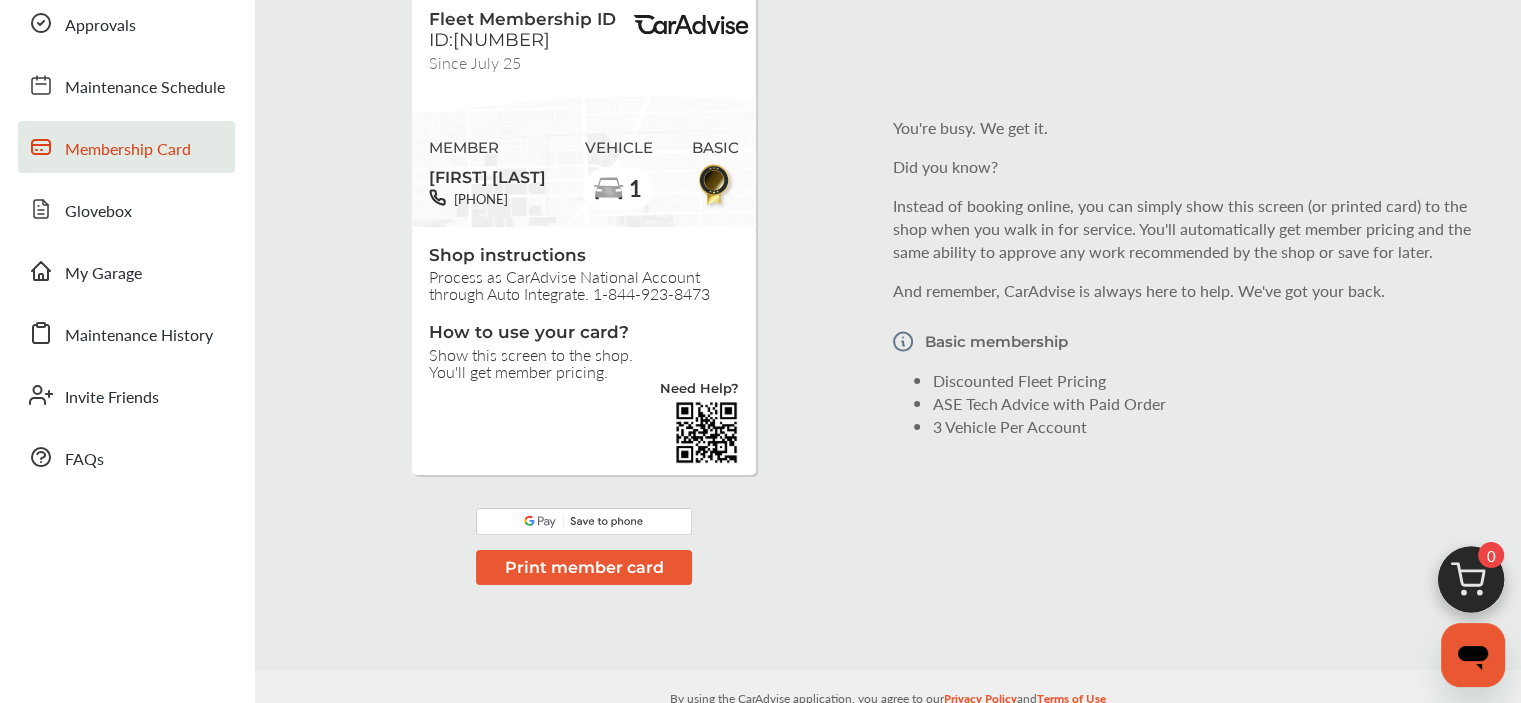 click on "Print member card" at bounding box center (583, 567) 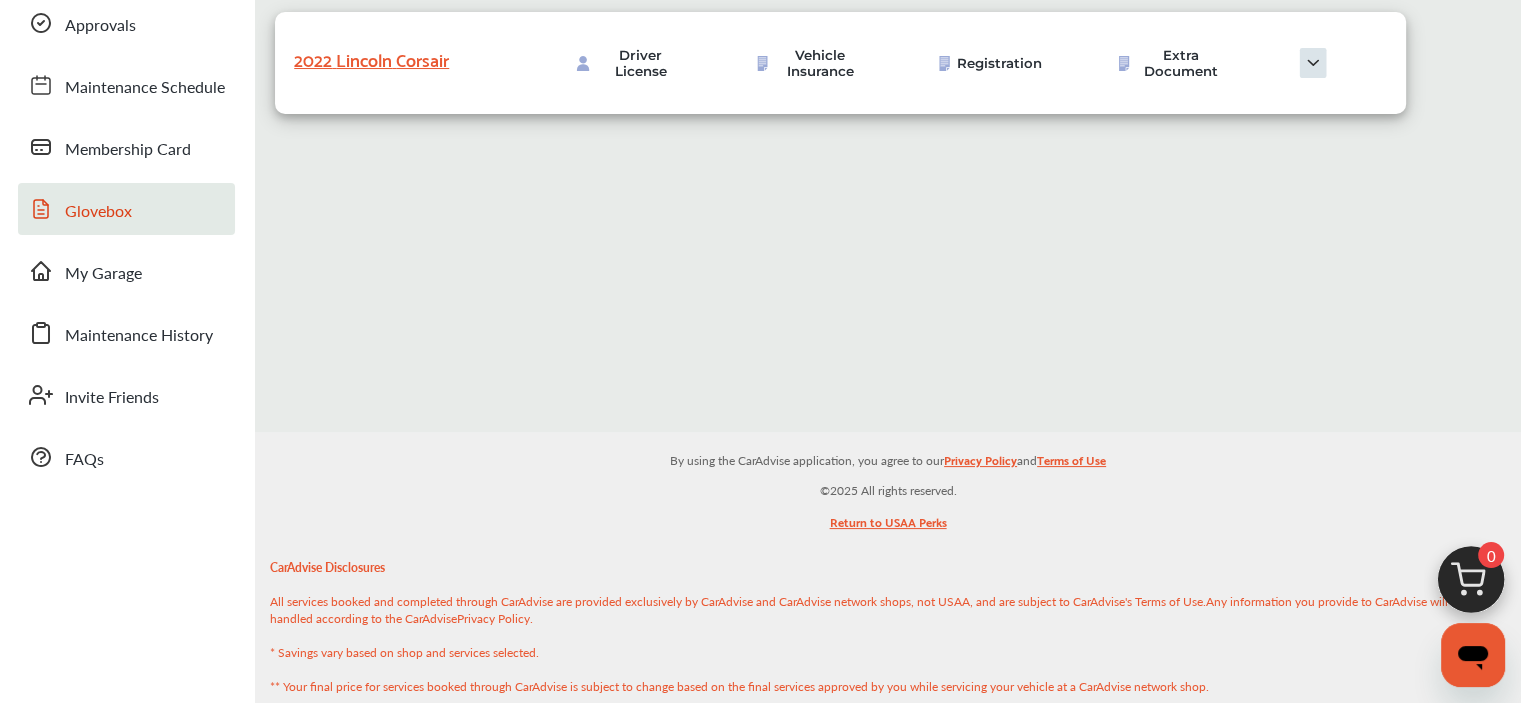 scroll, scrollTop: 0, scrollLeft: 0, axis: both 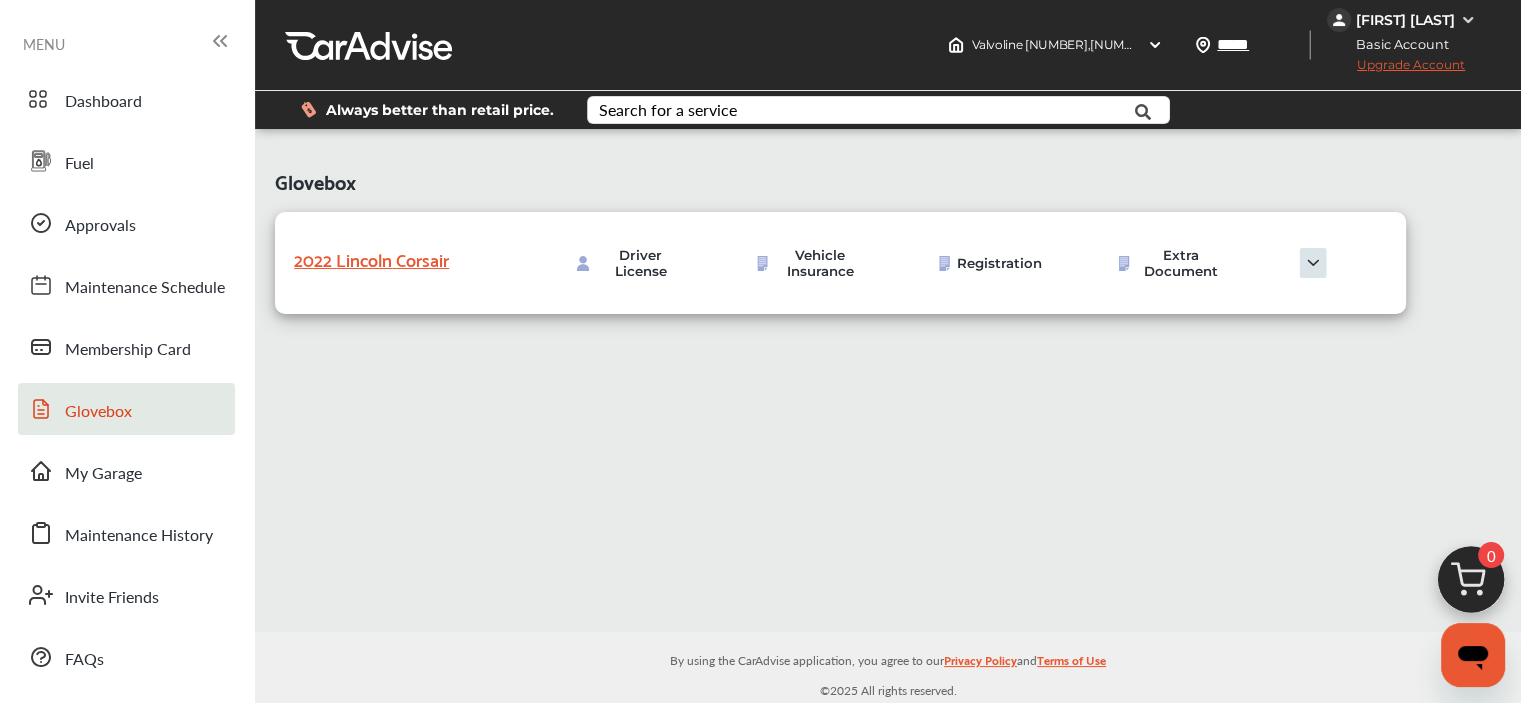 click at bounding box center (1313, 263) 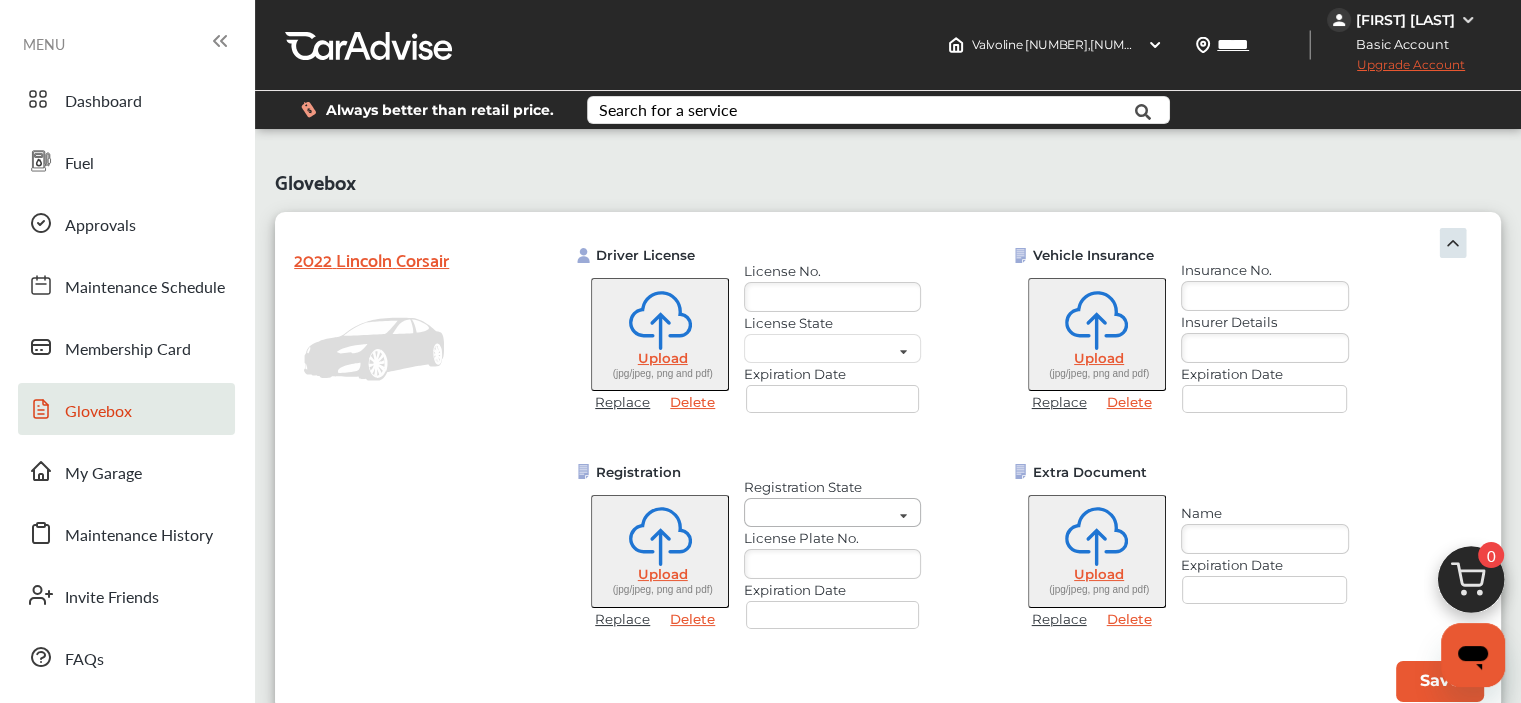 click at bounding box center [903, 517] 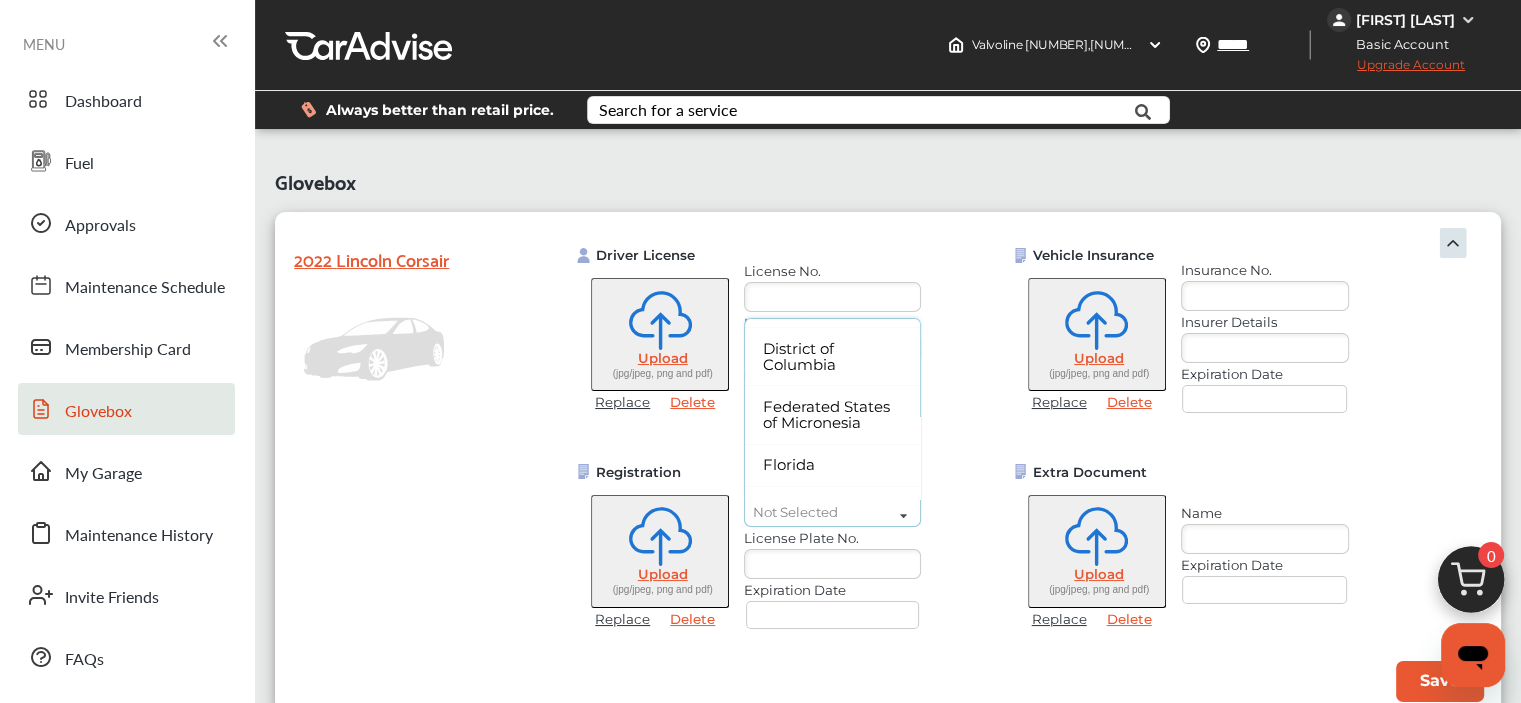 scroll, scrollTop: 453, scrollLeft: 0, axis: vertical 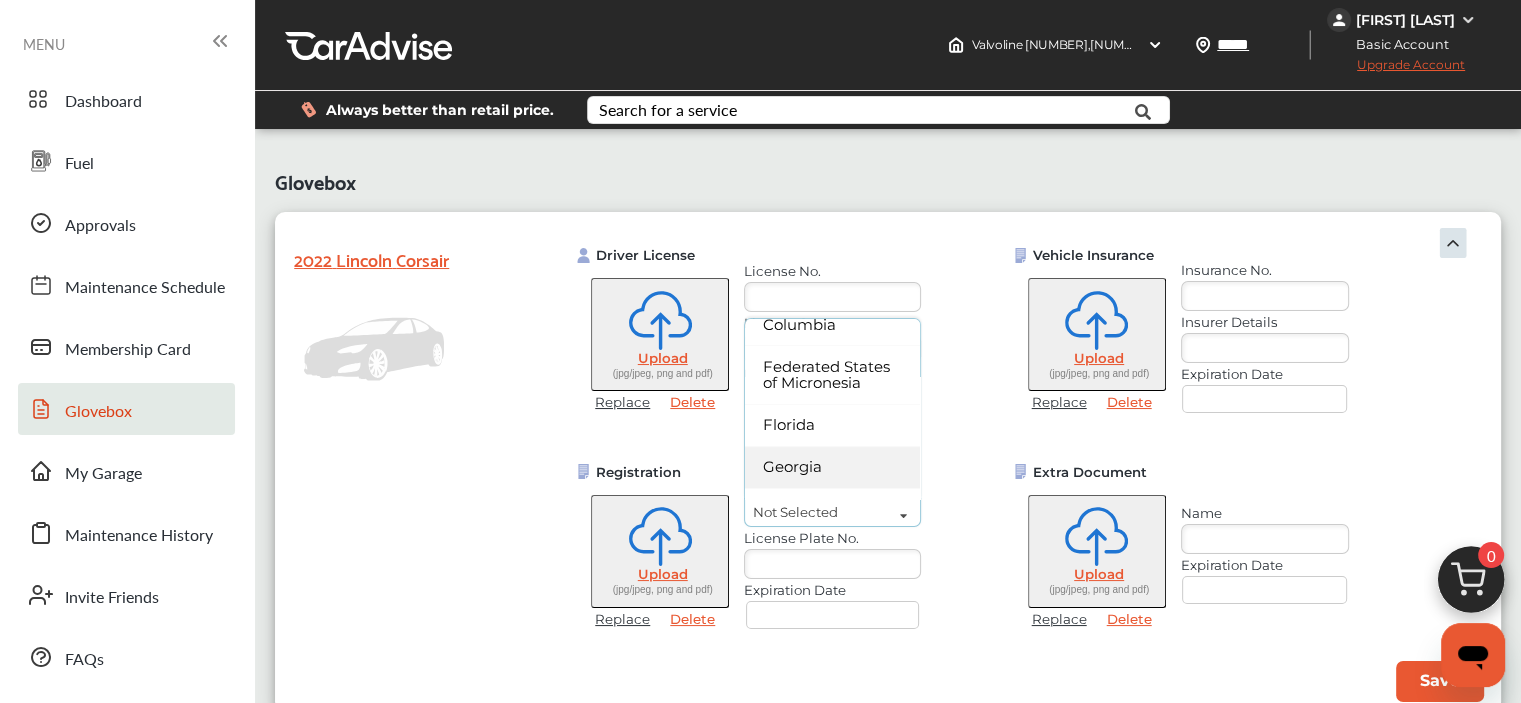 click on "Georgia" at bounding box center [832, 467] 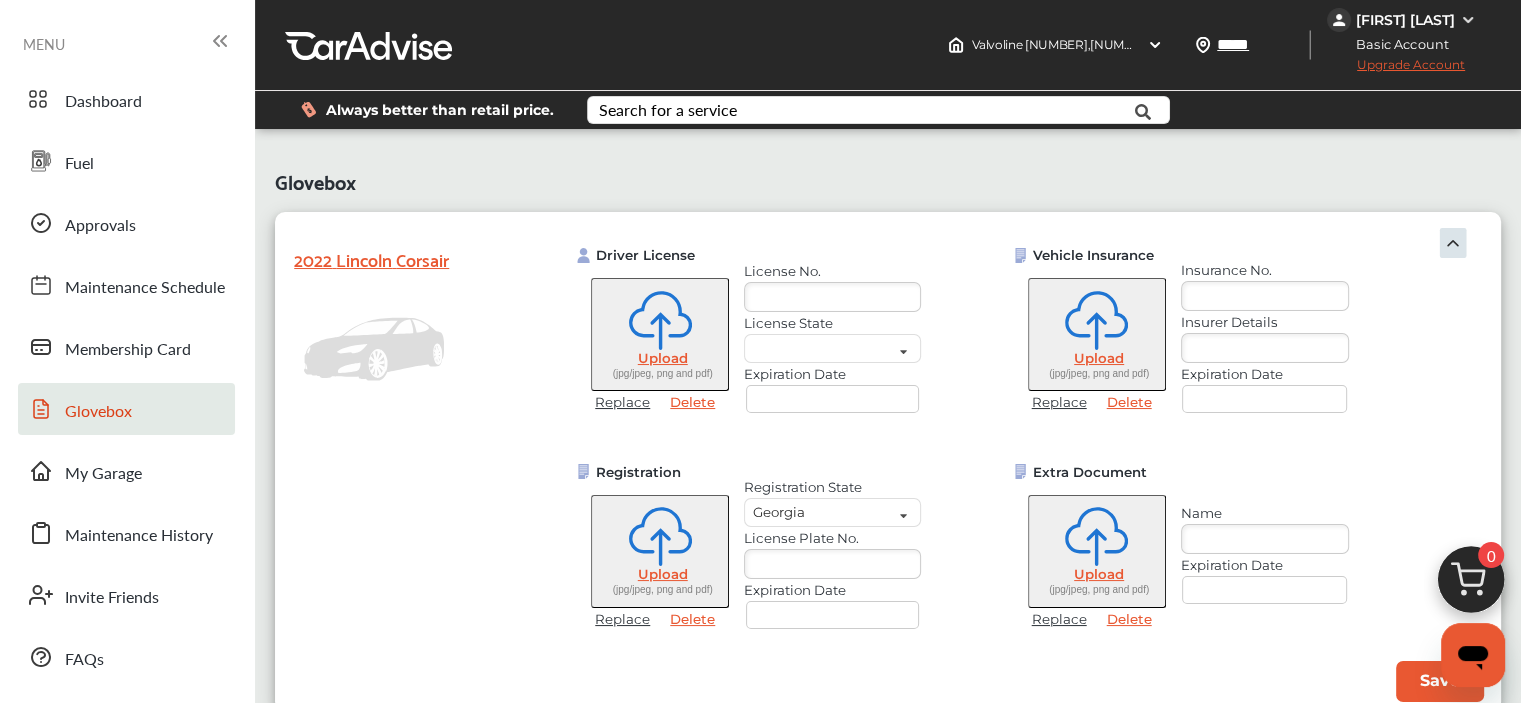click at bounding box center [832, 564] 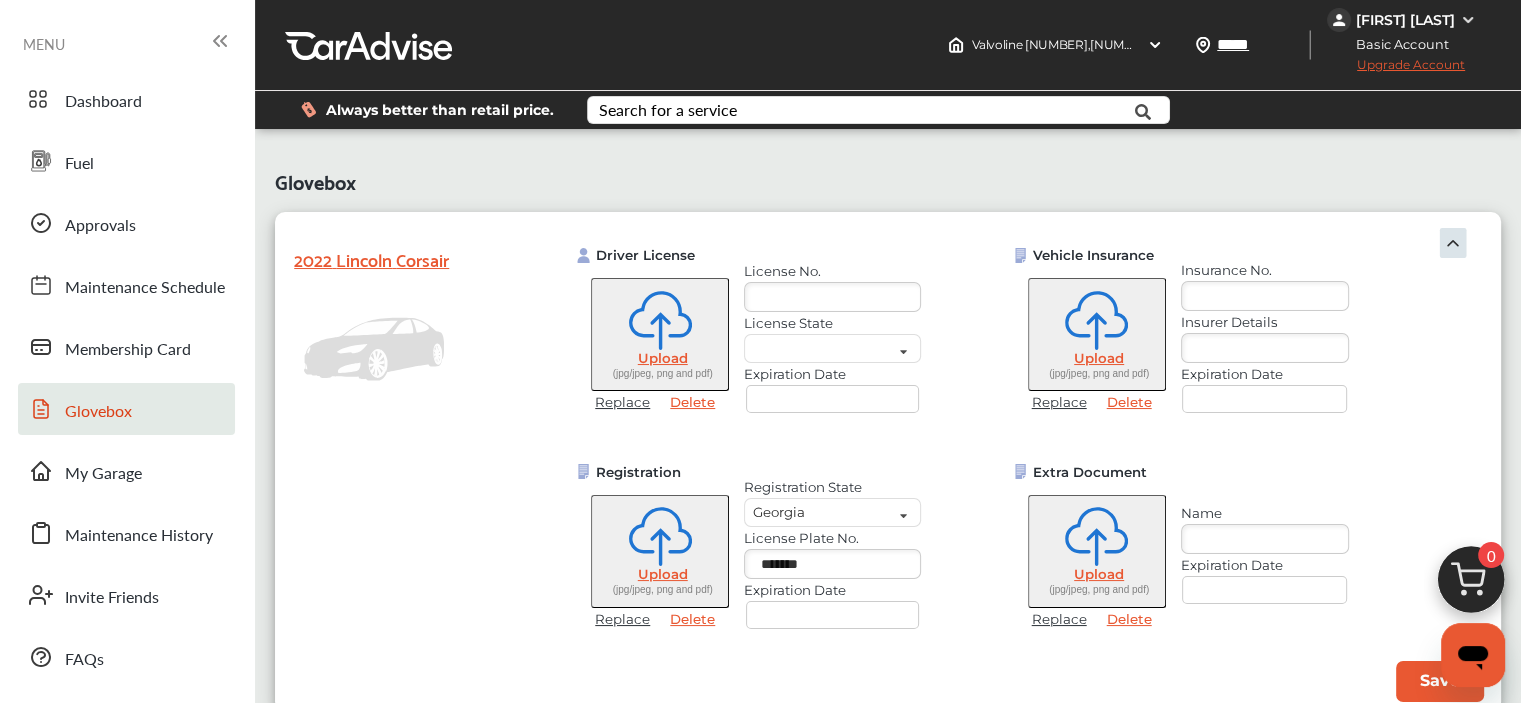type on "*******" 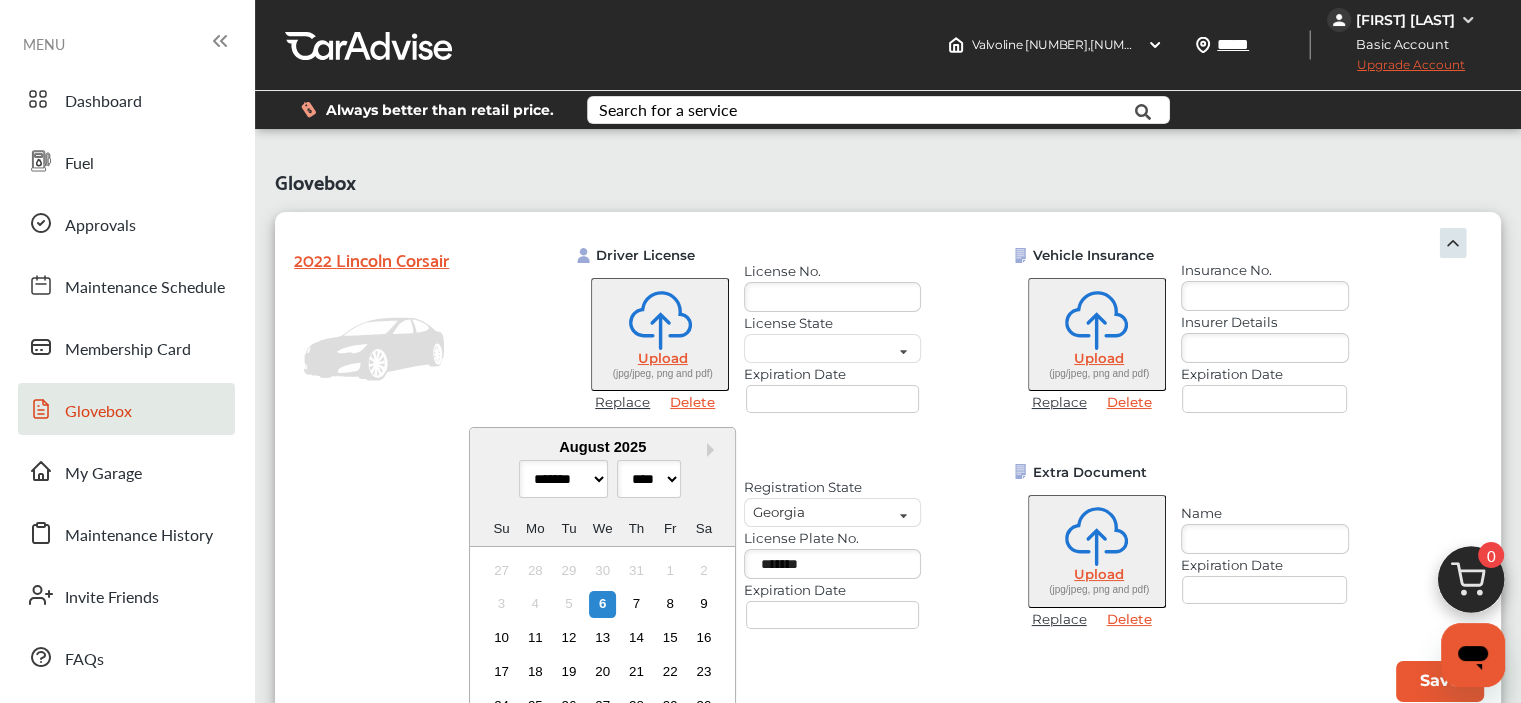 click at bounding box center [833, 615] 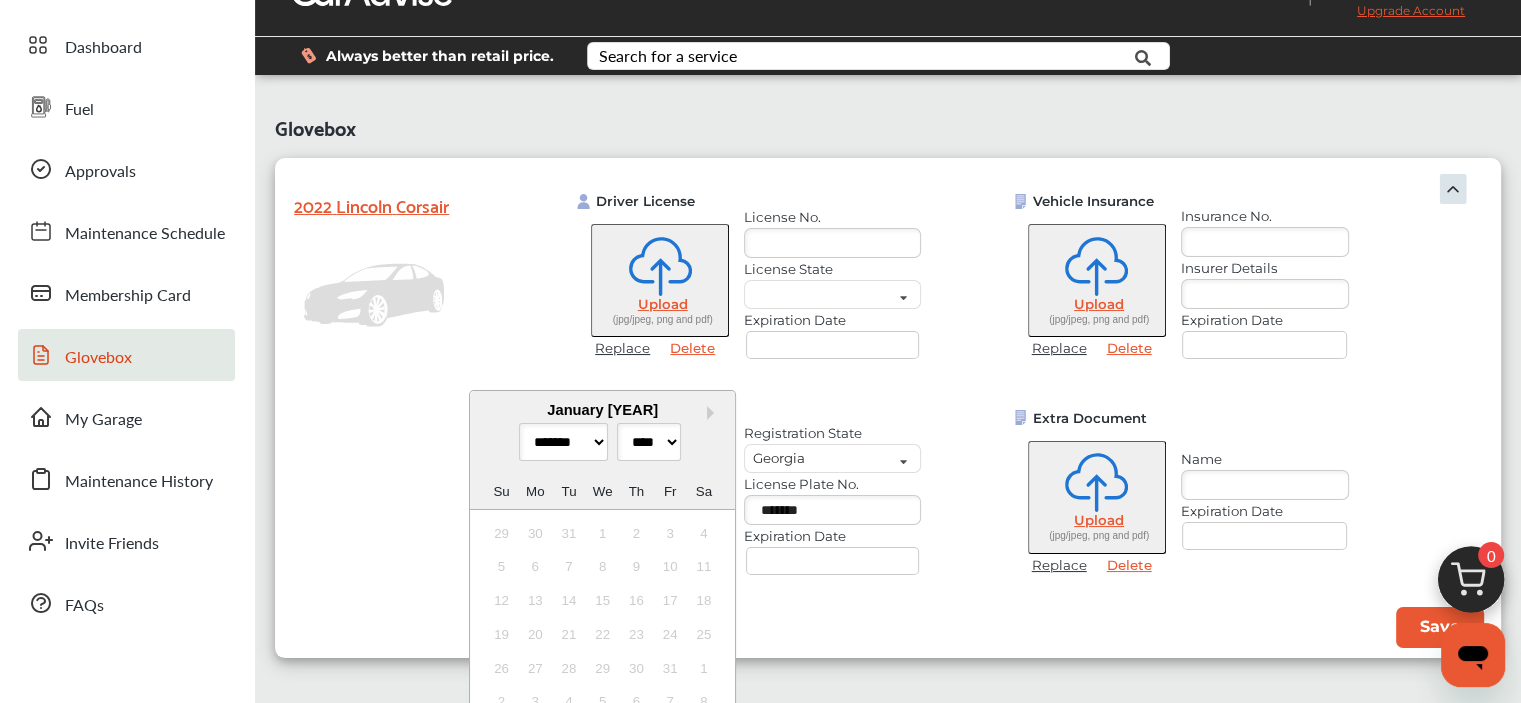 scroll, scrollTop: 100, scrollLeft: 0, axis: vertical 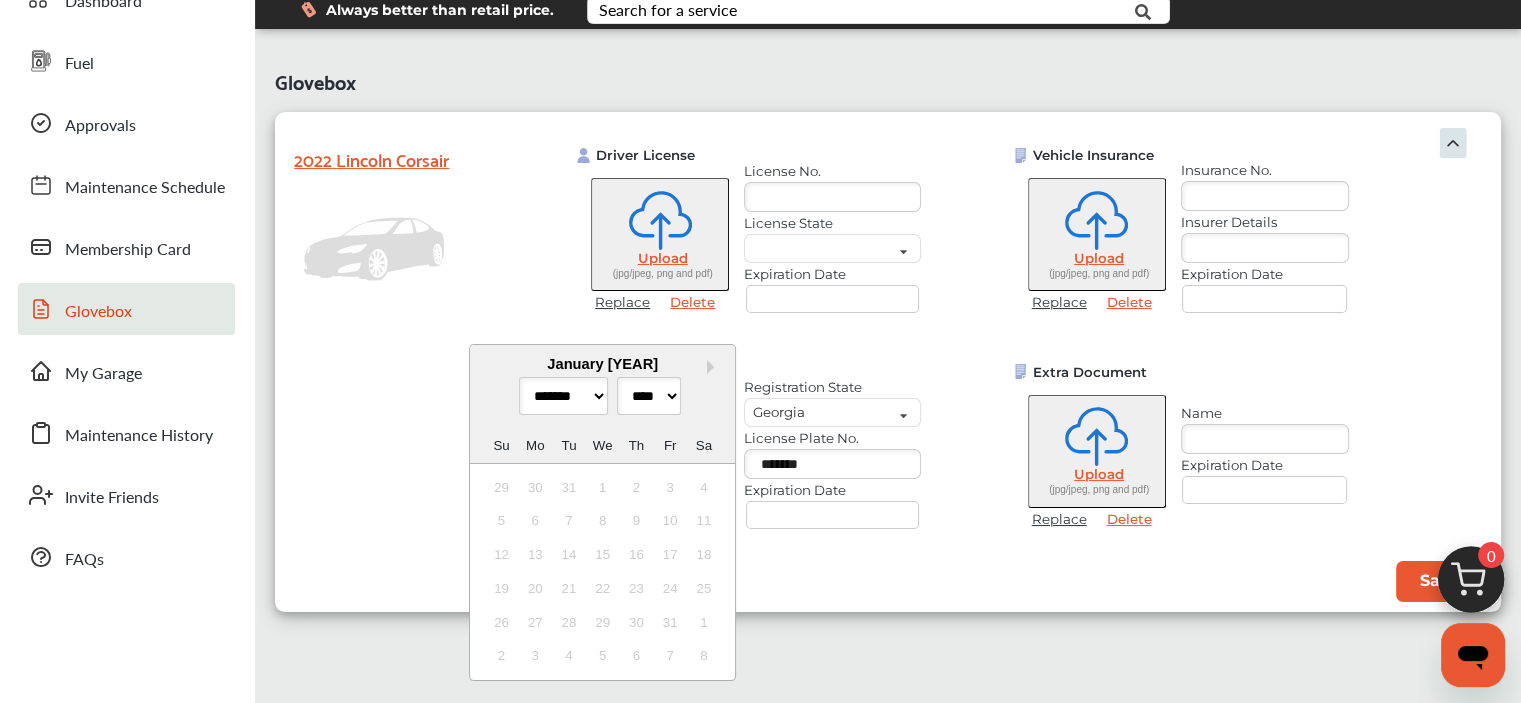 click at bounding box center (833, 515) 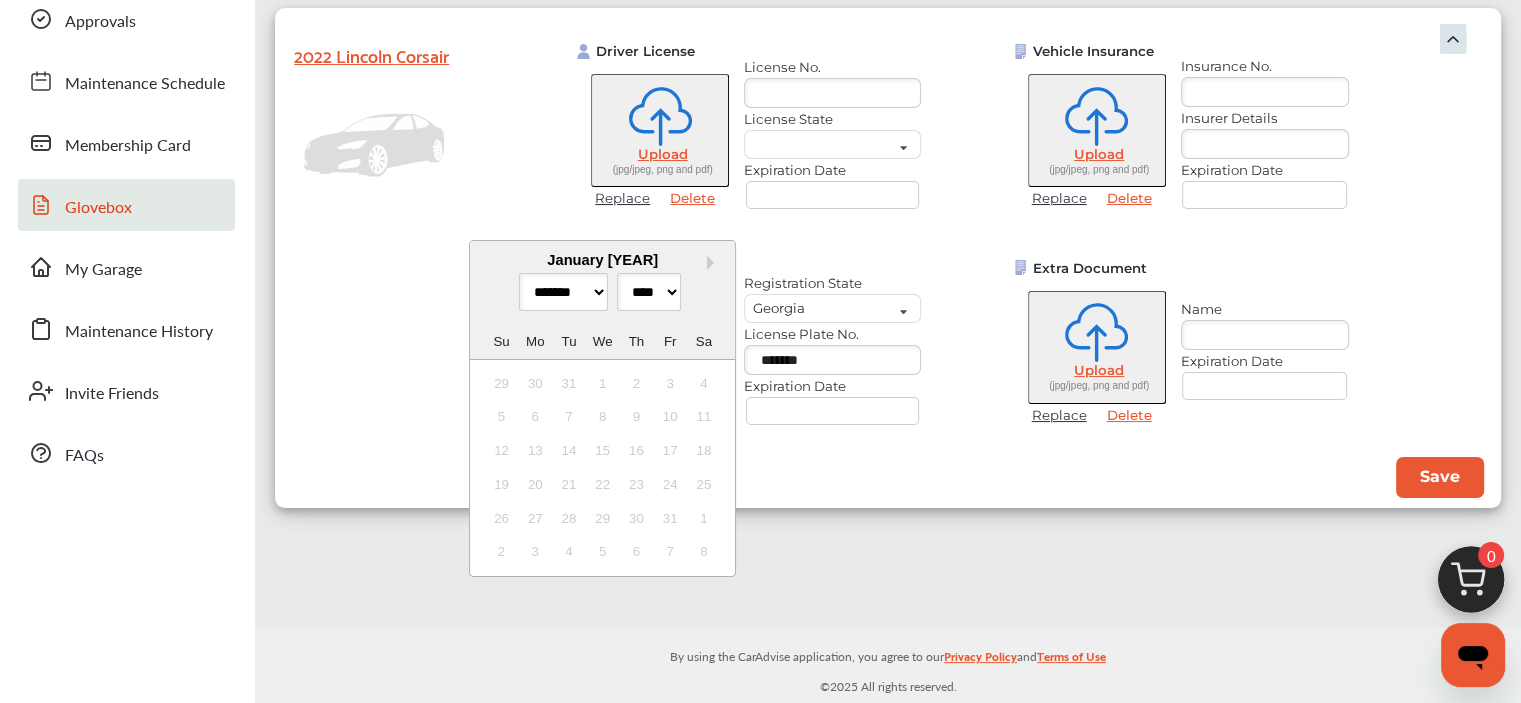 scroll, scrollTop: 200, scrollLeft: 0, axis: vertical 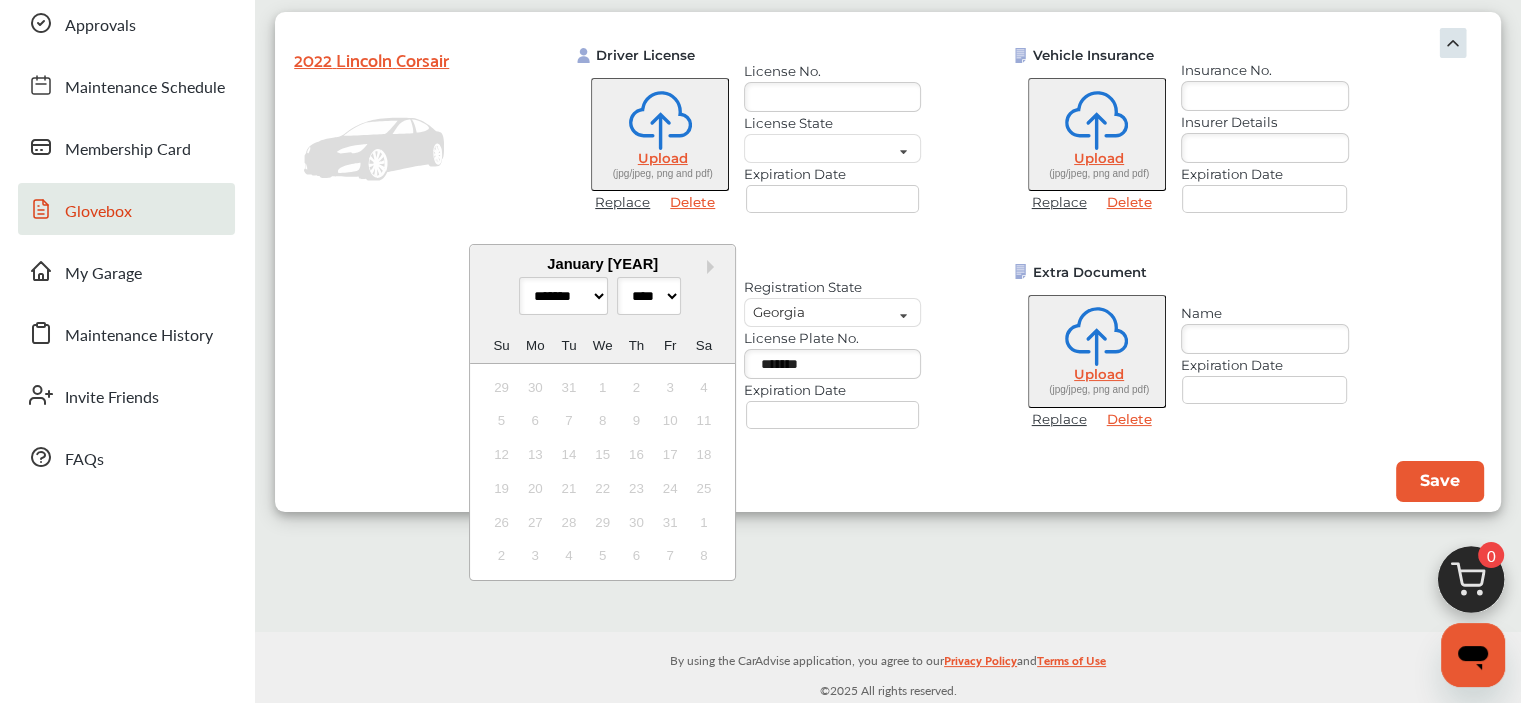 click on "11" at bounding box center [704, 421] 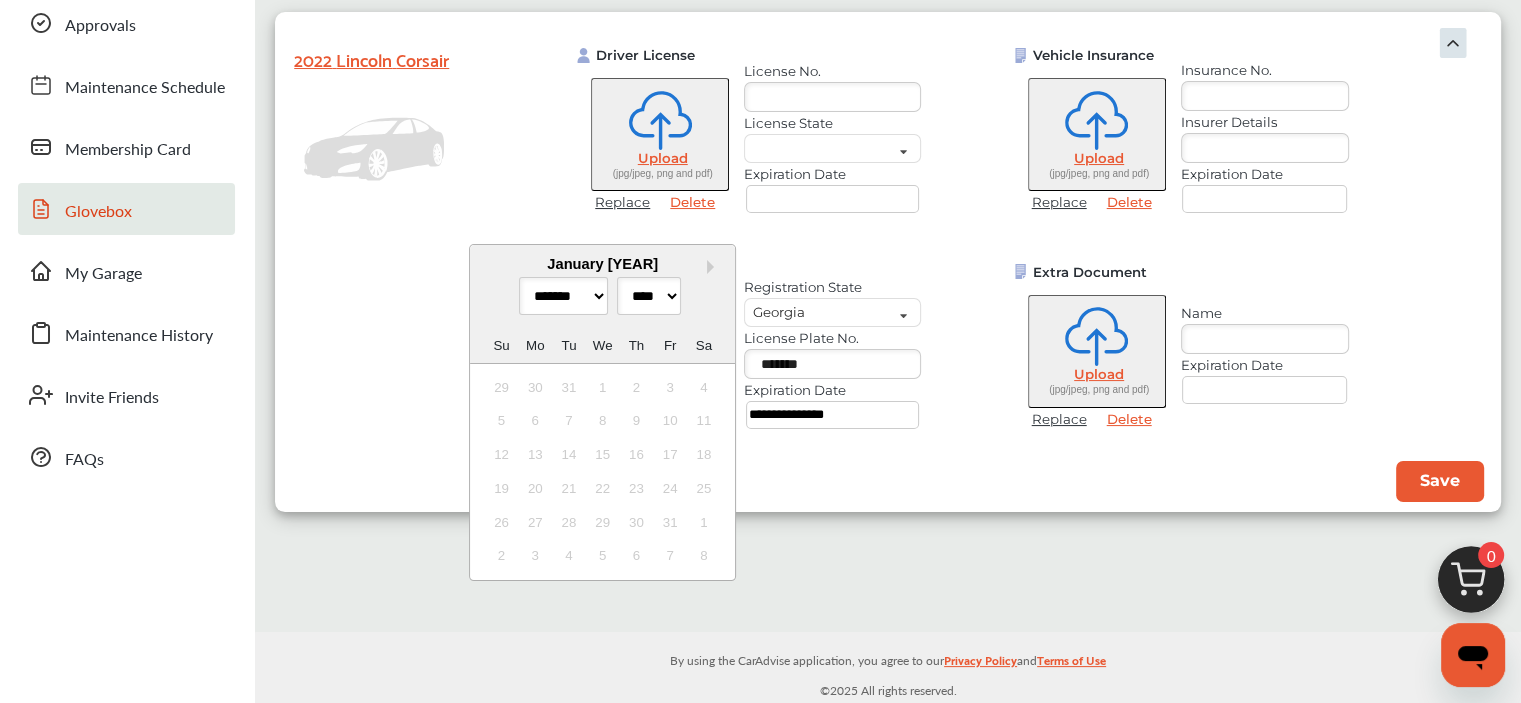 type on "**********" 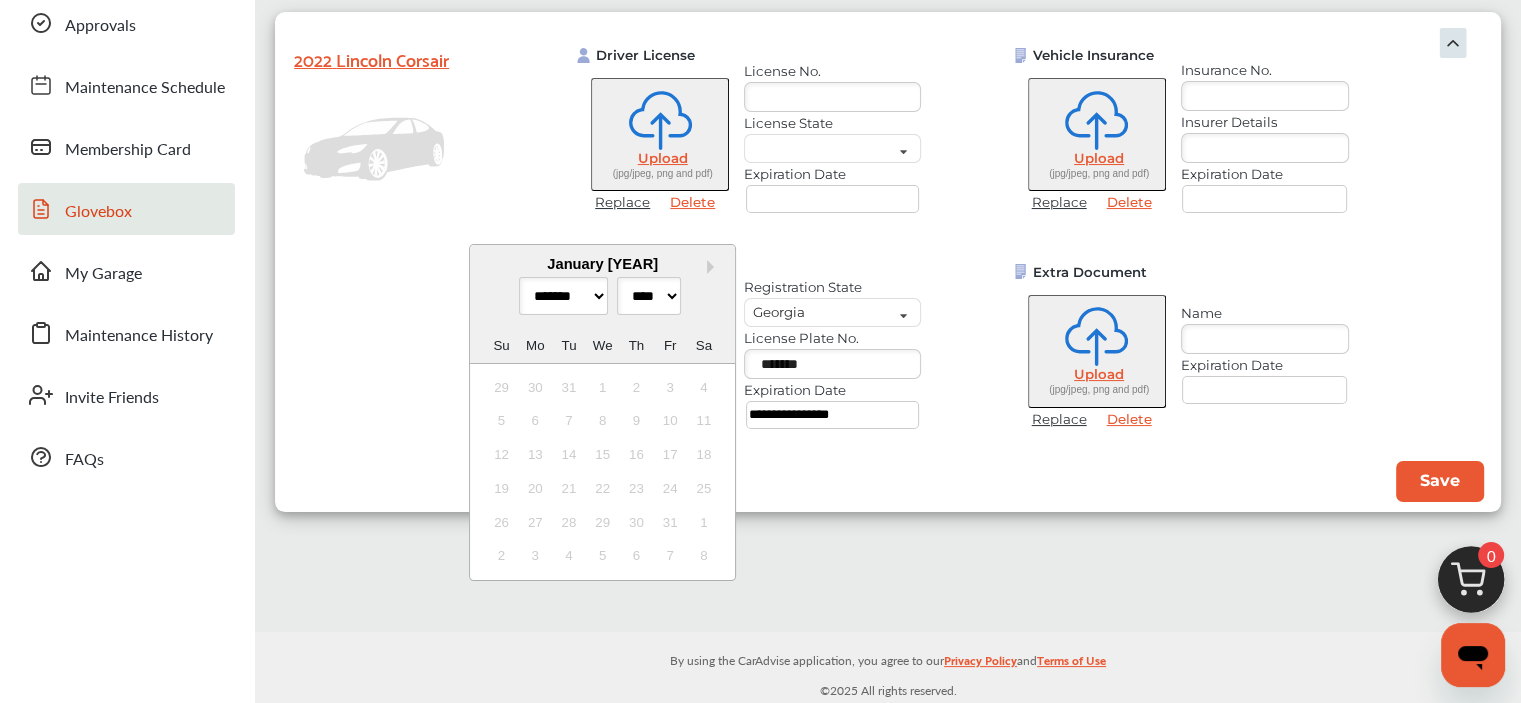 select on "****" 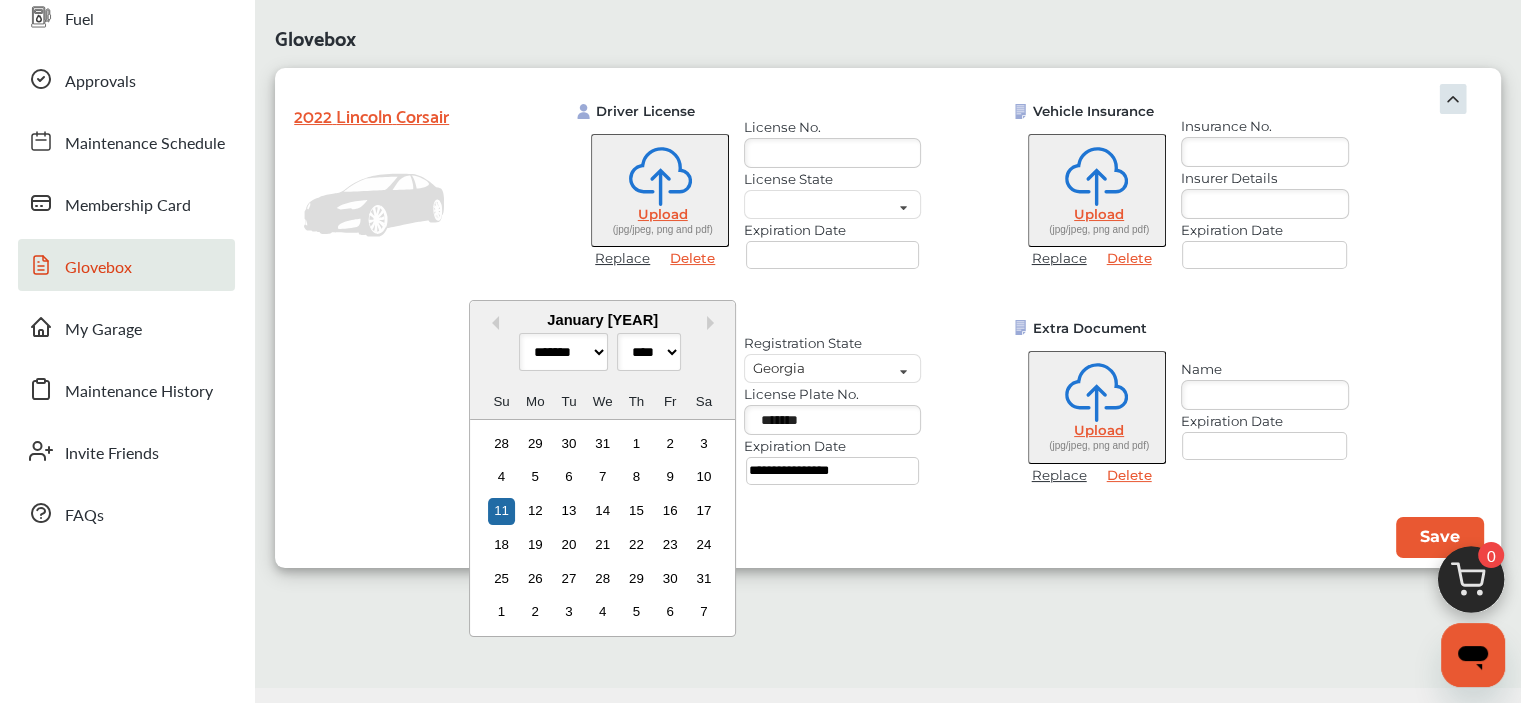 scroll, scrollTop: 100, scrollLeft: 0, axis: vertical 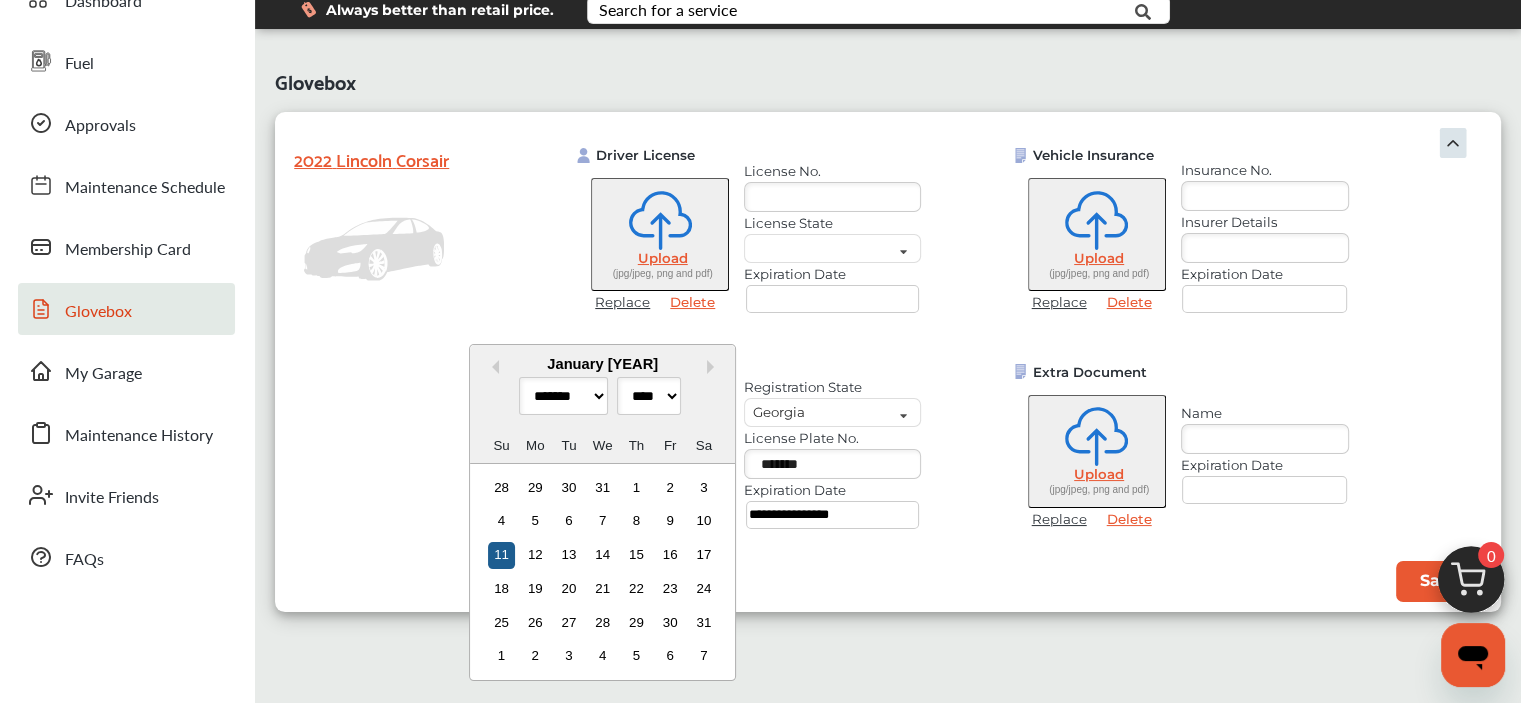 click on "11" at bounding box center (501, 555) 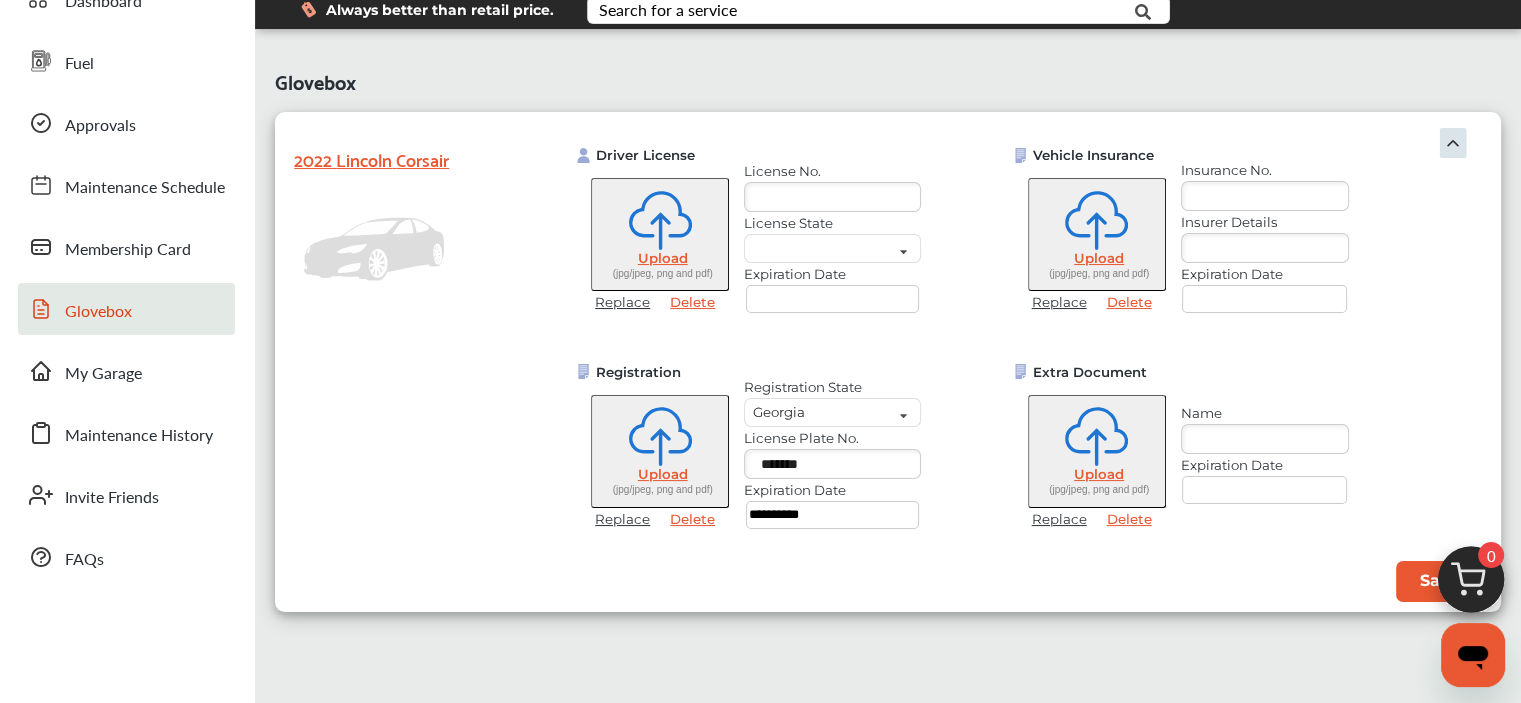 click at bounding box center [832, 197] 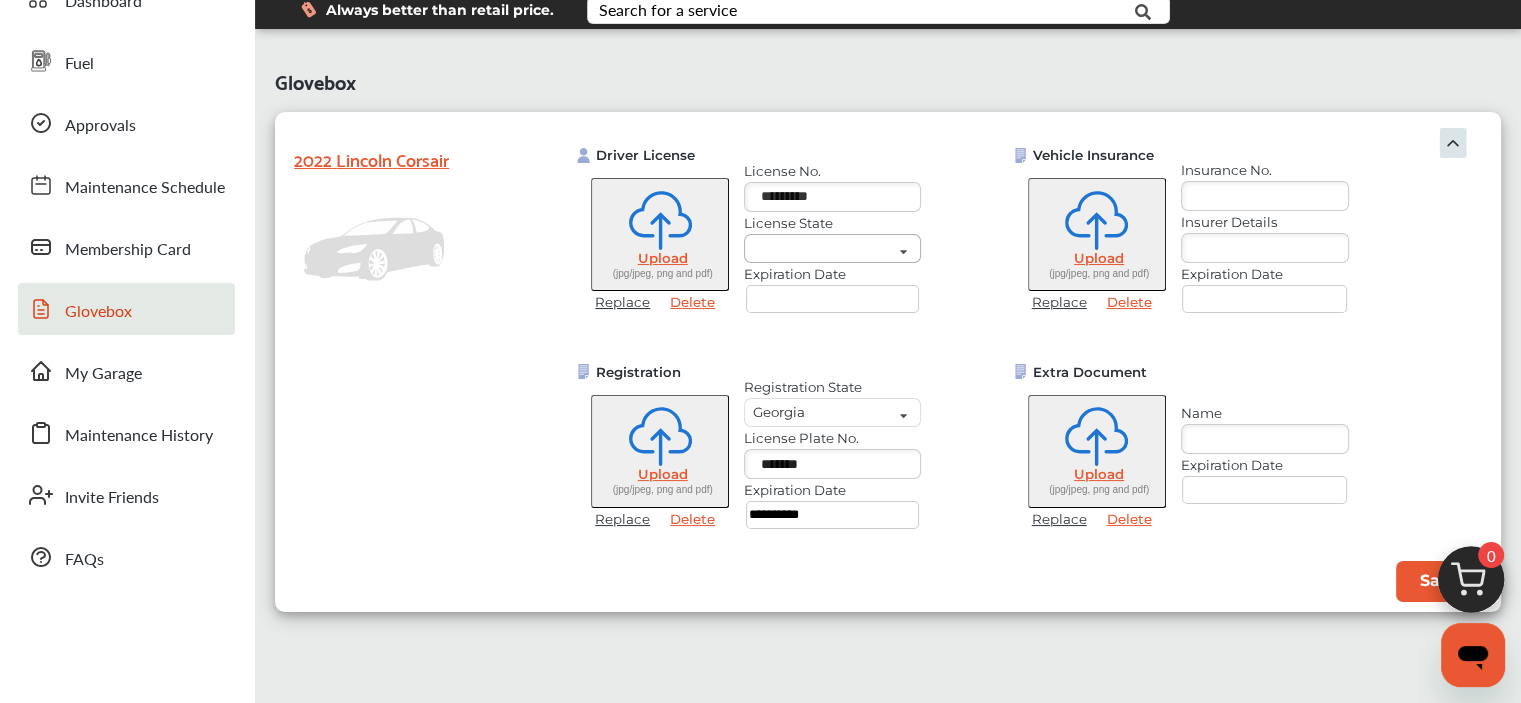 type on "*********" 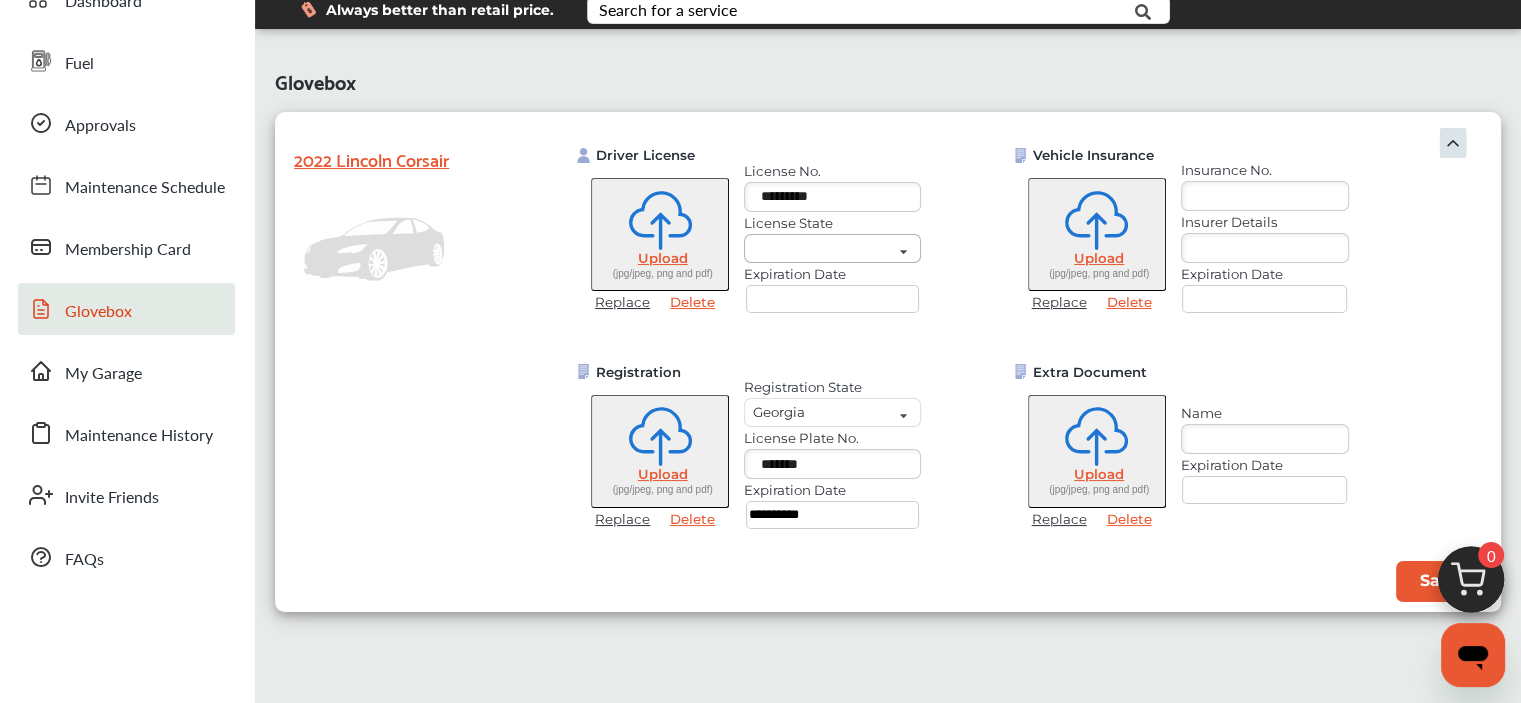 click at bounding box center (903, 253) 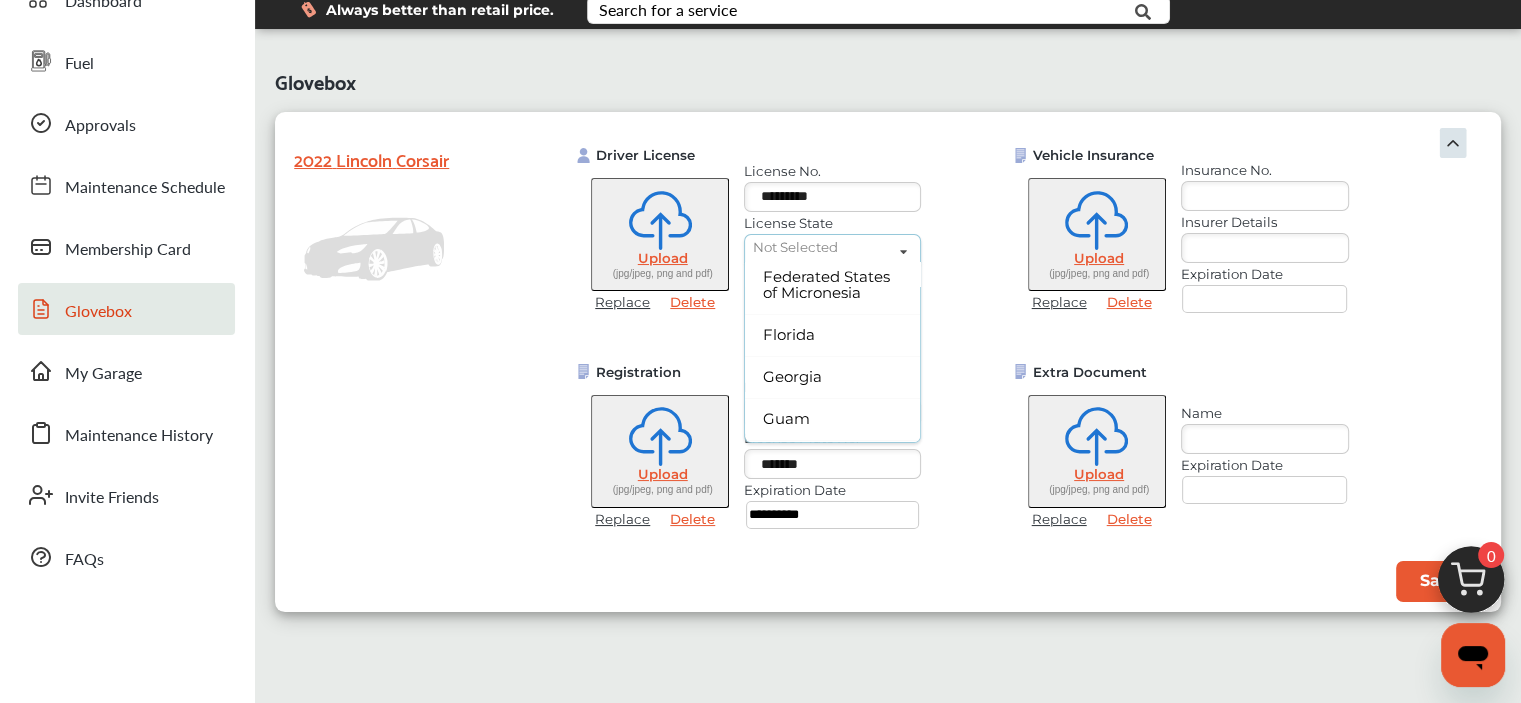 scroll, scrollTop: 493, scrollLeft: 0, axis: vertical 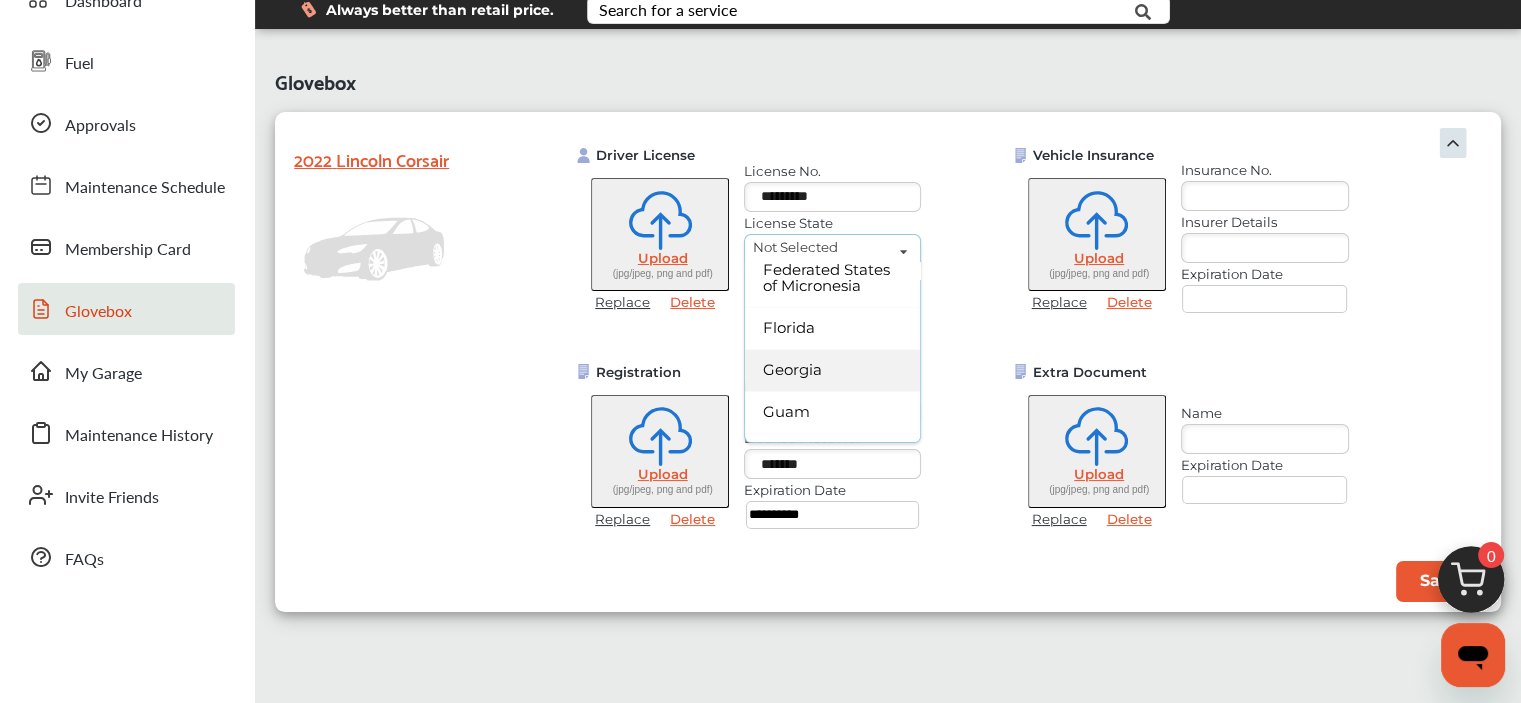 click on "Georgia" at bounding box center (832, 370) 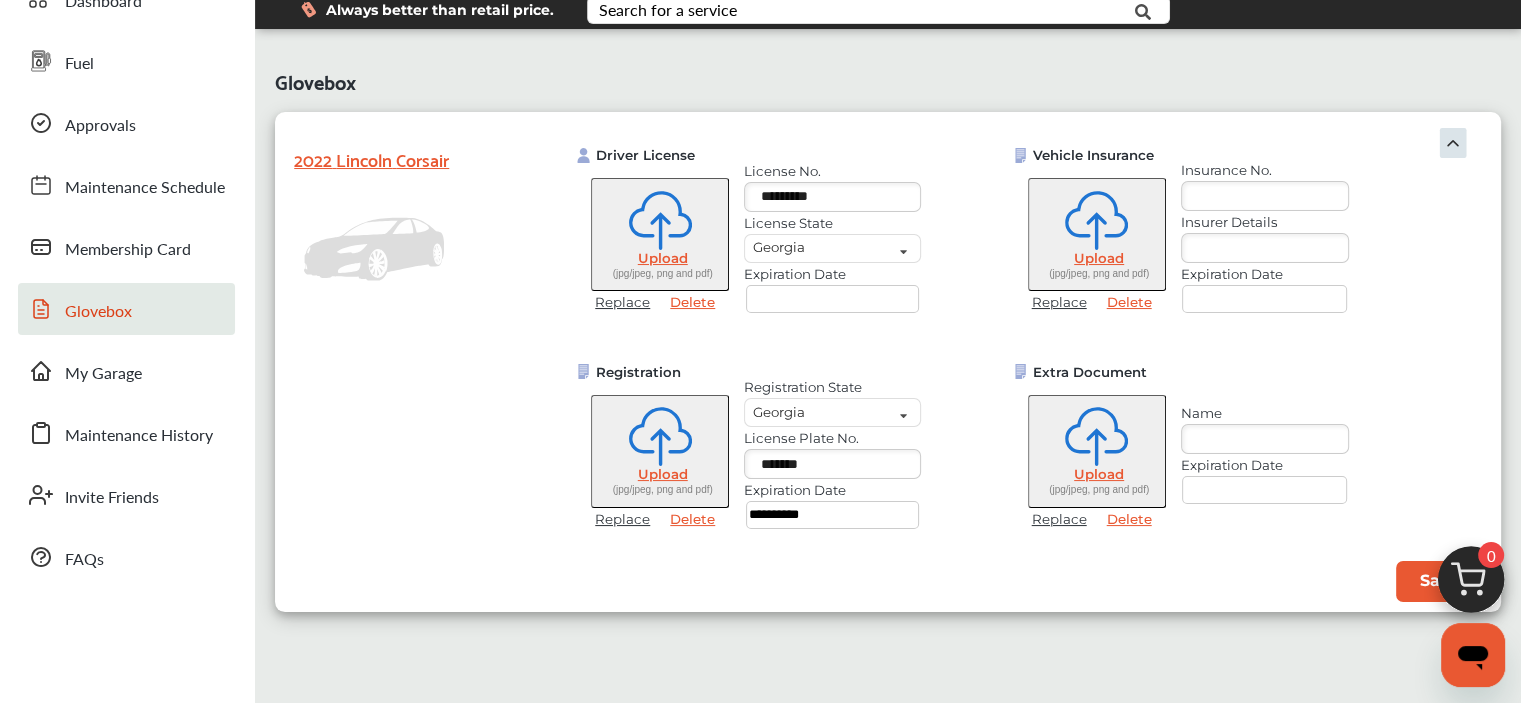 select on "*" 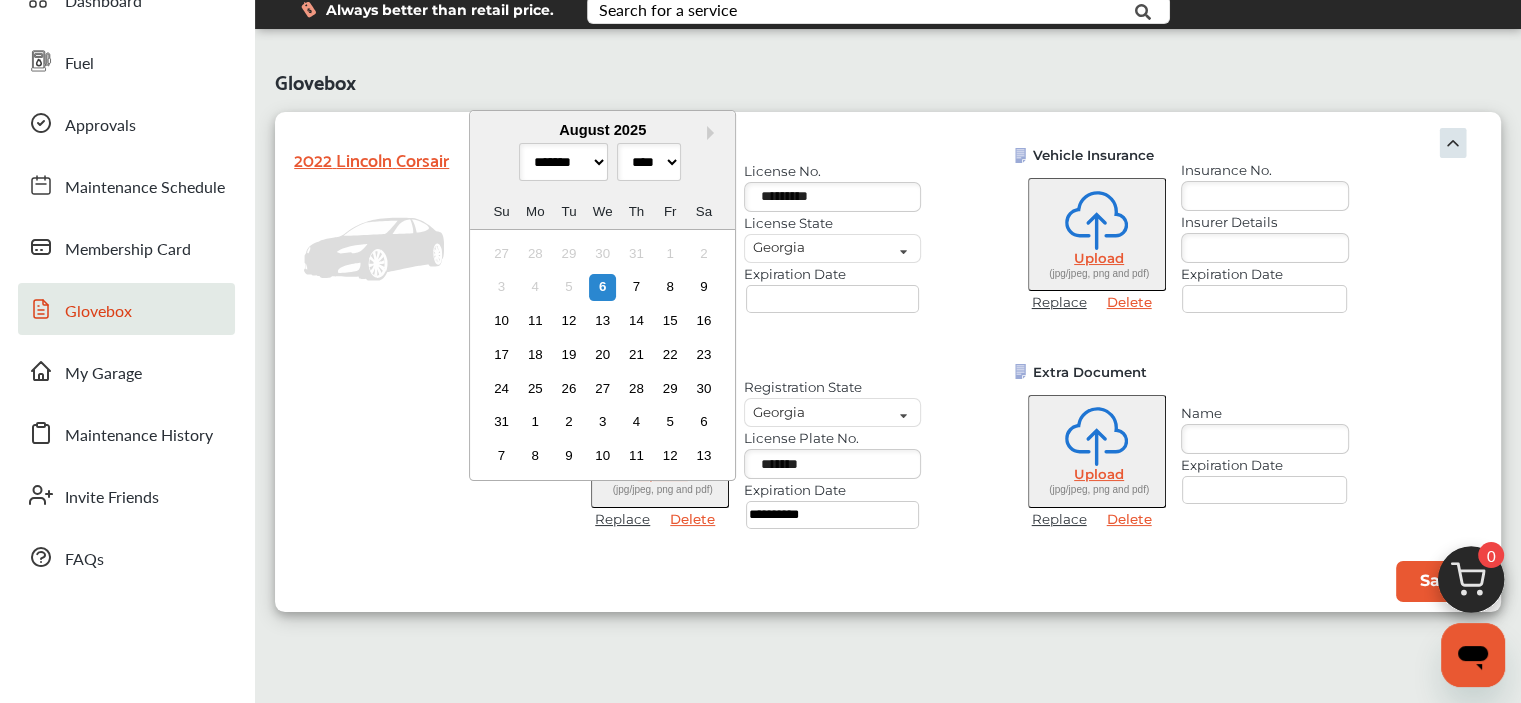 click at bounding box center [833, 299] 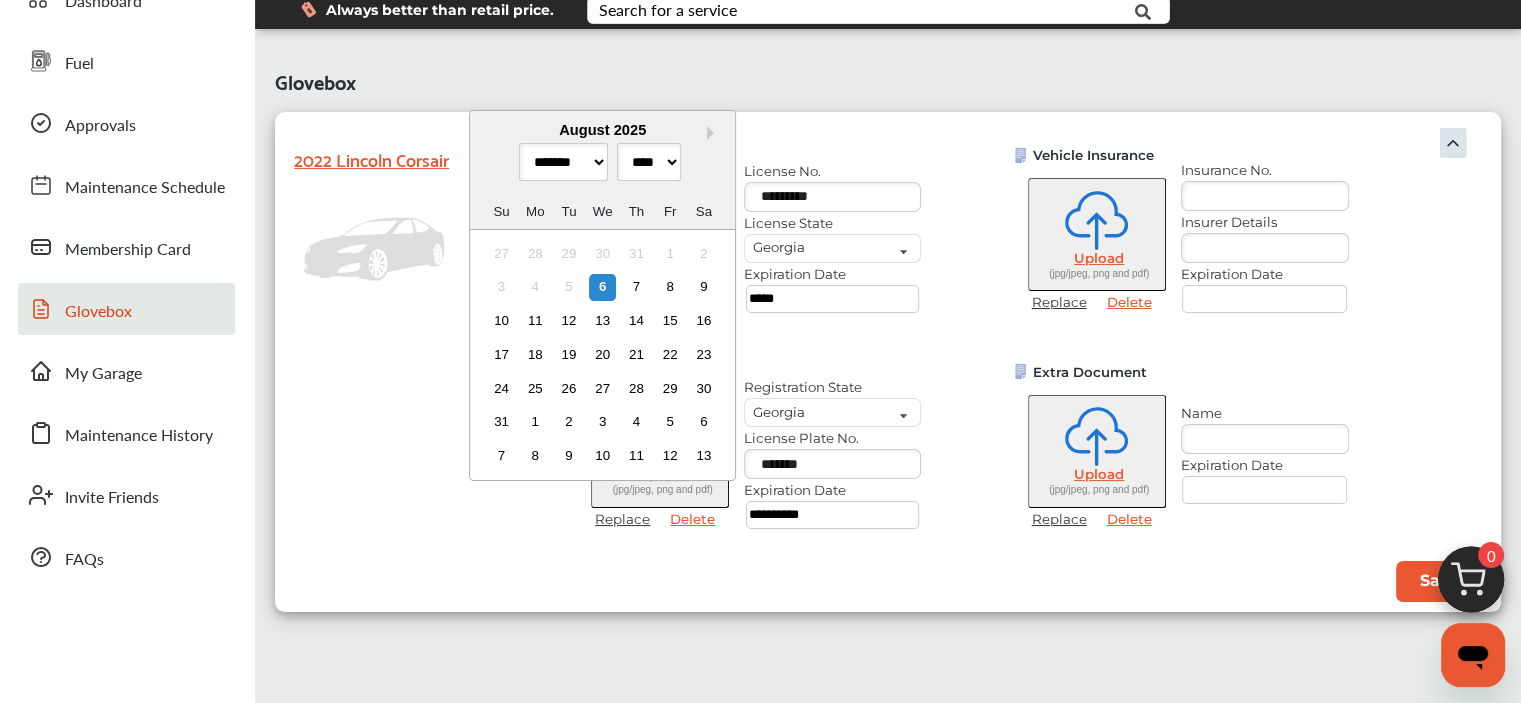 type on "******" 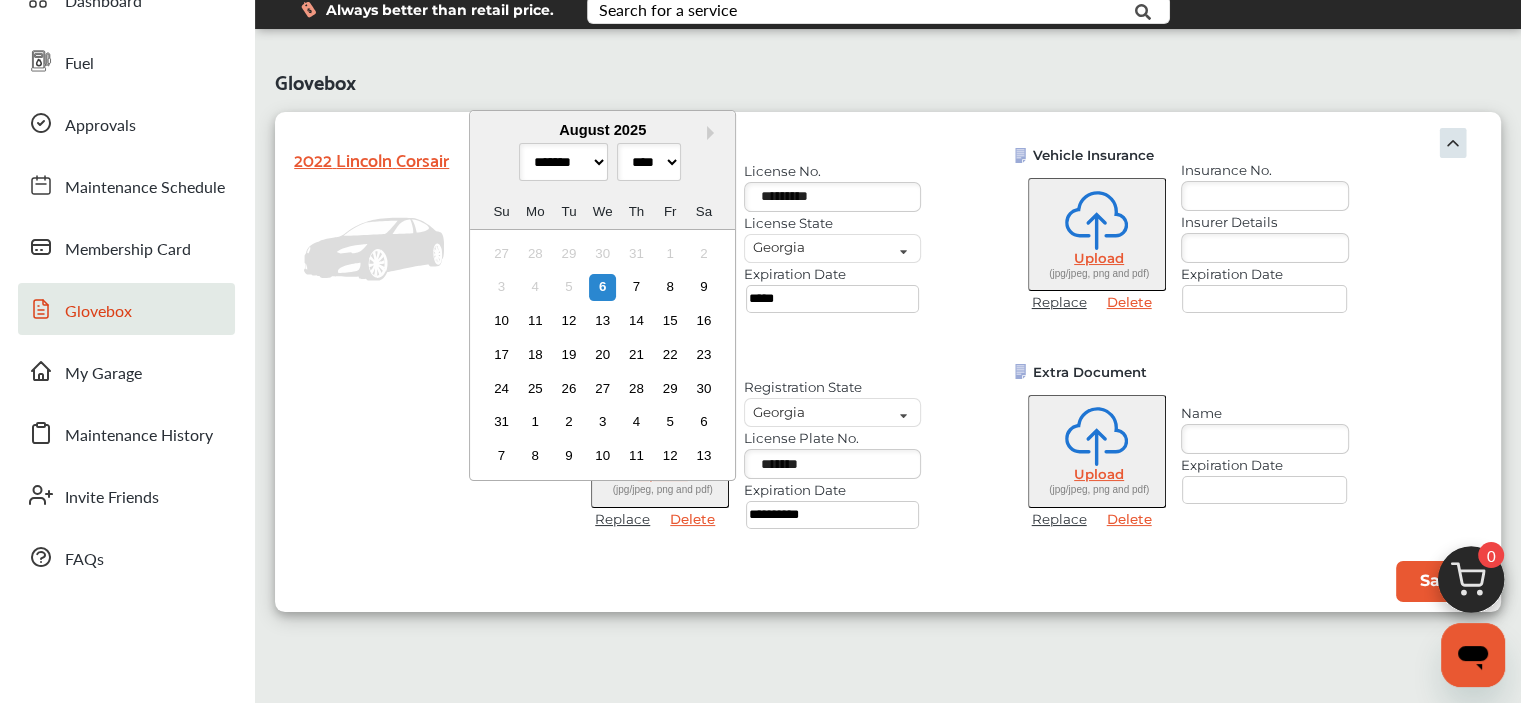 select on "*" 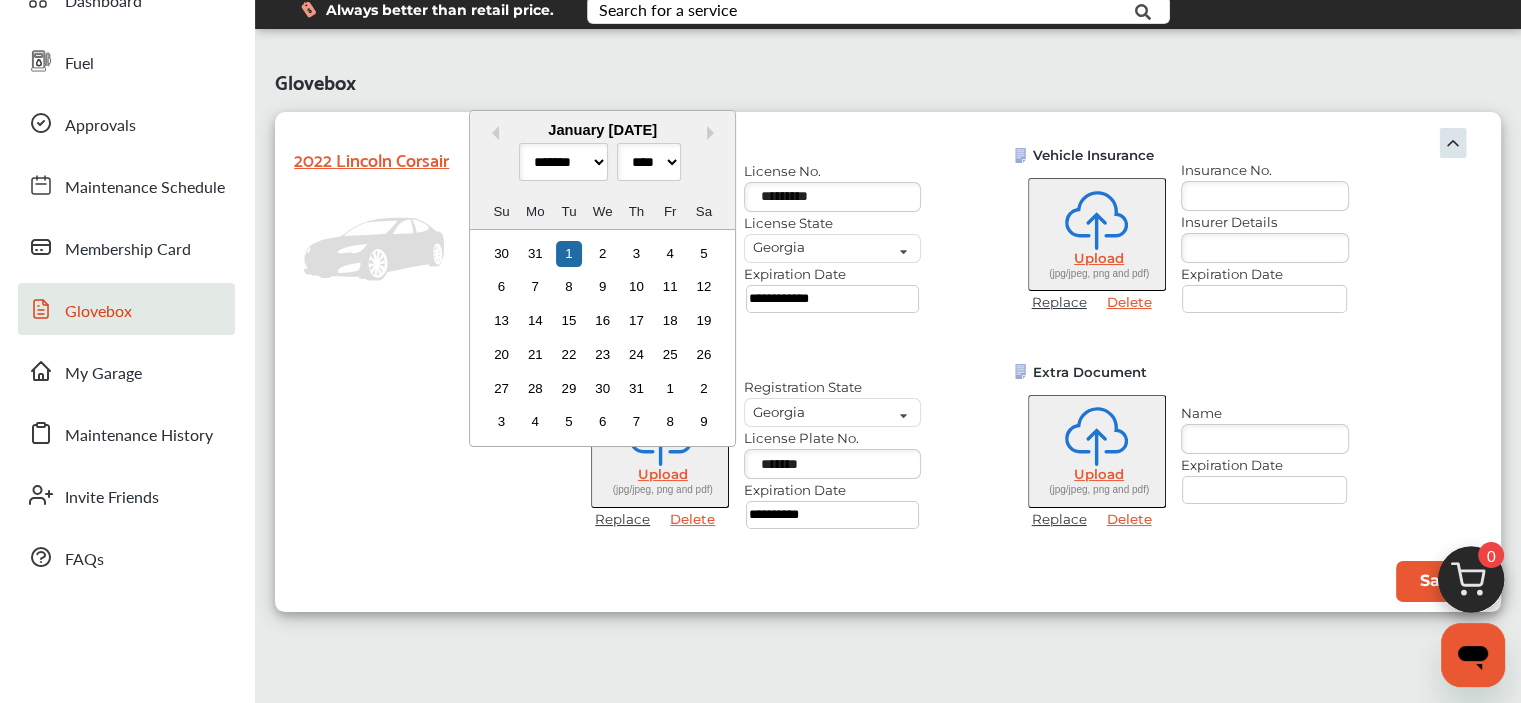 click on "**********" at bounding box center [888, 362] 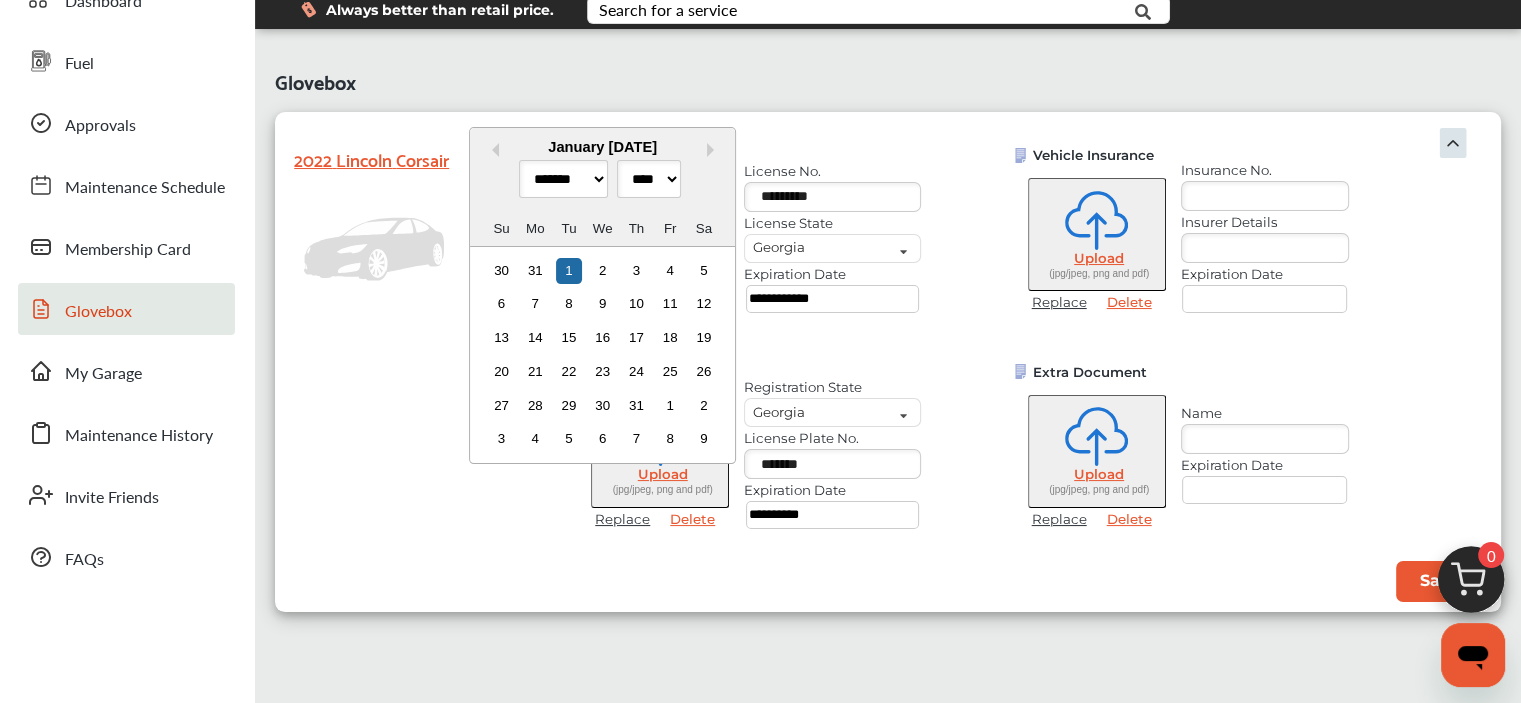 click on "**********" at bounding box center [833, 299] 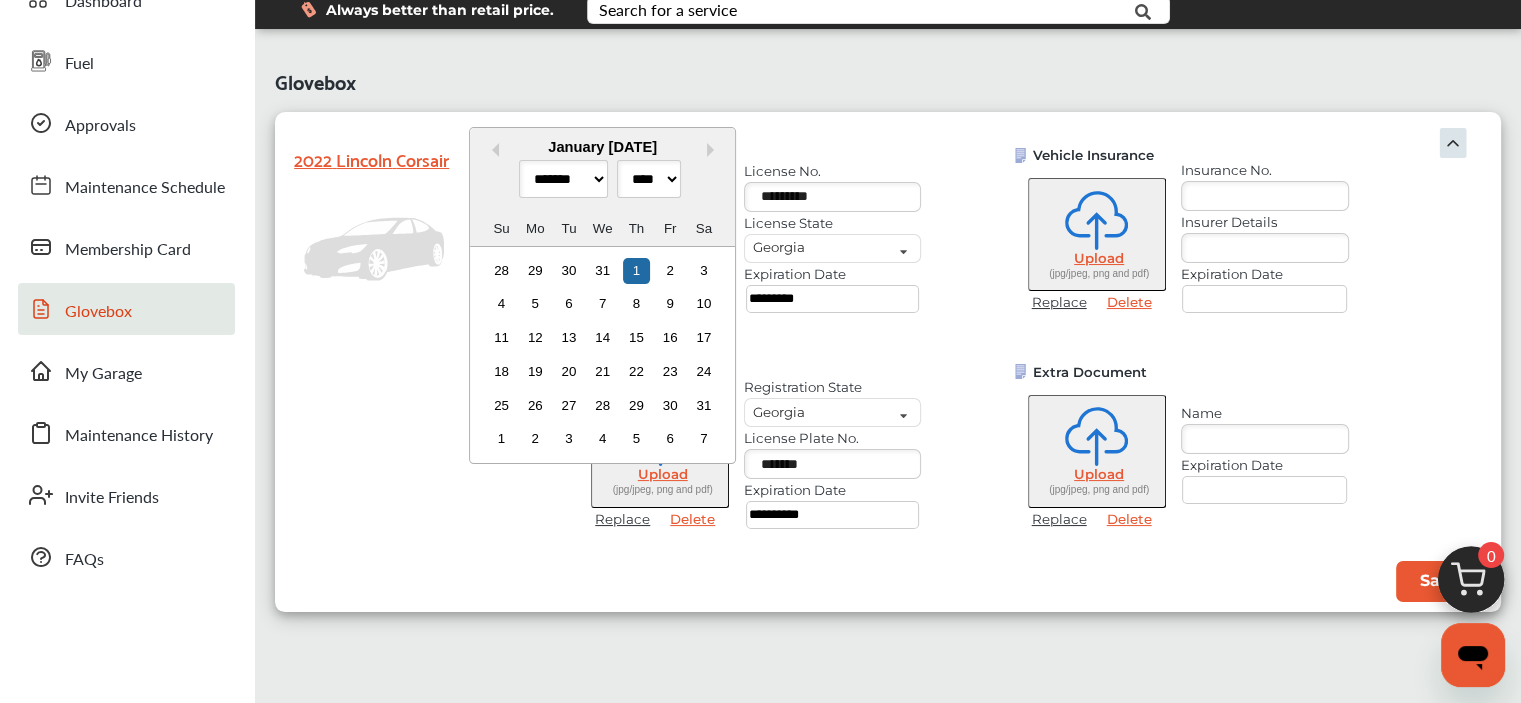 type on "**********" 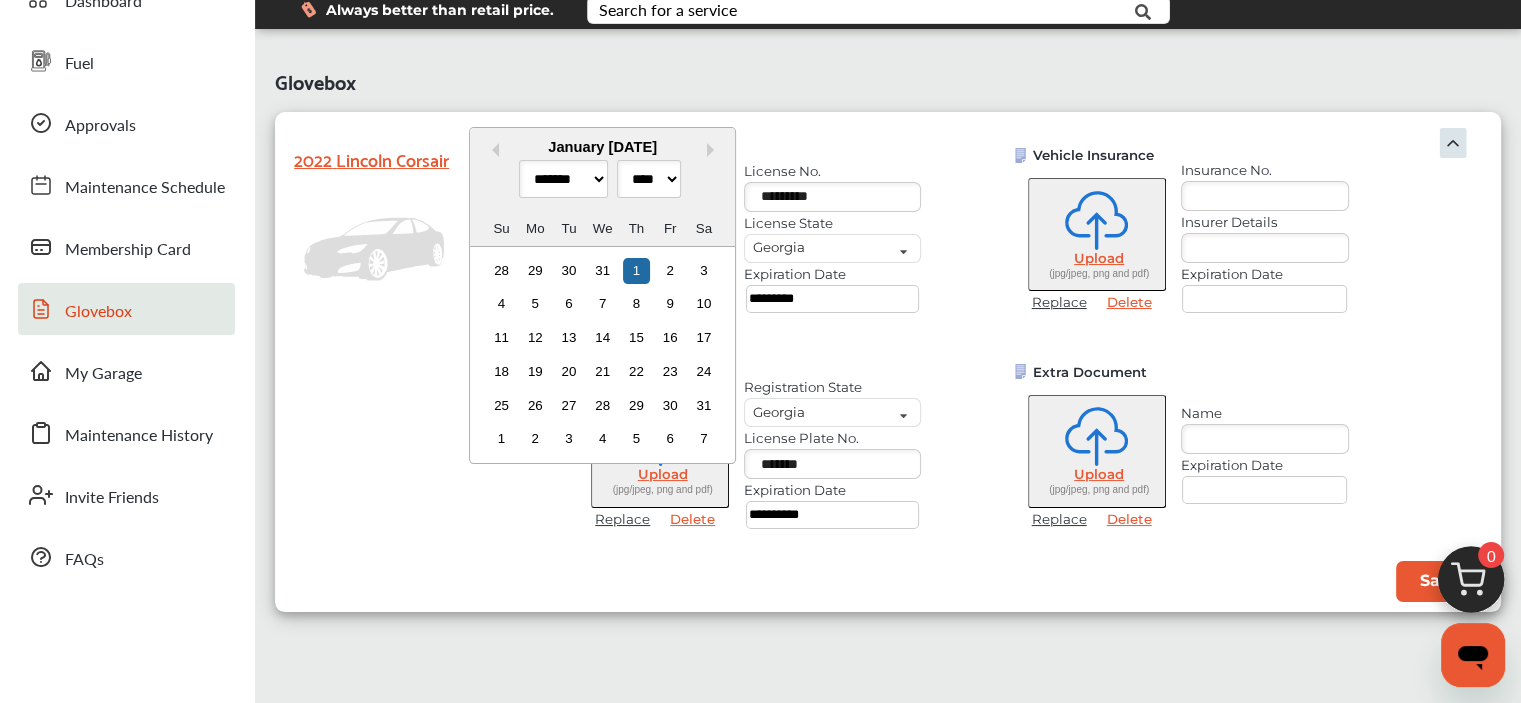 select on "****" 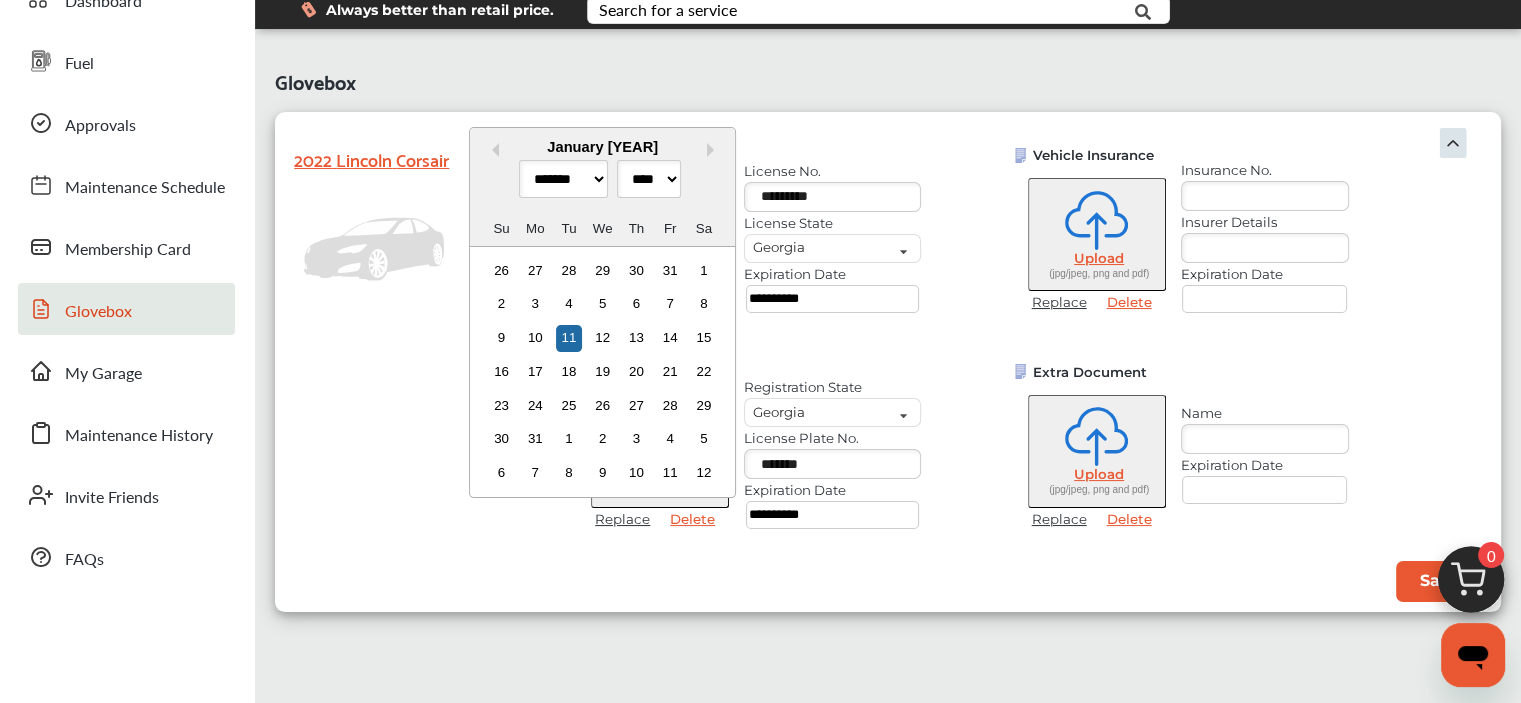 type on "**********" 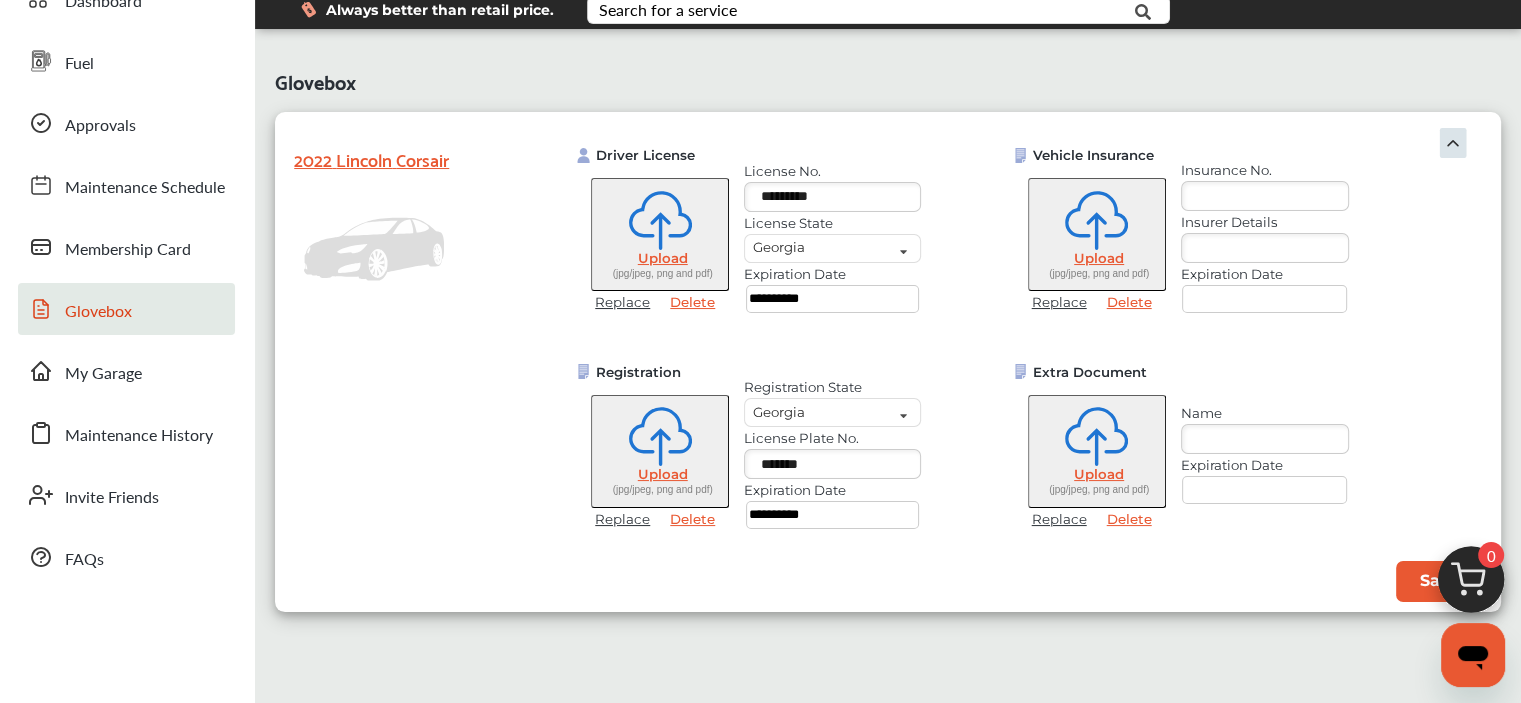 click at bounding box center [1265, 196] 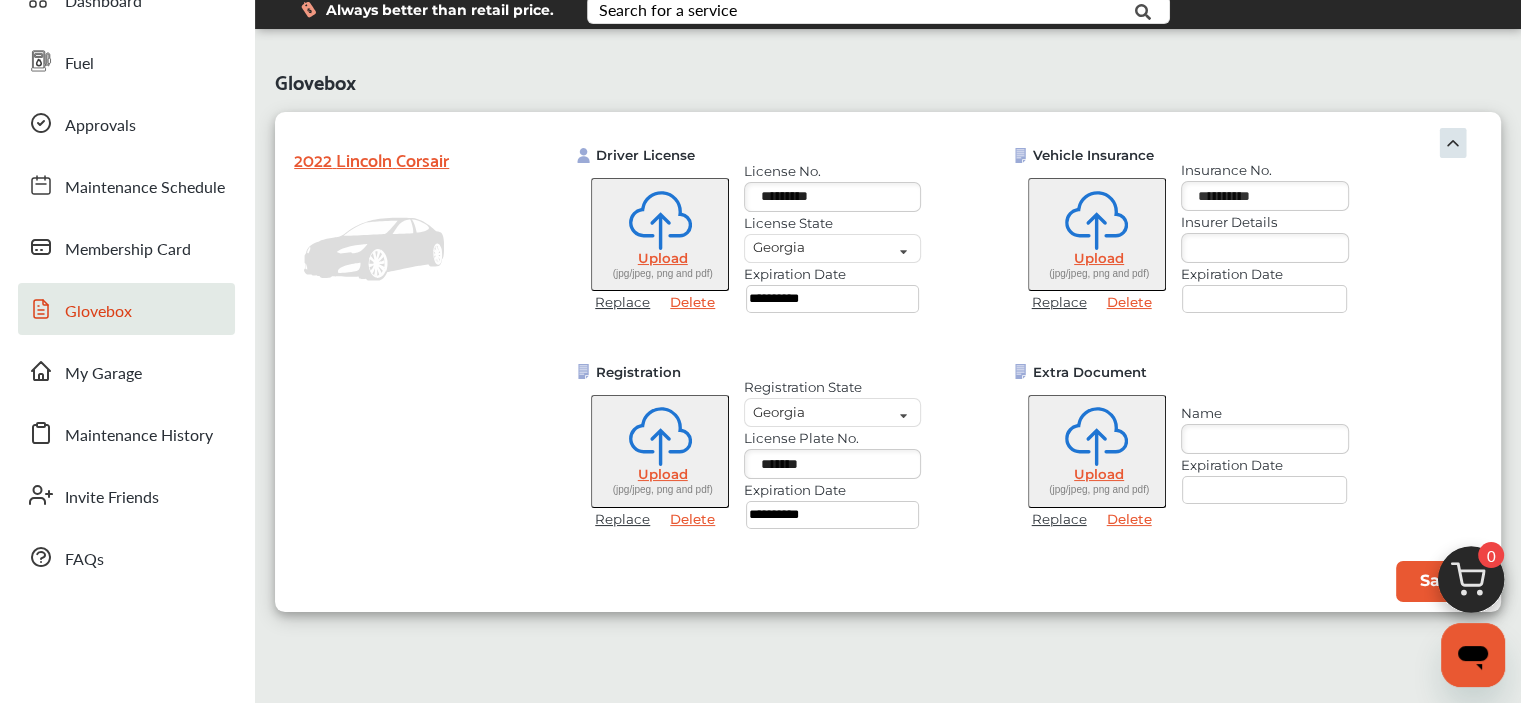 type on "**********" 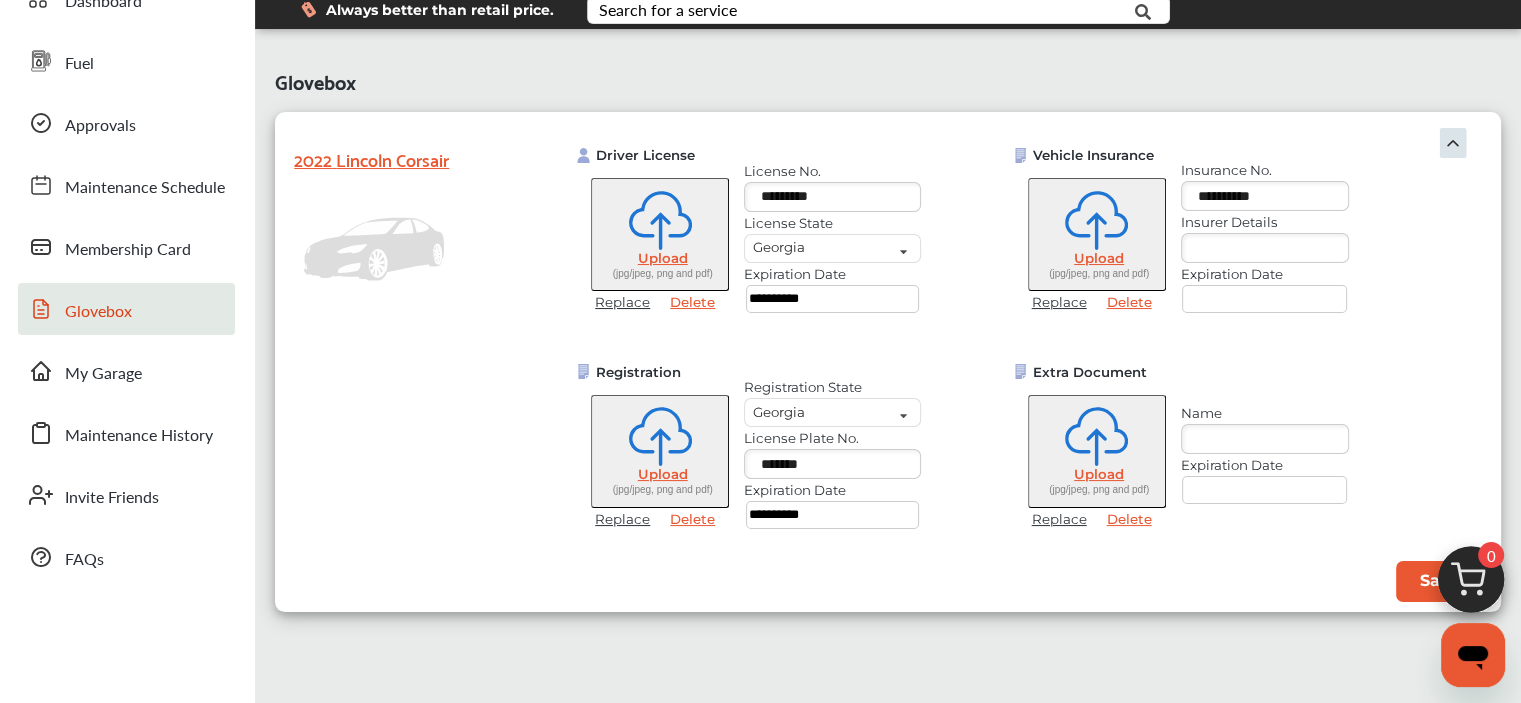 click at bounding box center (1265, 248) 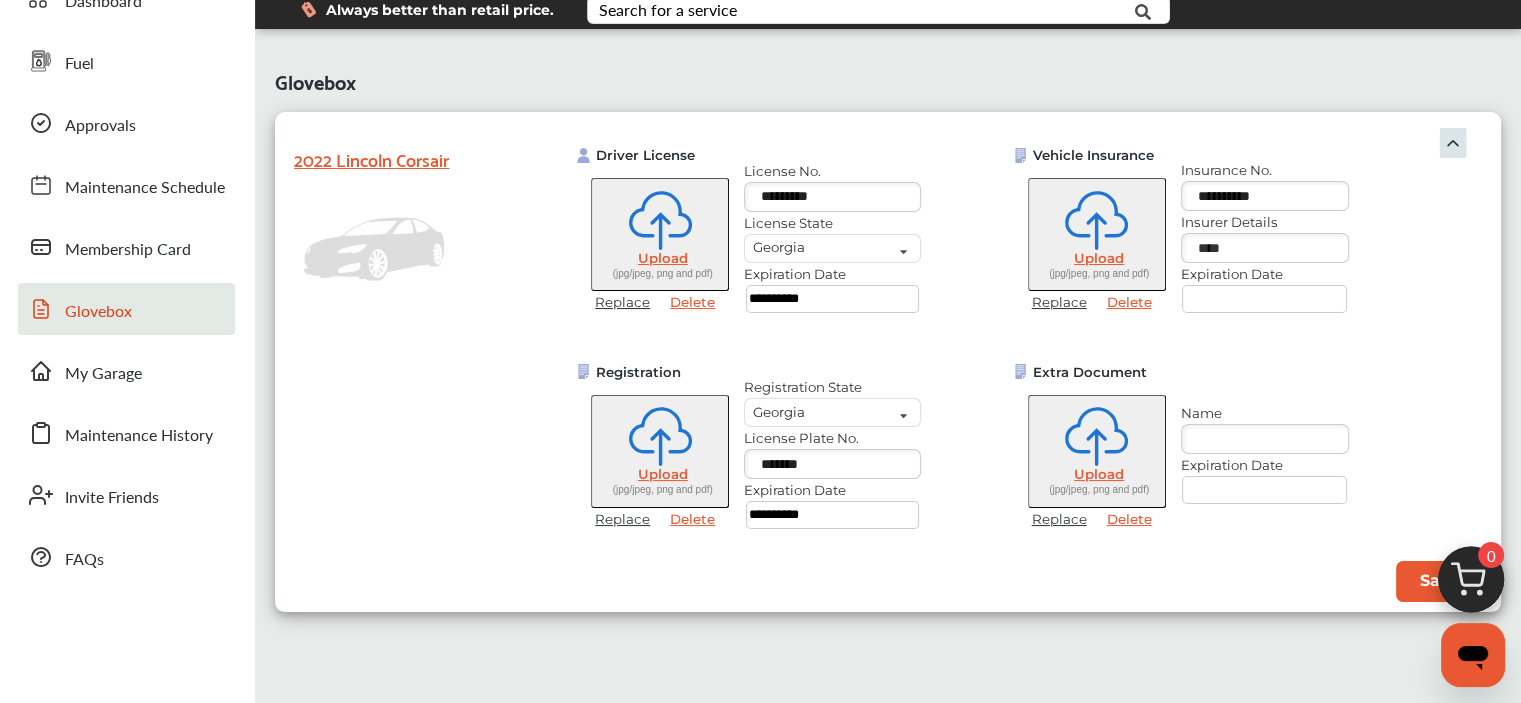 type on "****" 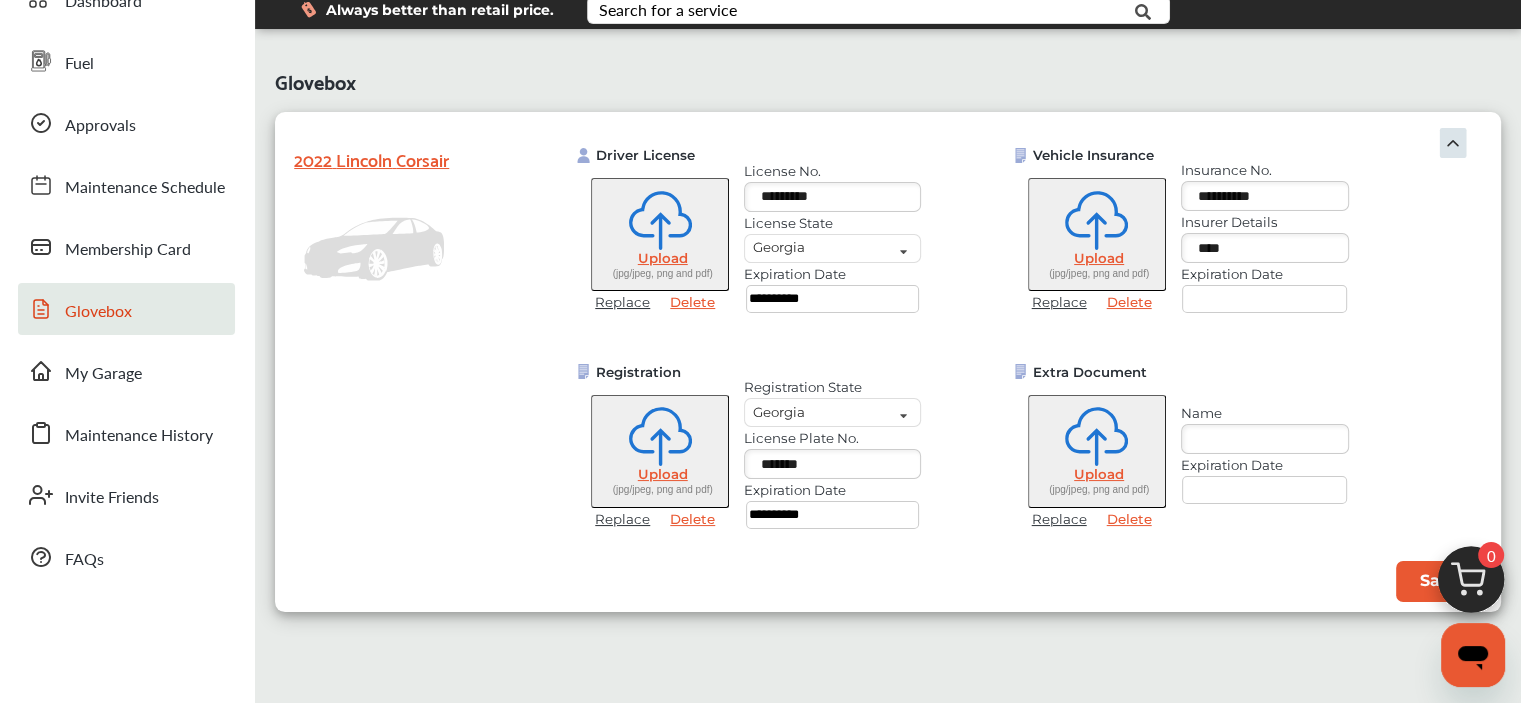 select on "*" 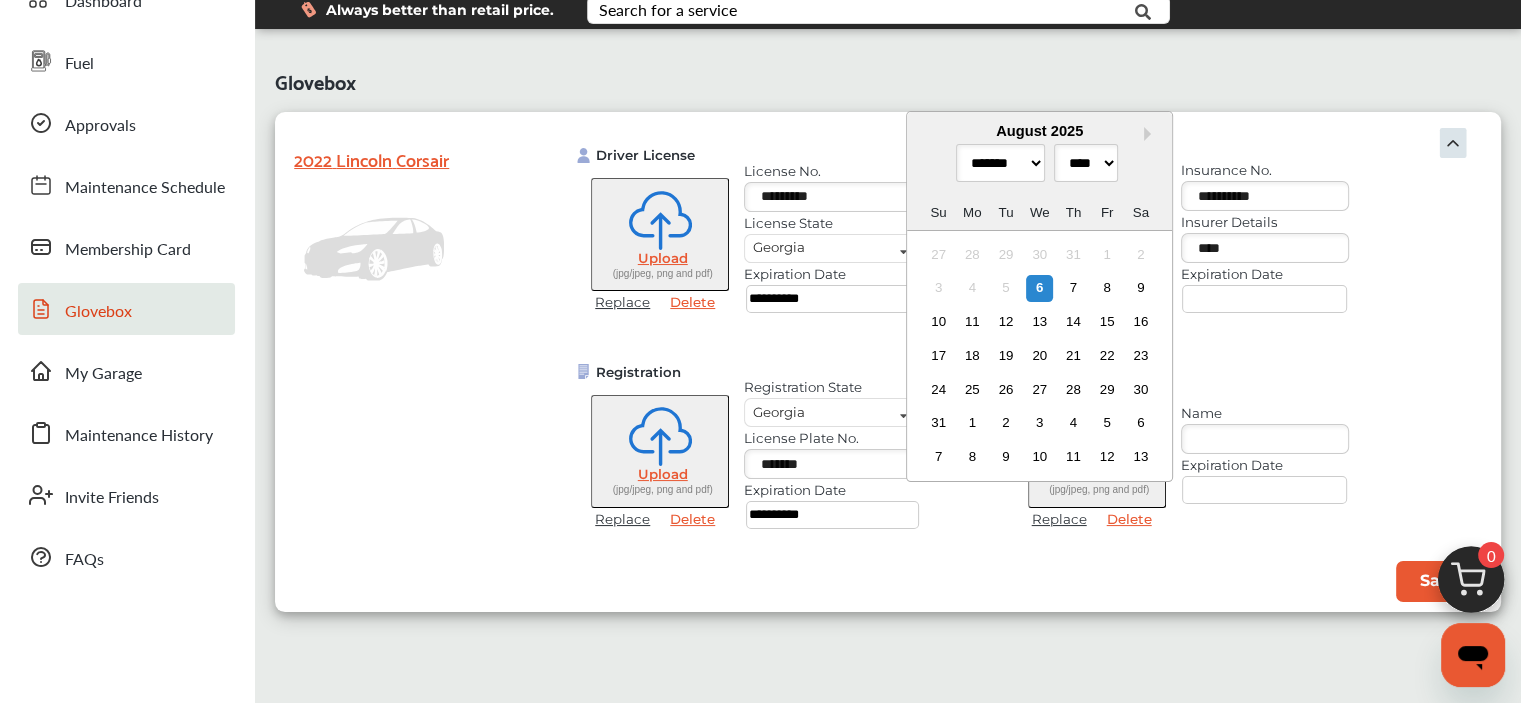 click at bounding box center (1265, 299) 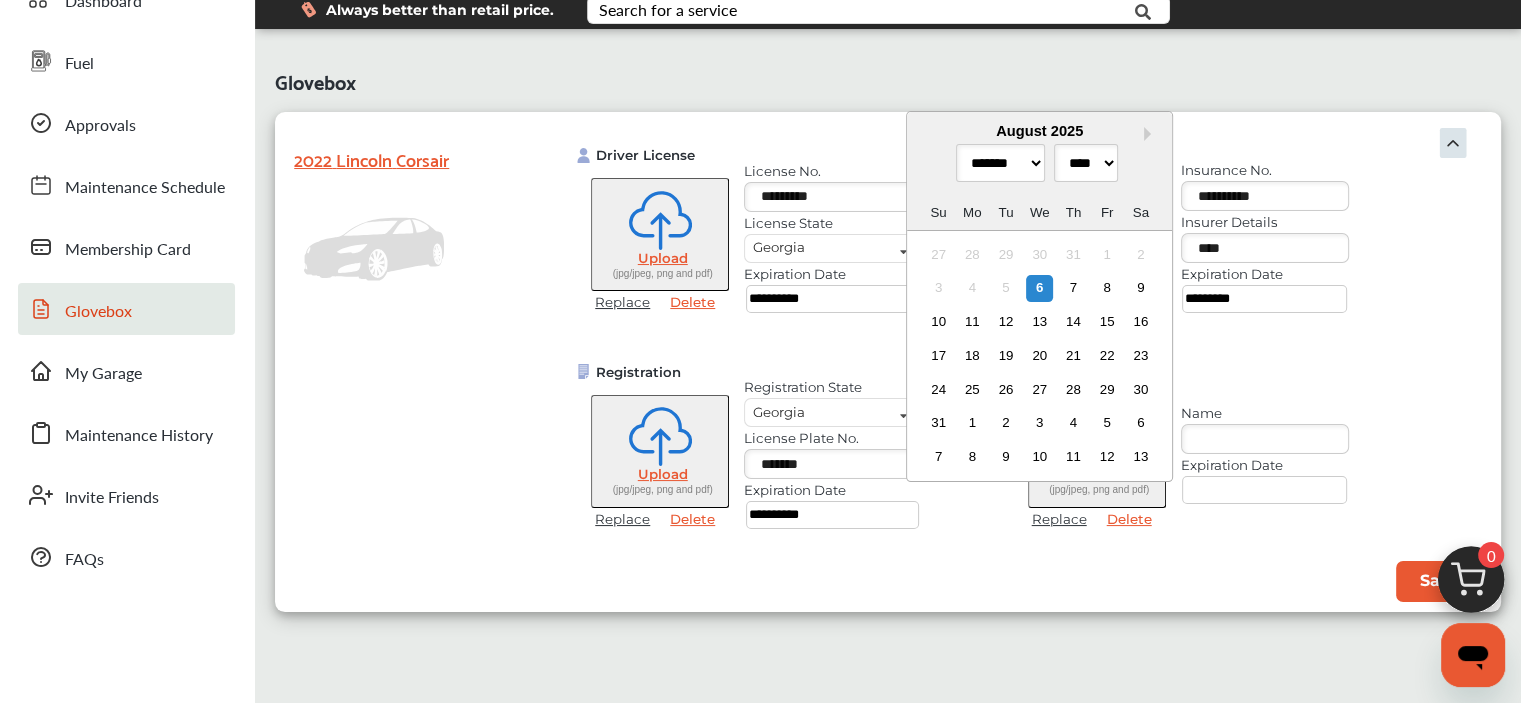type on "**********" 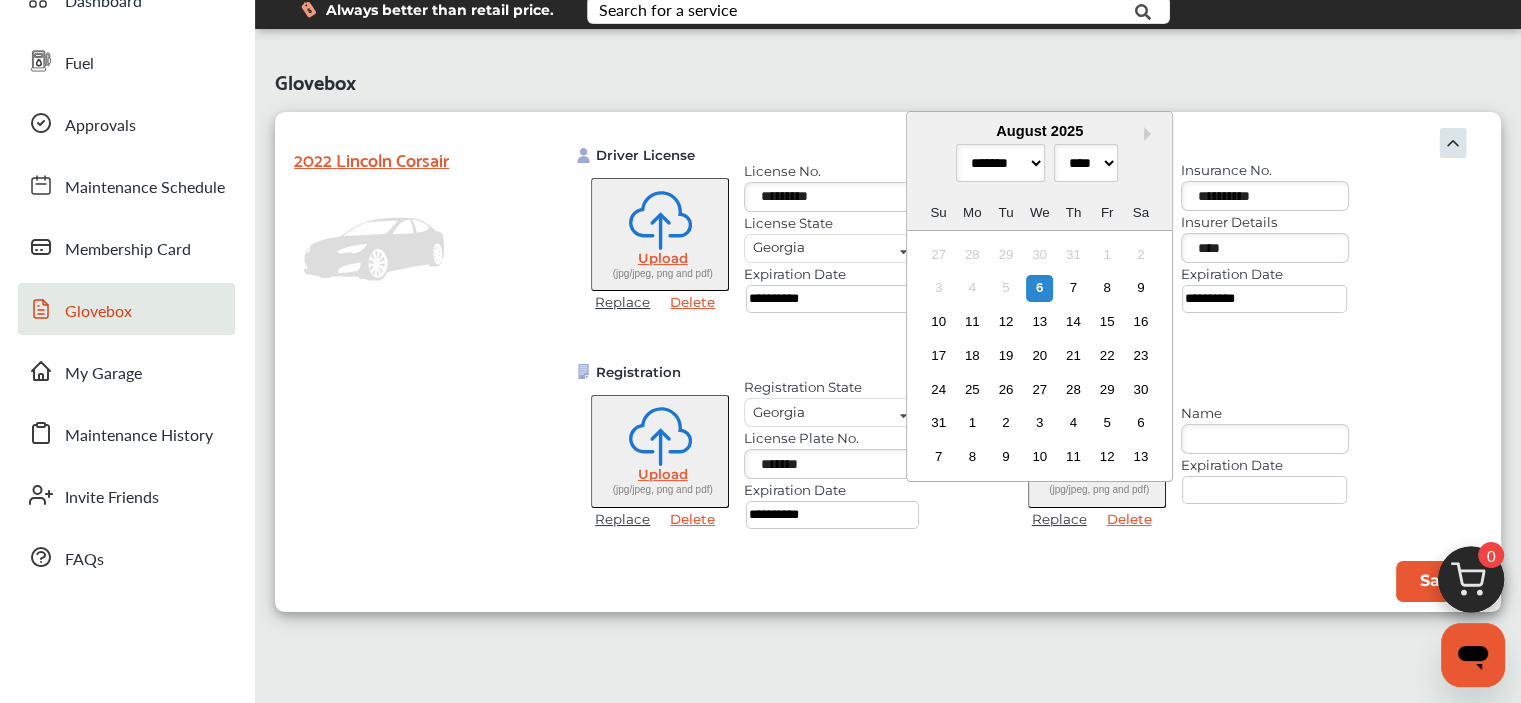 select on "*" 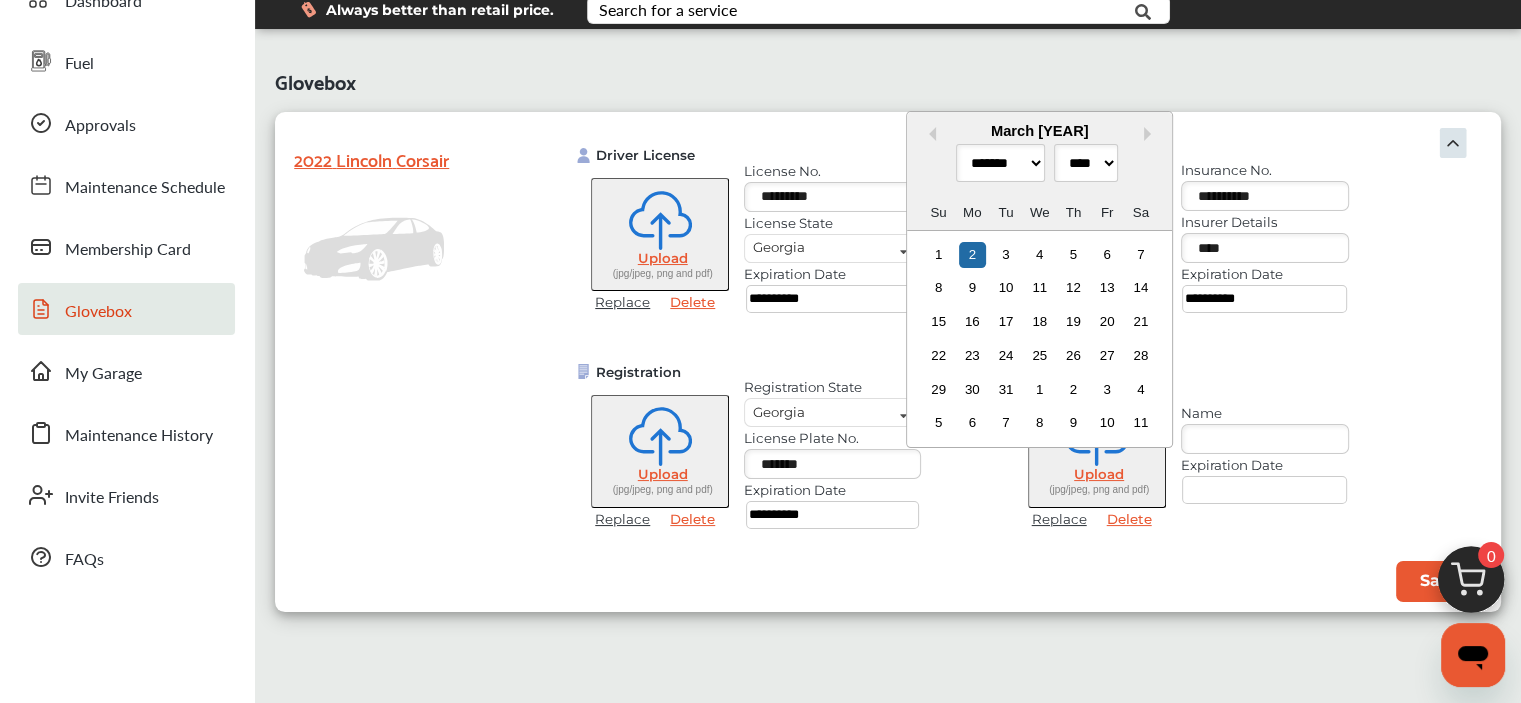 type on "**********" 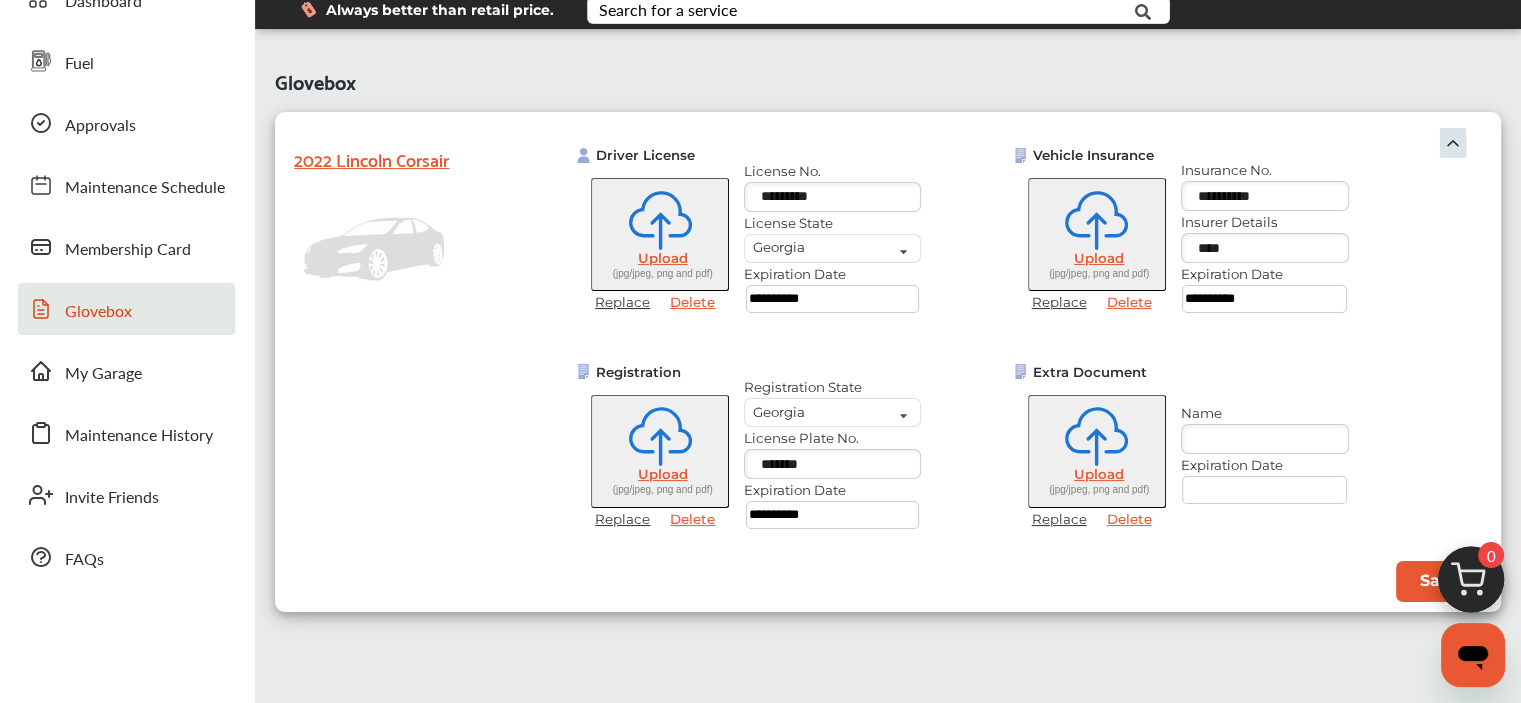 click at bounding box center (1471, 585) 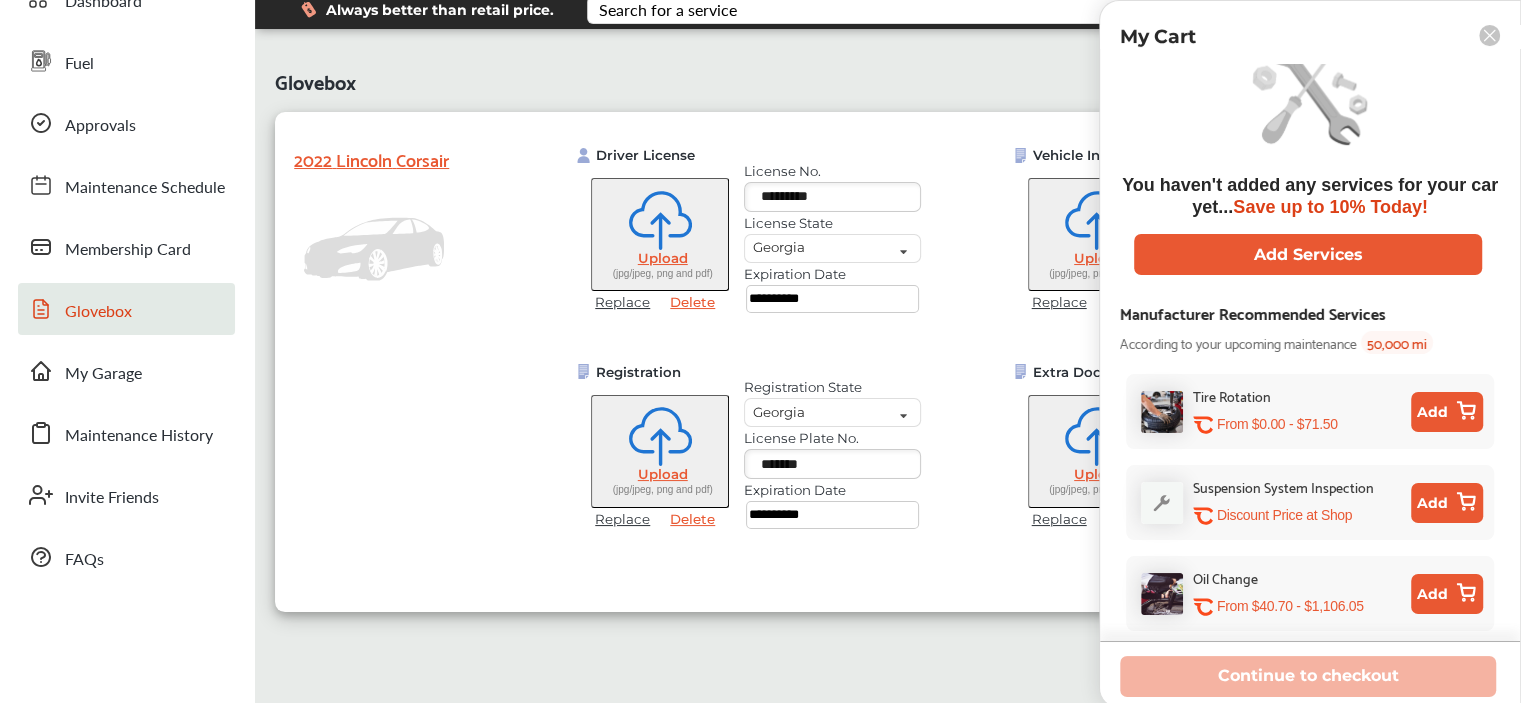 scroll, scrollTop: 0, scrollLeft: 0, axis: both 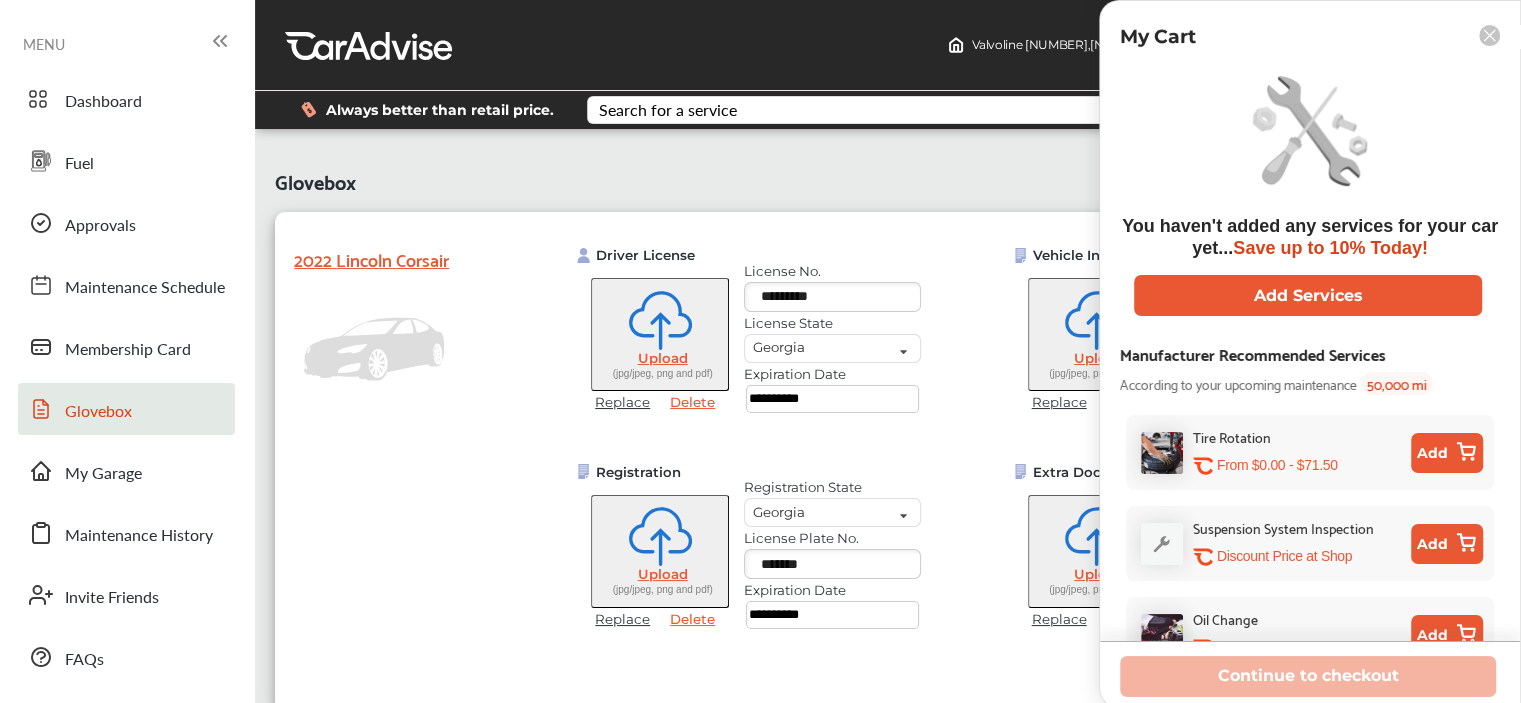 click 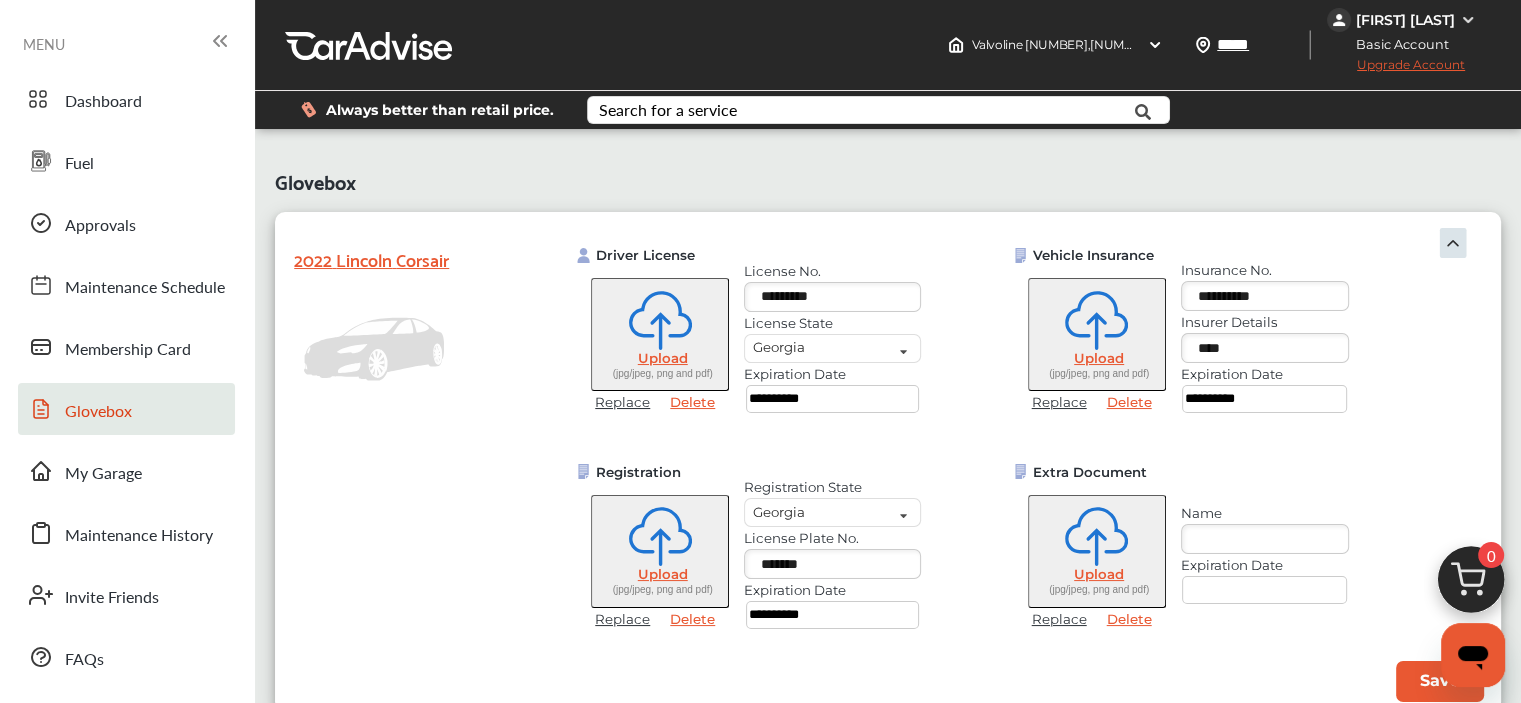 drag, startPoint x: 1462, startPoint y: 643, endPoint x: 1462, endPoint y: 610, distance: 33 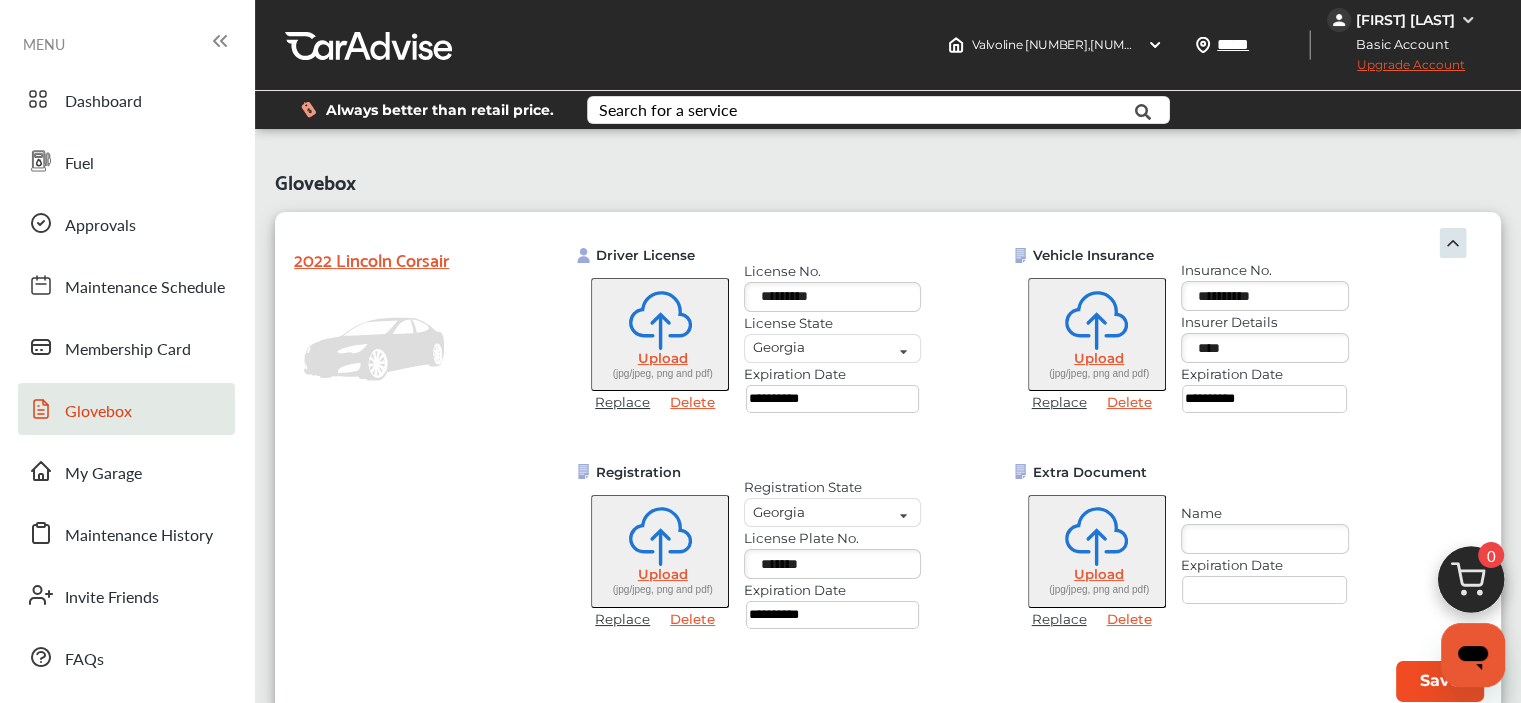 click on "Save" at bounding box center [1440, 681] 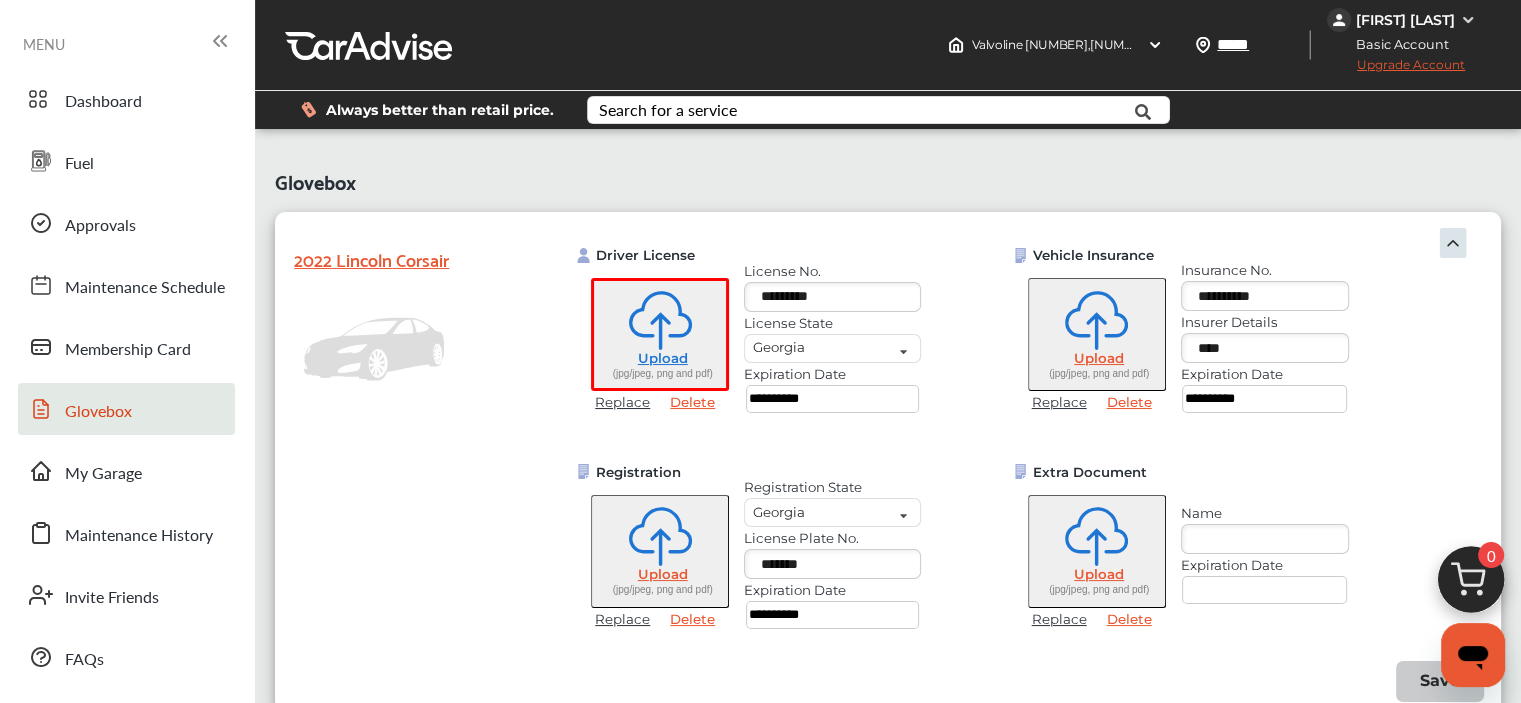 scroll, scrollTop: 300, scrollLeft: 0, axis: vertical 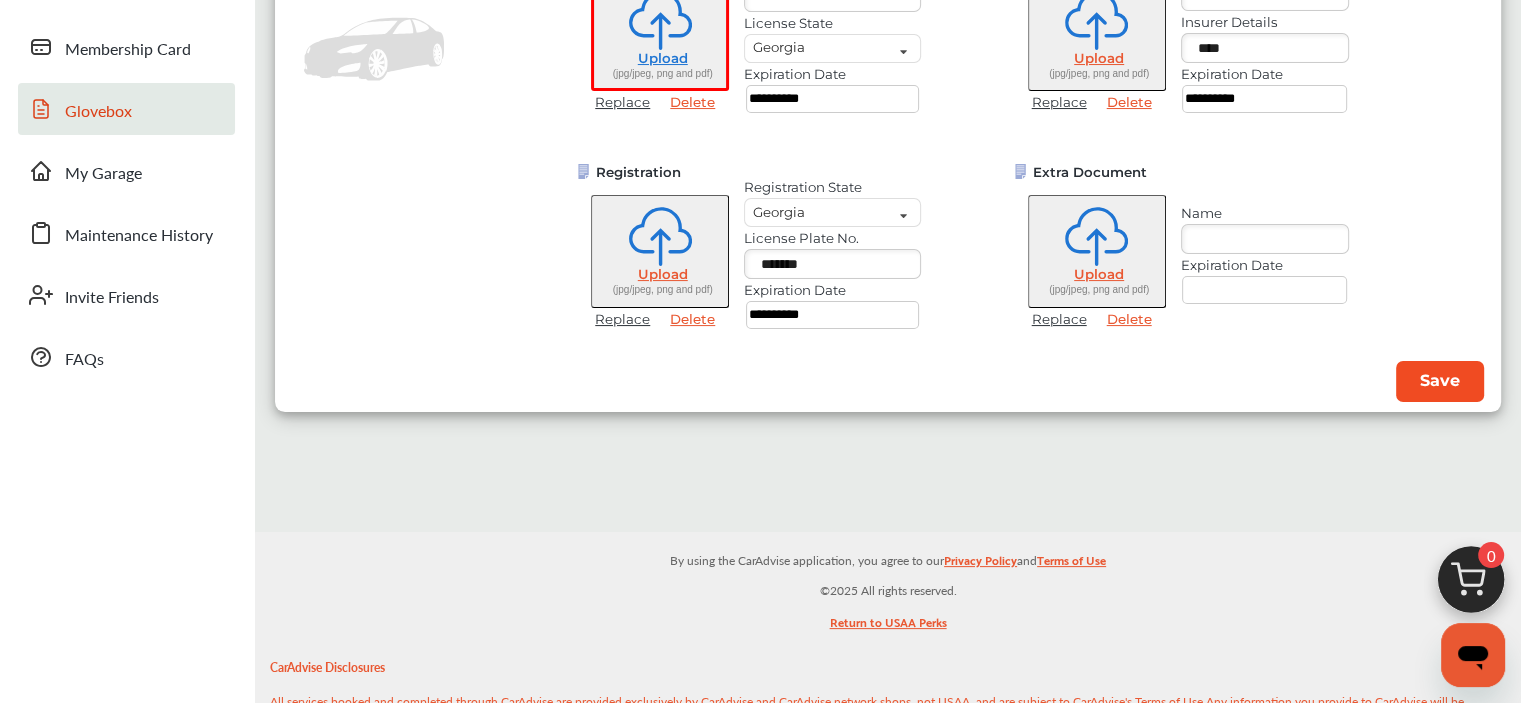 click on "Save" at bounding box center [1440, 381] 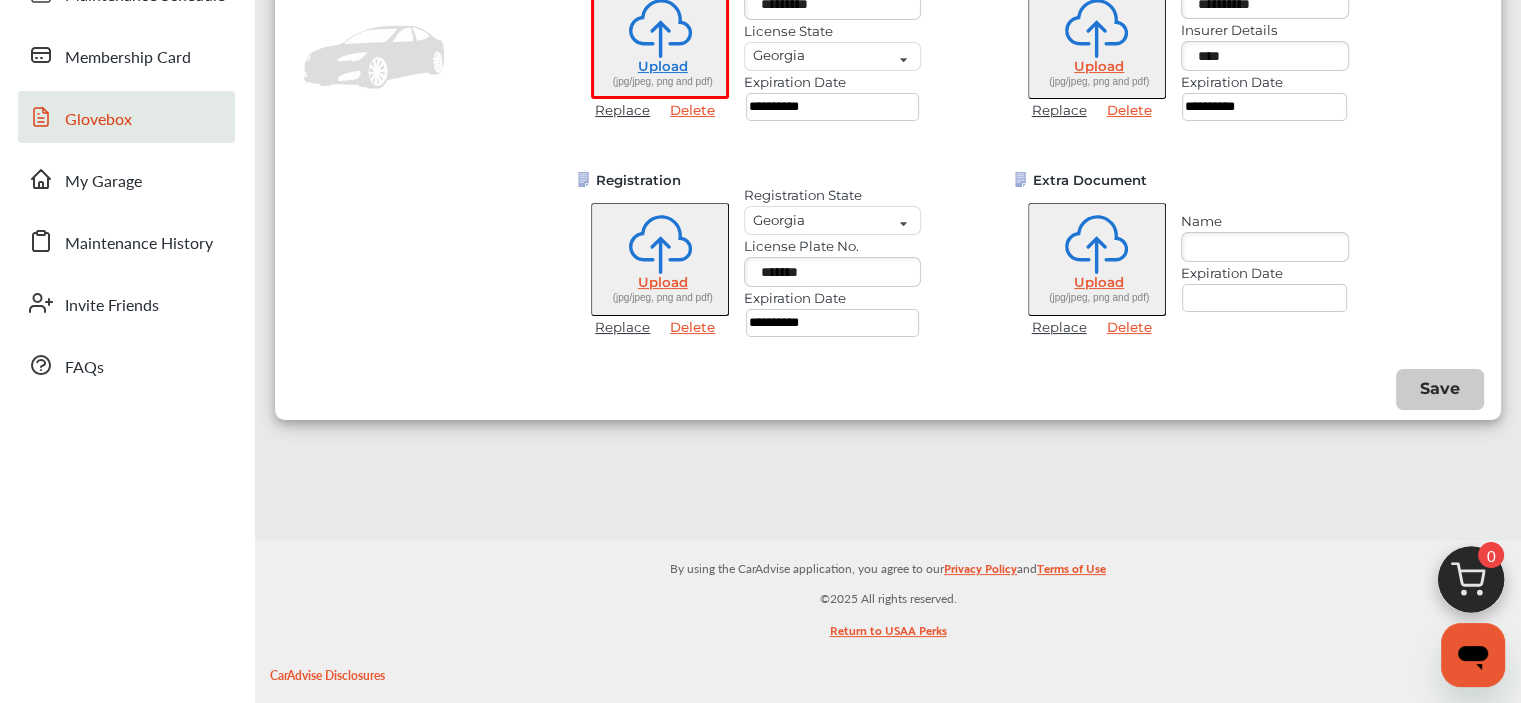 scroll, scrollTop: 124, scrollLeft: 0, axis: vertical 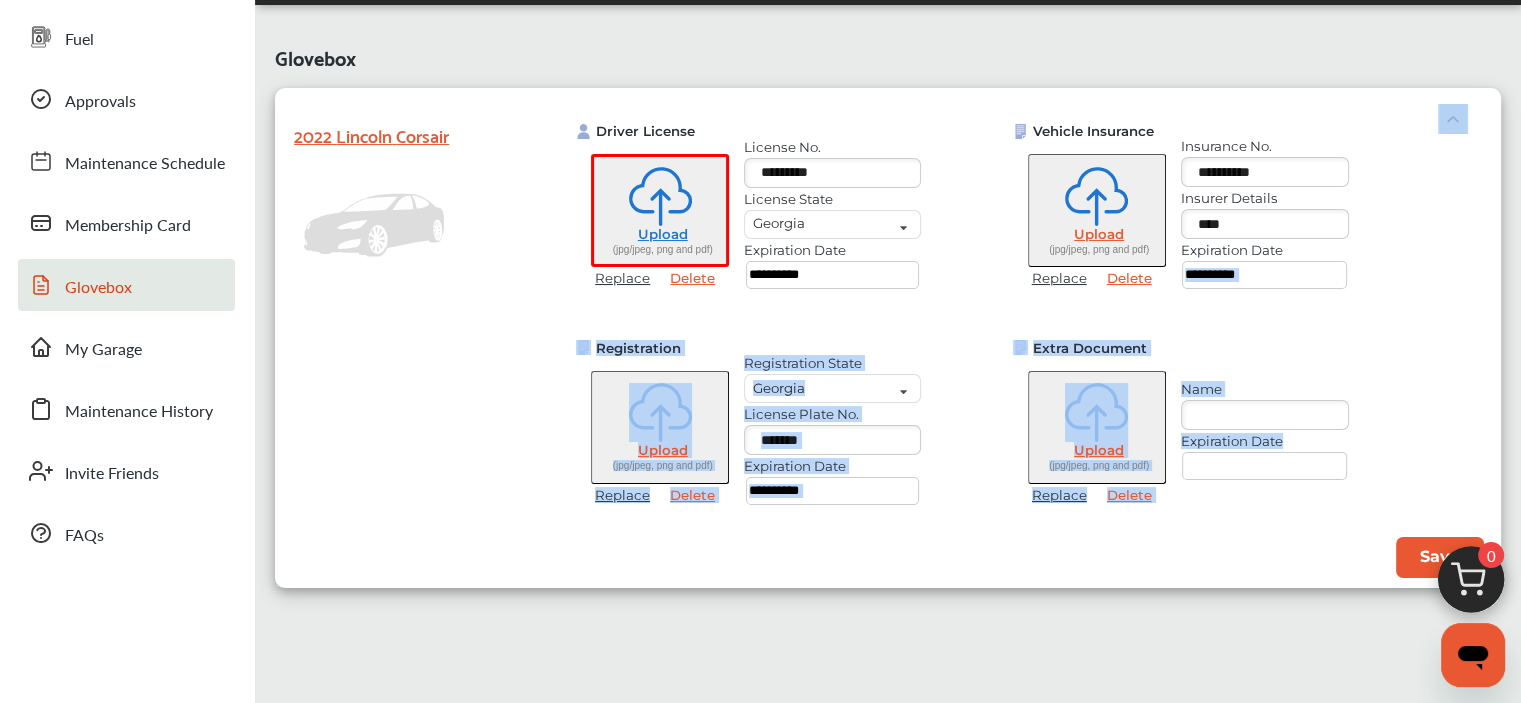 drag, startPoint x: 1427, startPoint y: 461, endPoint x: 1417, endPoint y: 303, distance: 158.31615 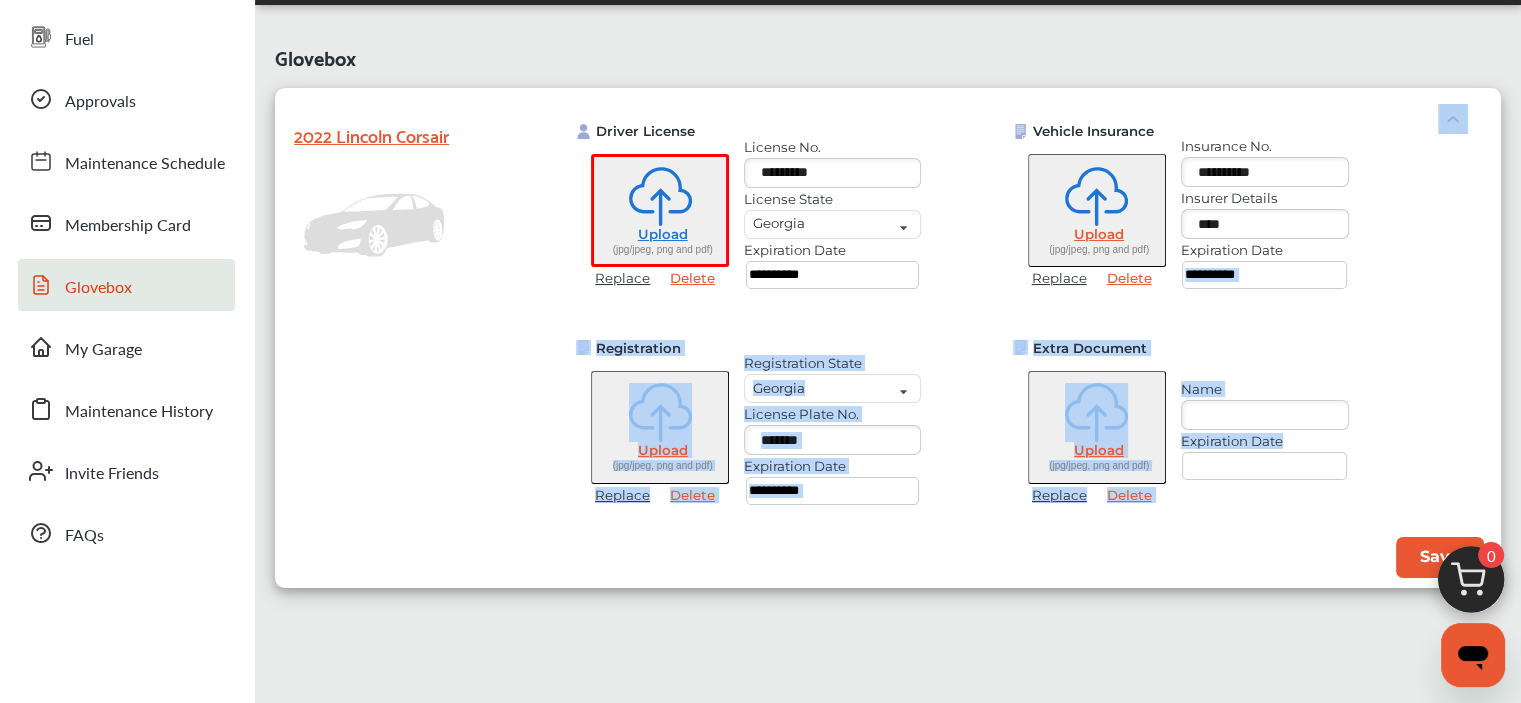 click on "**********" at bounding box center (1029, 320) 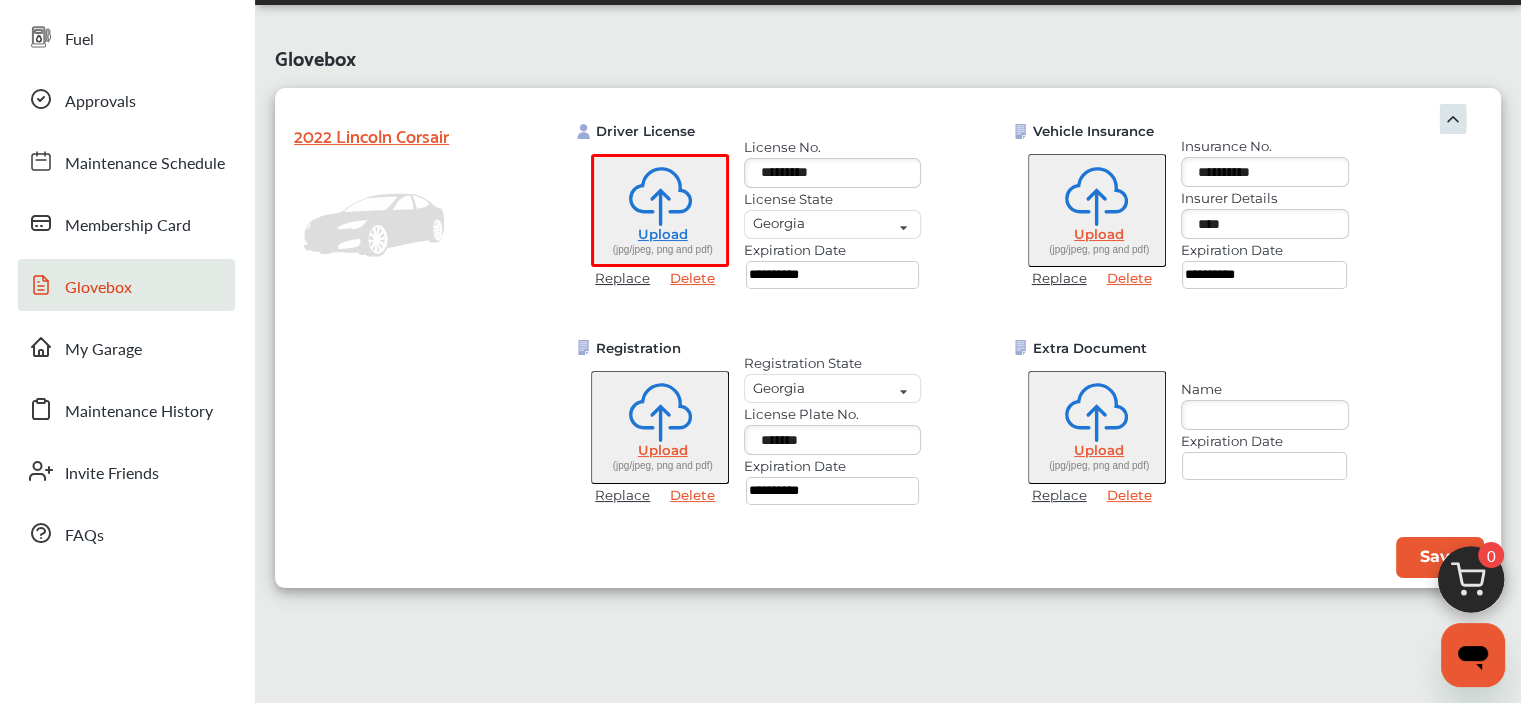 click at bounding box center [1453, 119] 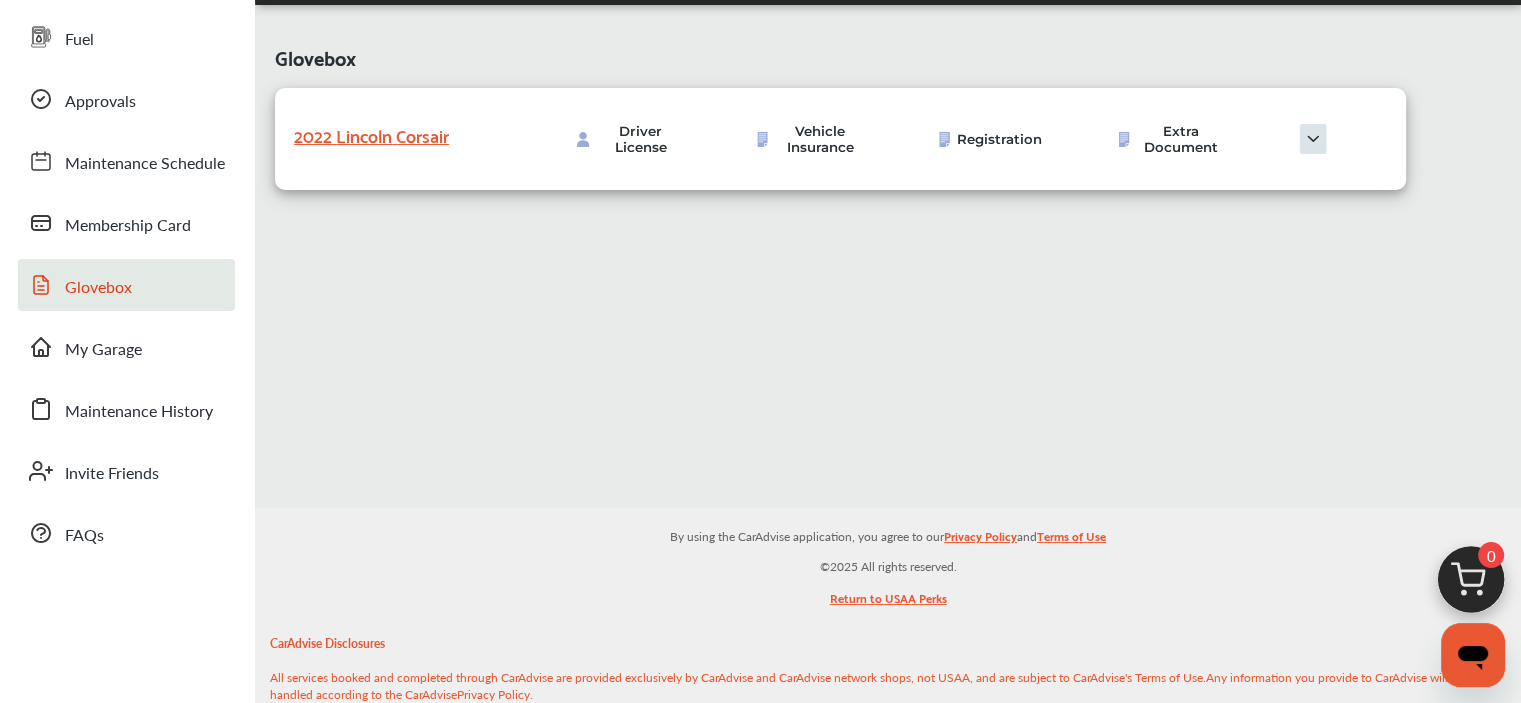 click at bounding box center (1313, 139) 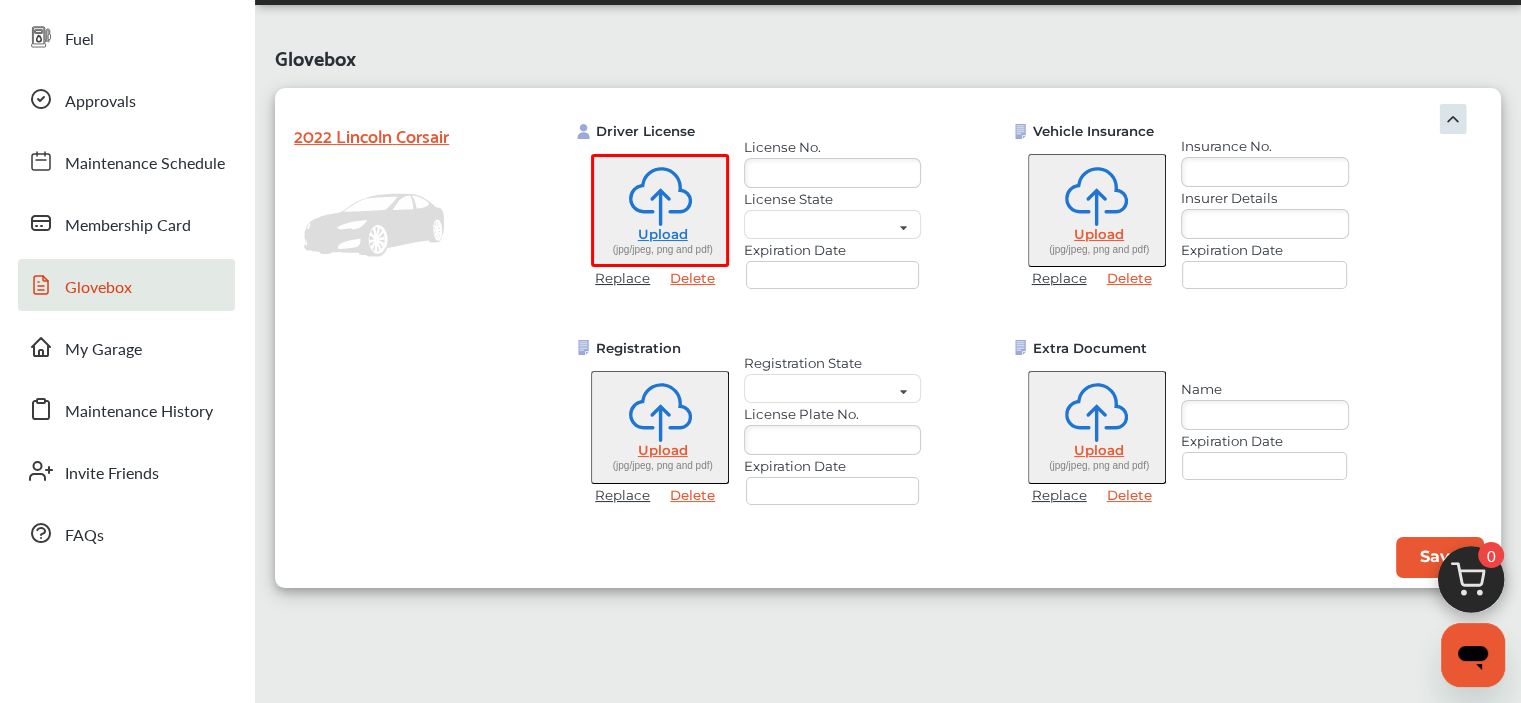 click at bounding box center (1453, 119) 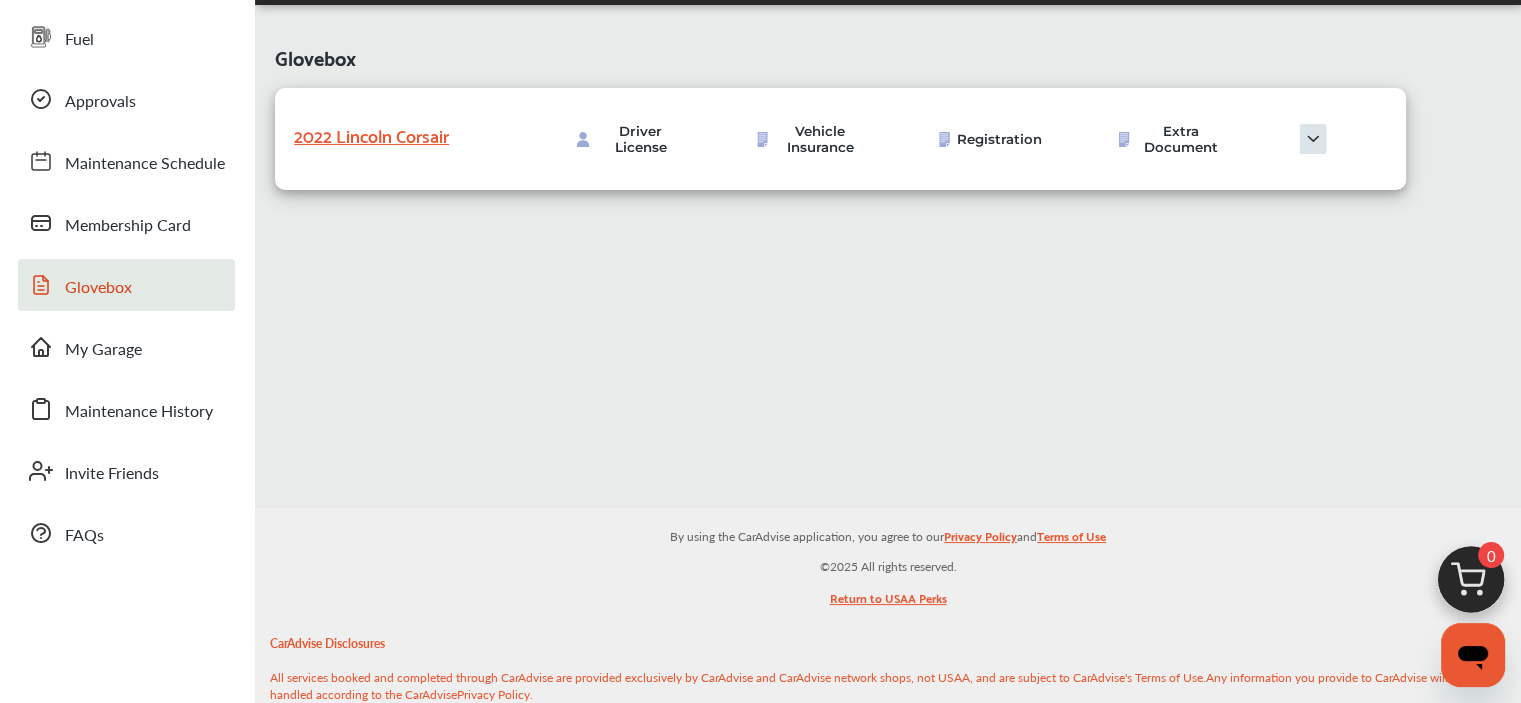 drag, startPoint x: 1370, startPoint y: 297, endPoint x: 1309, endPoint y: 128, distance: 179.67192 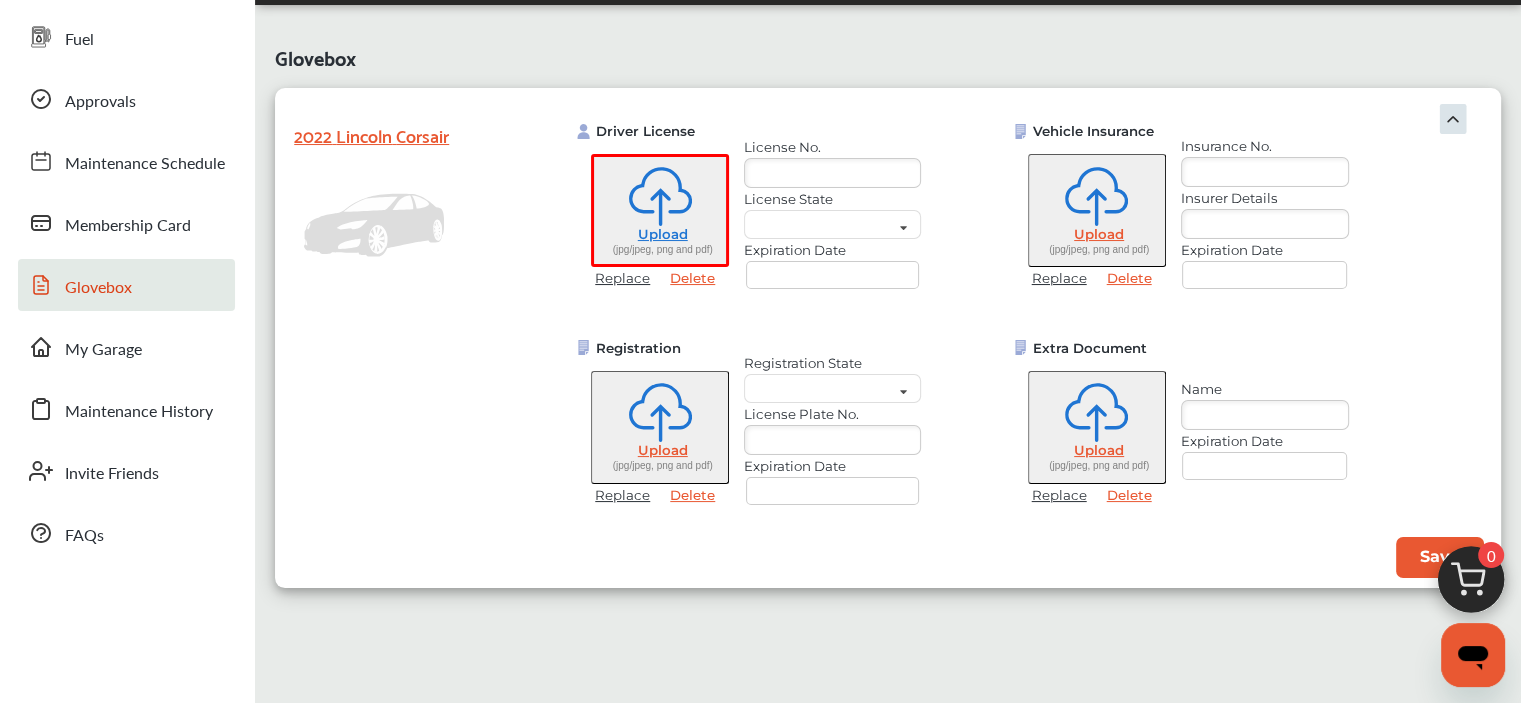 click at bounding box center (832, 173) 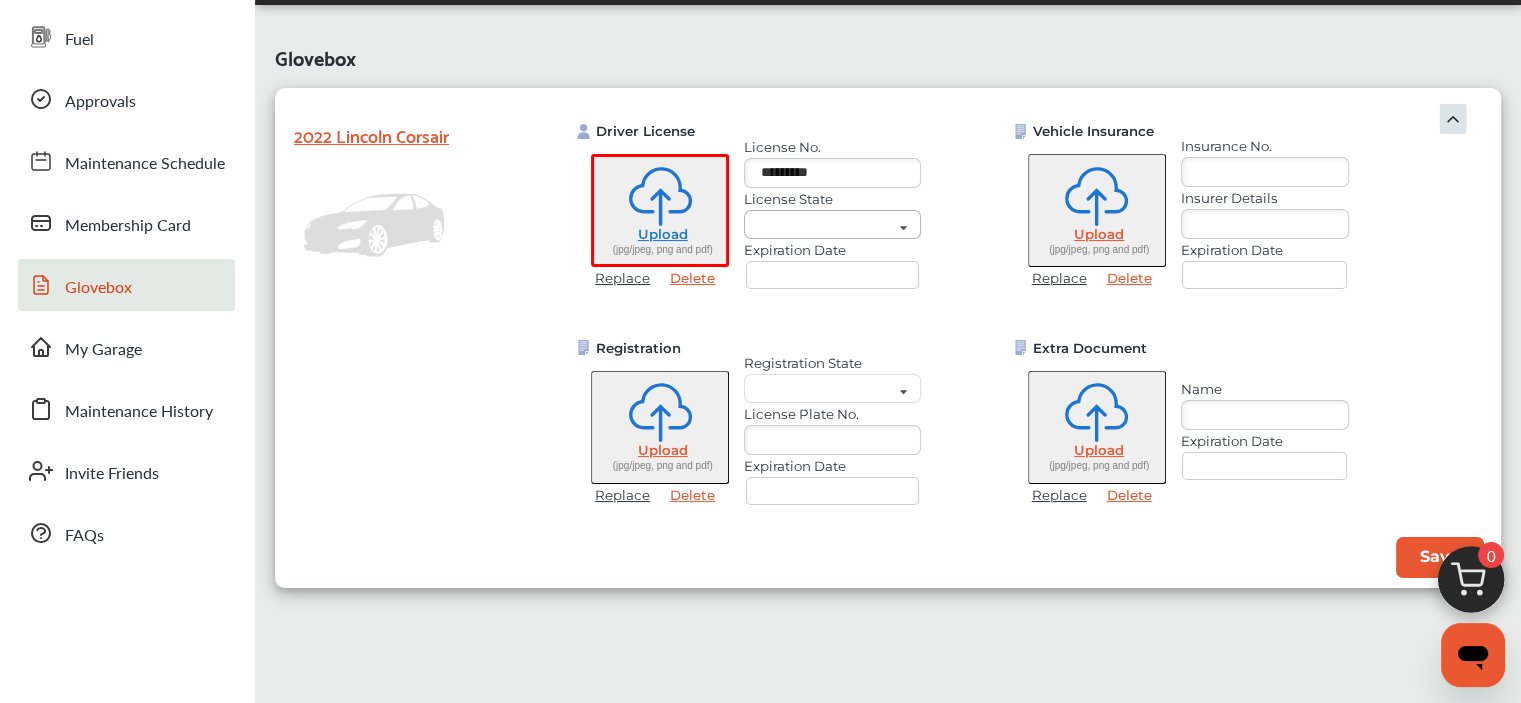 type on "*********" 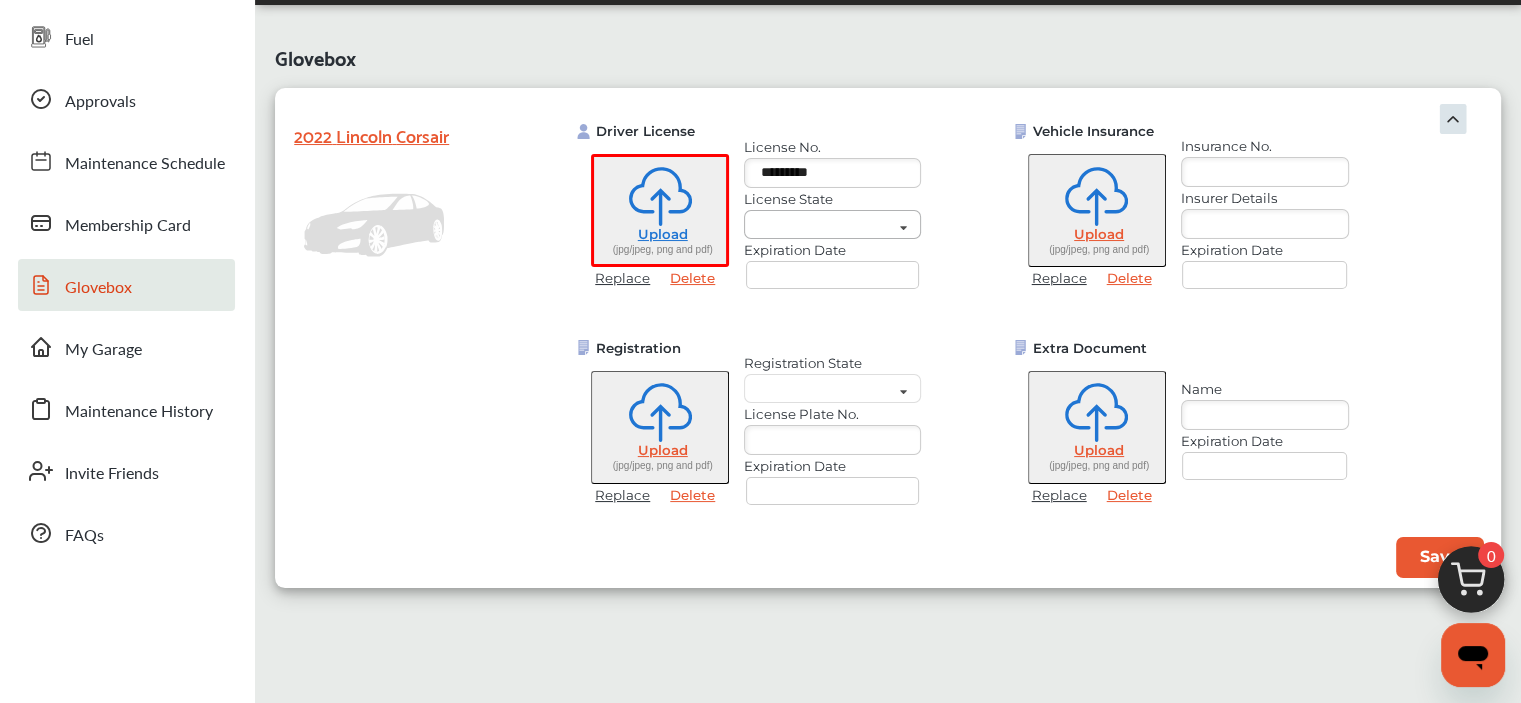 click at bounding box center (903, 229) 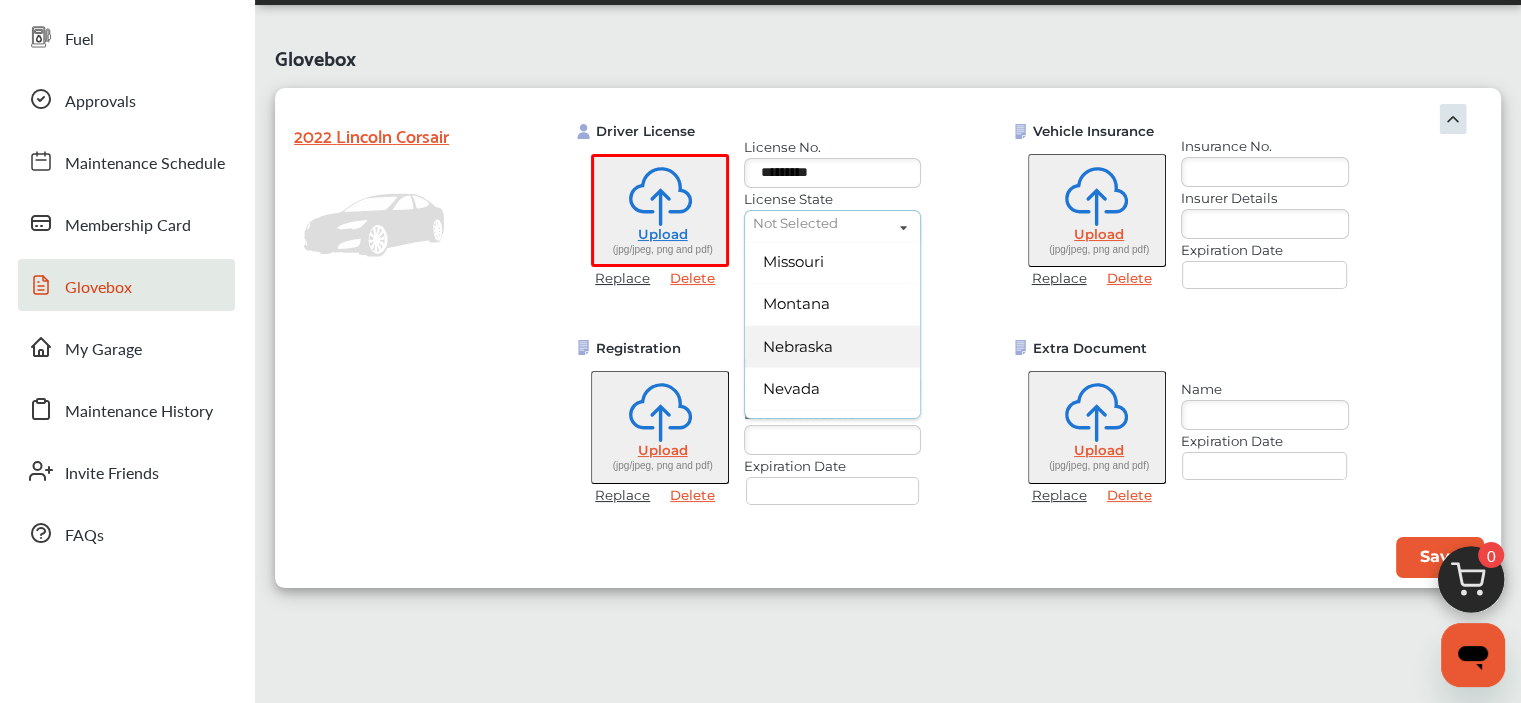 scroll, scrollTop: 1387, scrollLeft: 0, axis: vertical 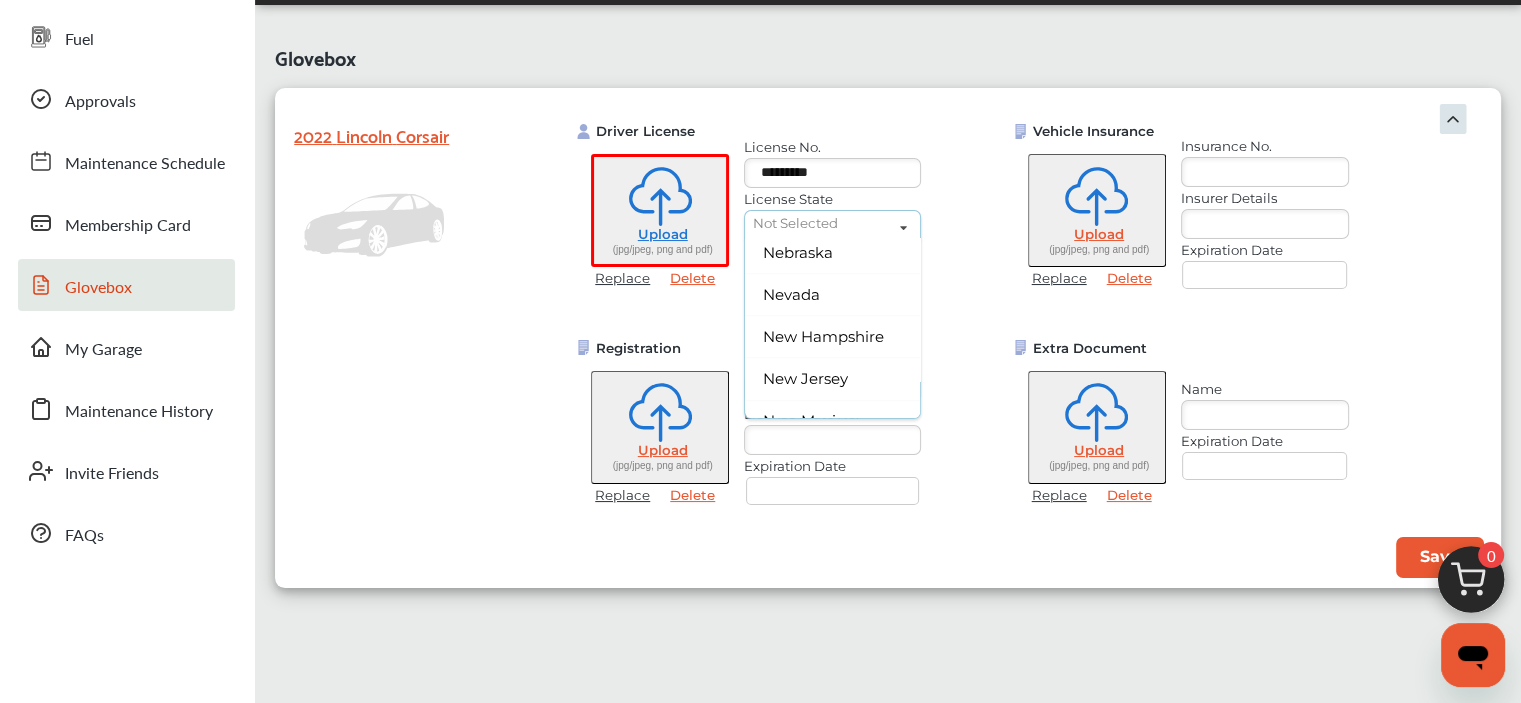 drag, startPoint x: 938, startPoint y: 407, endPoint x: 876, endPoint y: 249, distance: 169.7292 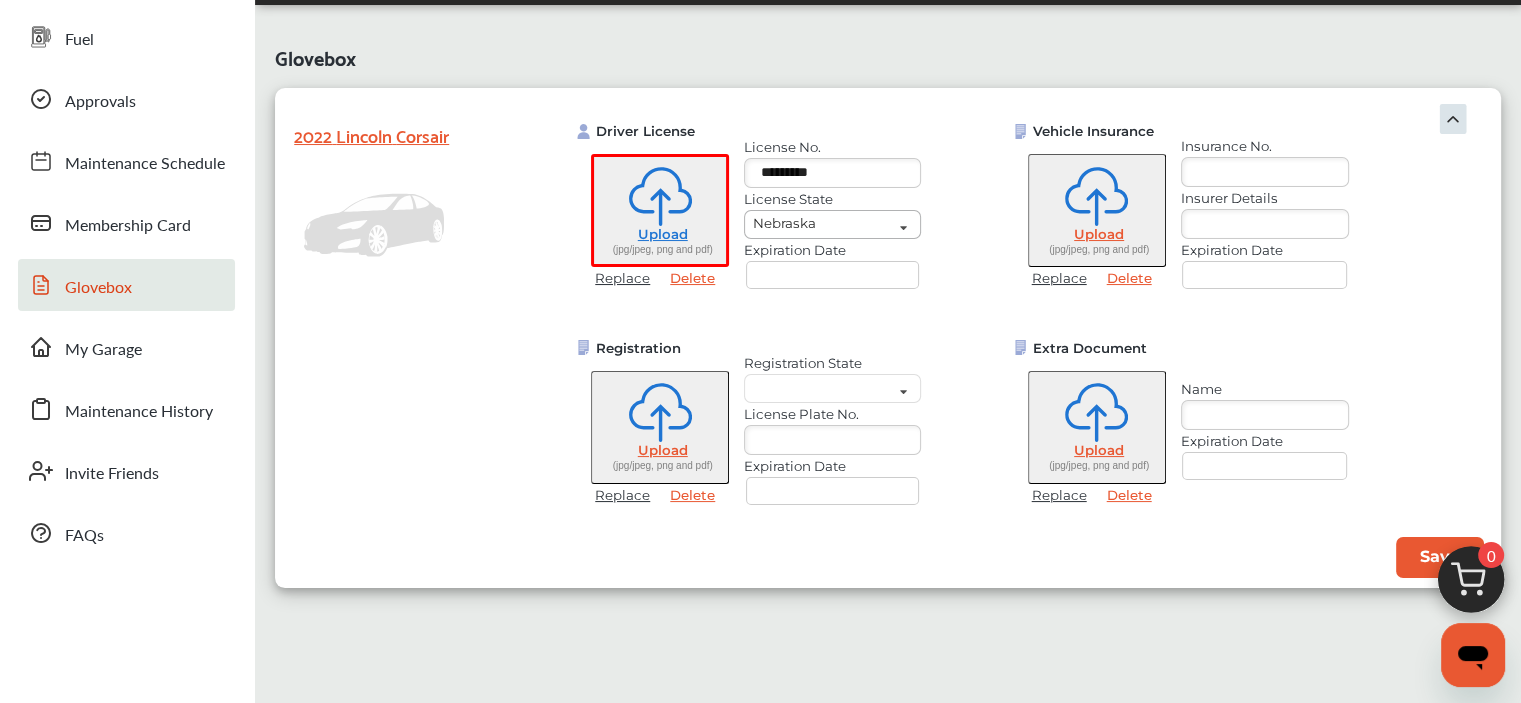 click at bounding box center [903, 229] 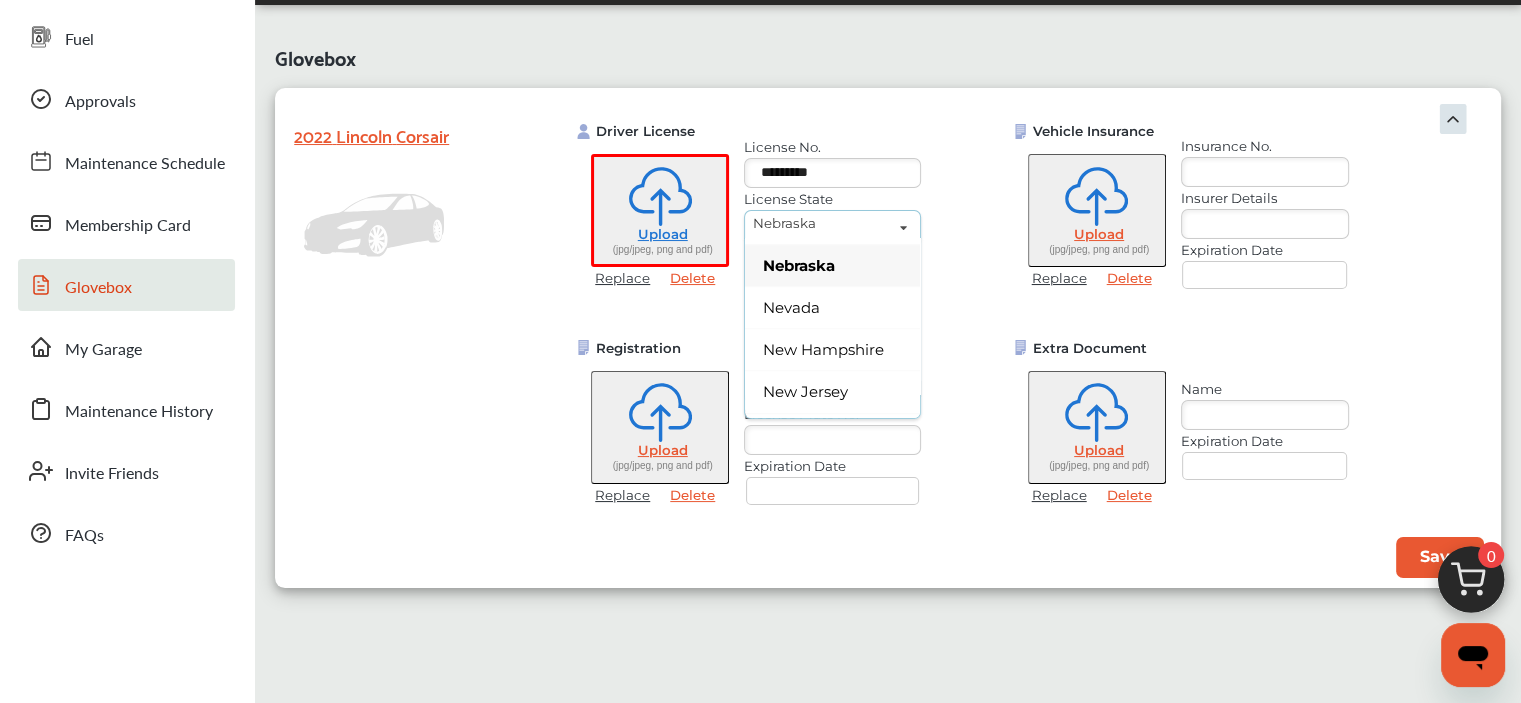 drag, startPoint x: 940, startPoint y: 225, endPoint x: 914, endPoint y: 224, distance: 26.019224 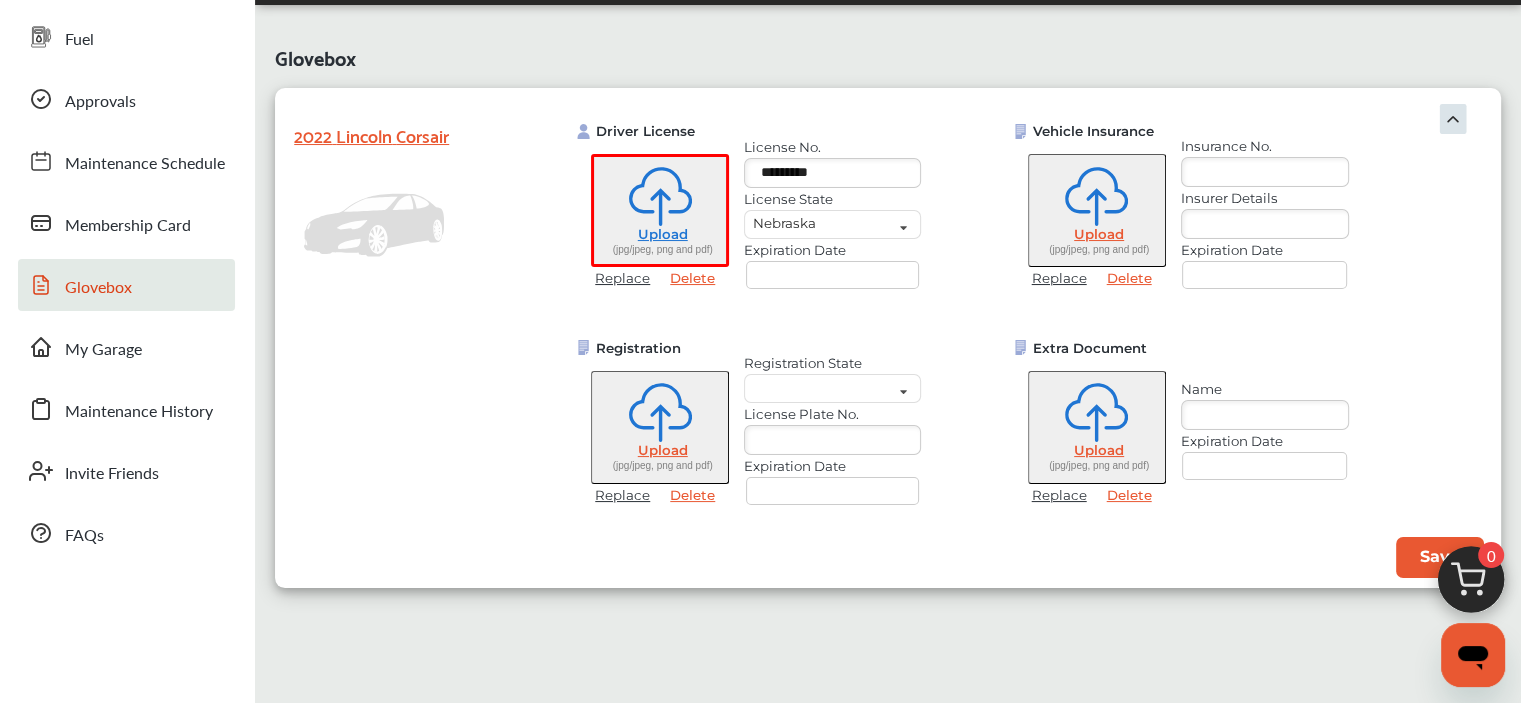 drag, startPoint x: 924, startPoint y: 227, endPoint x: 947, endPoint y: 118, distance: 111.40018 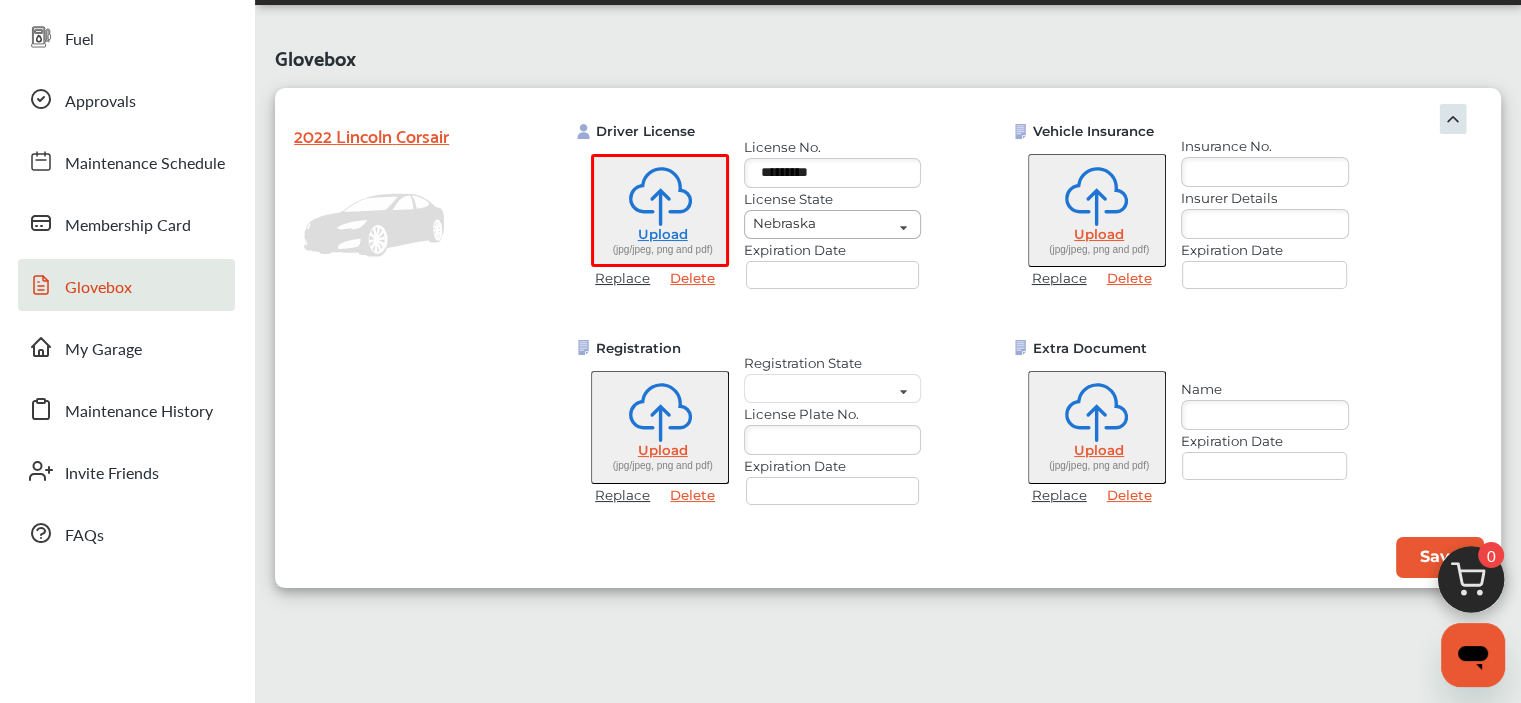 click at bounding box center [903, 229] 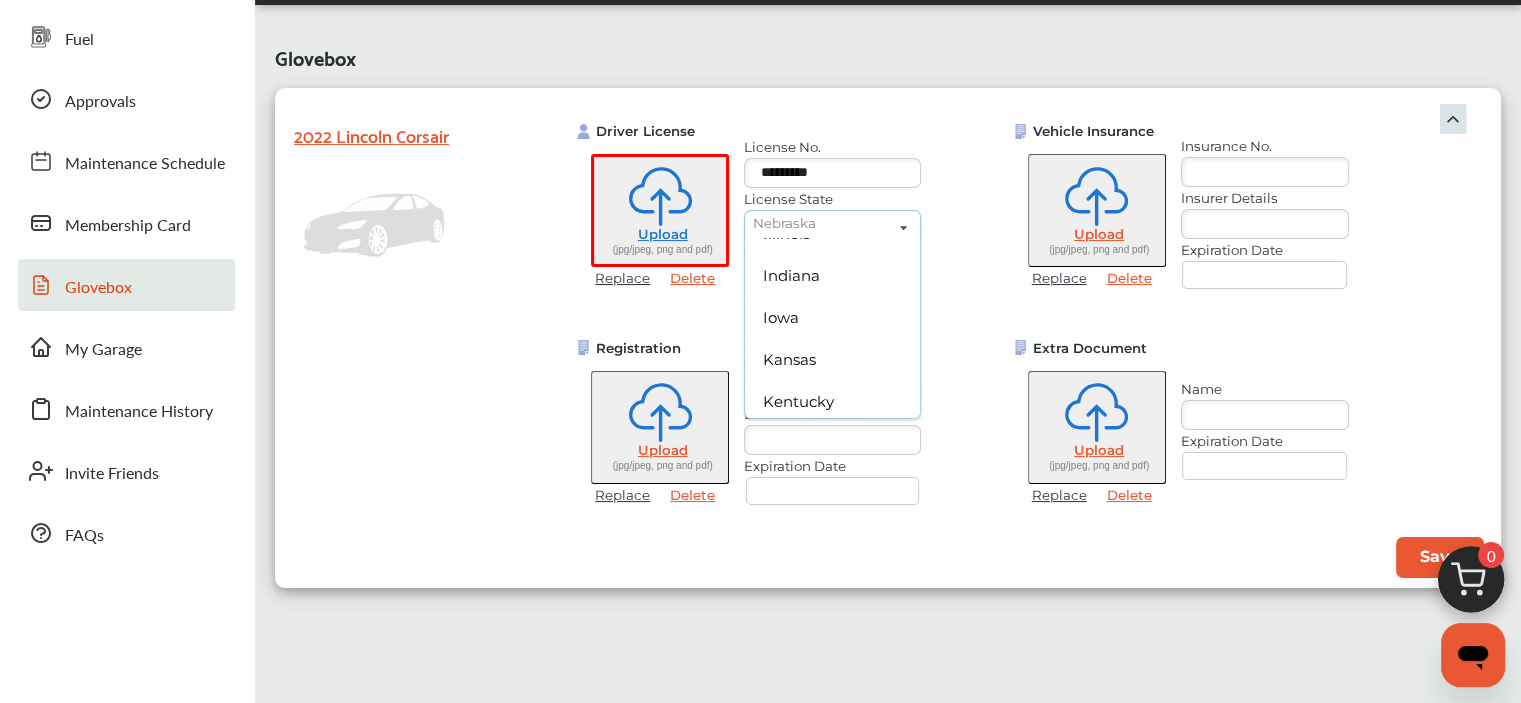 scroll, scrollTop: 600, scrollLeft: 0, axis: vertical 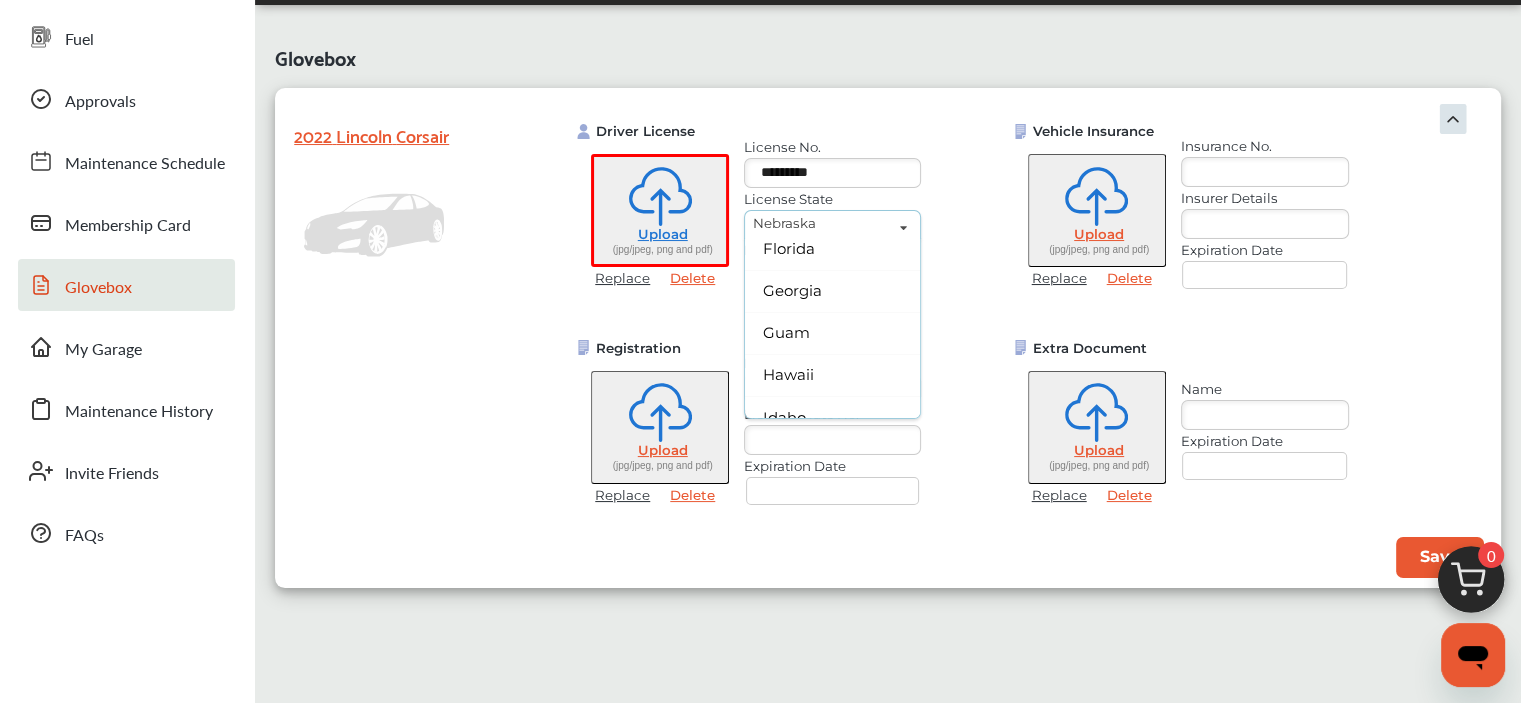 drag, startPoint x: 800, startPoint y: 283, endPoint x: 980, endPoint y: 166, distance: 214.68349 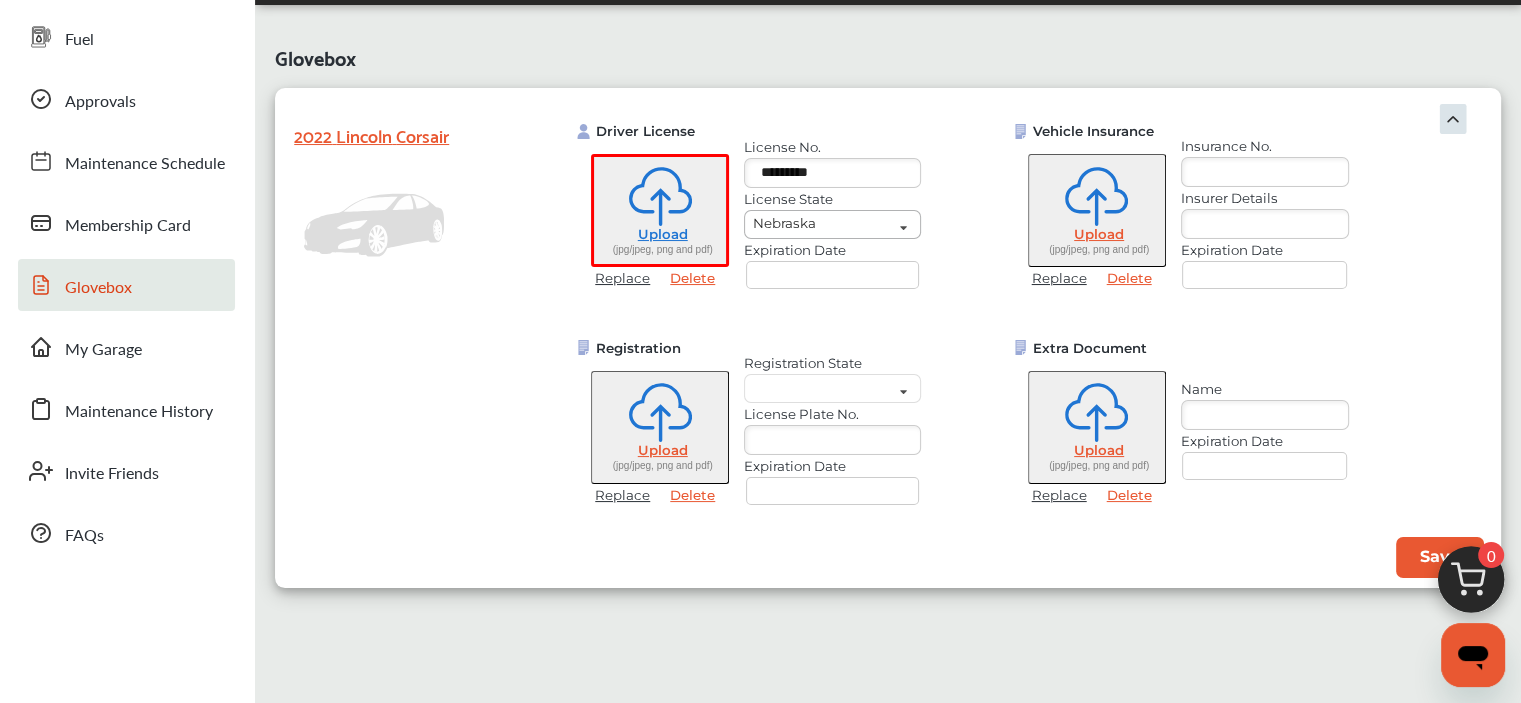 click at bounding box center [903, 229] 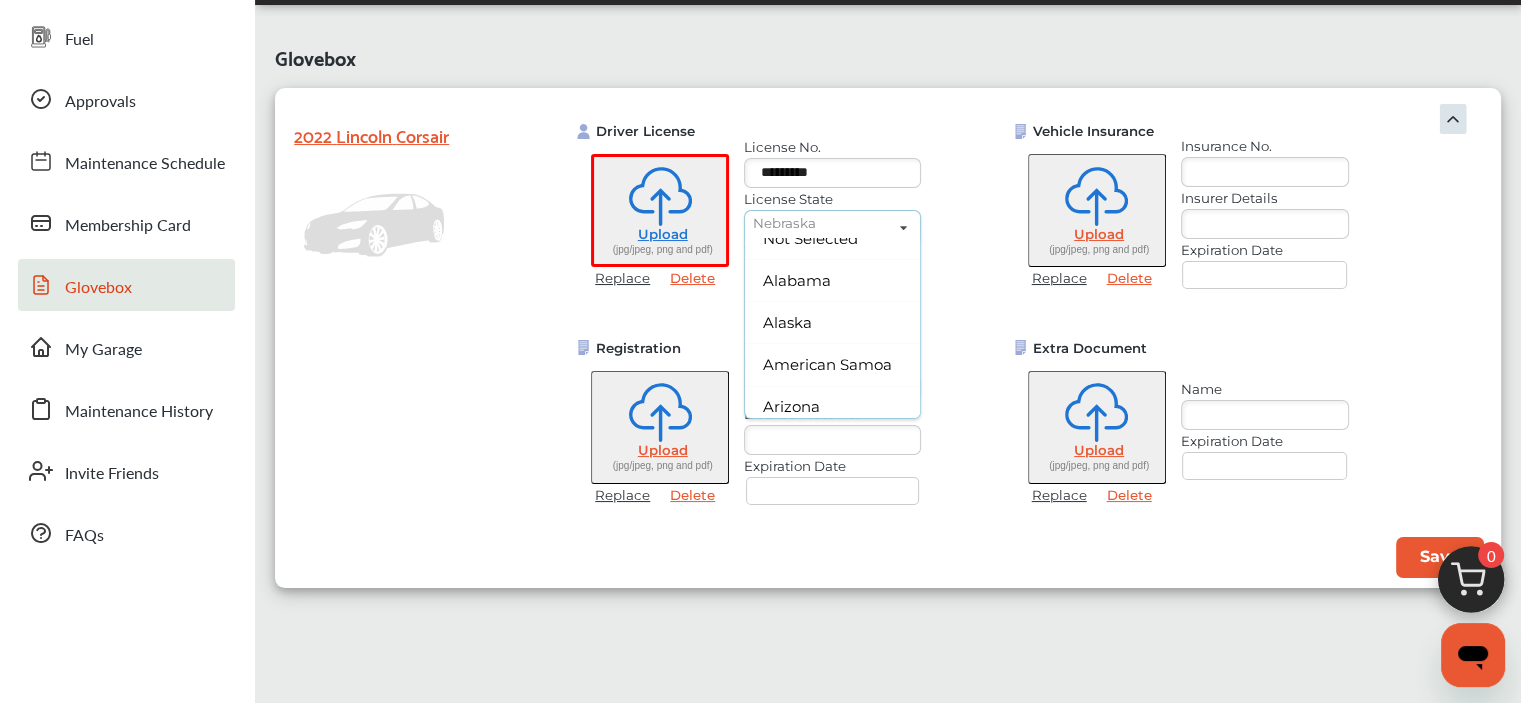 scroll, scrollTop: 0, scrollLeft: 0, axis: both 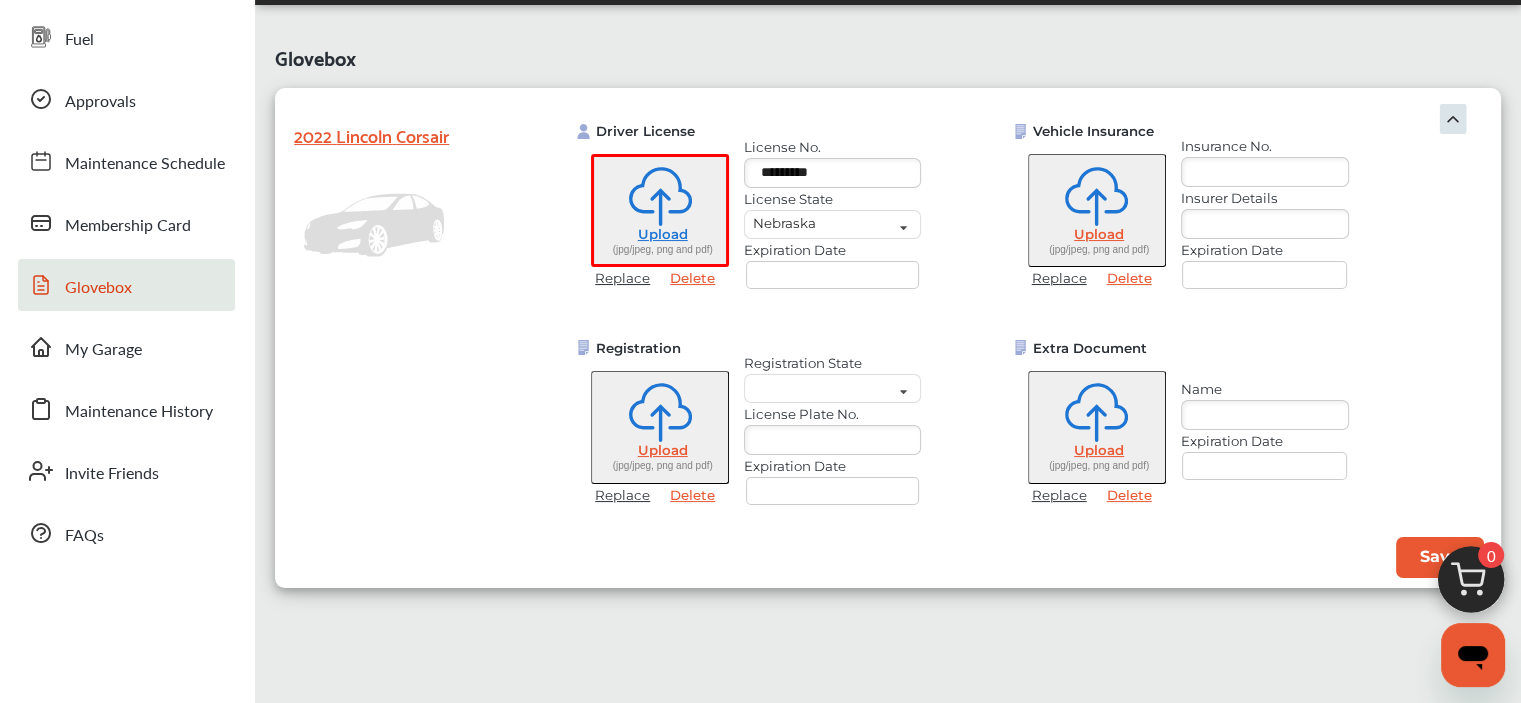drag, startPoint x: 923, startPoint y: 229, endPoint x: 1360, endPoint y: 621, distance: 587.0545 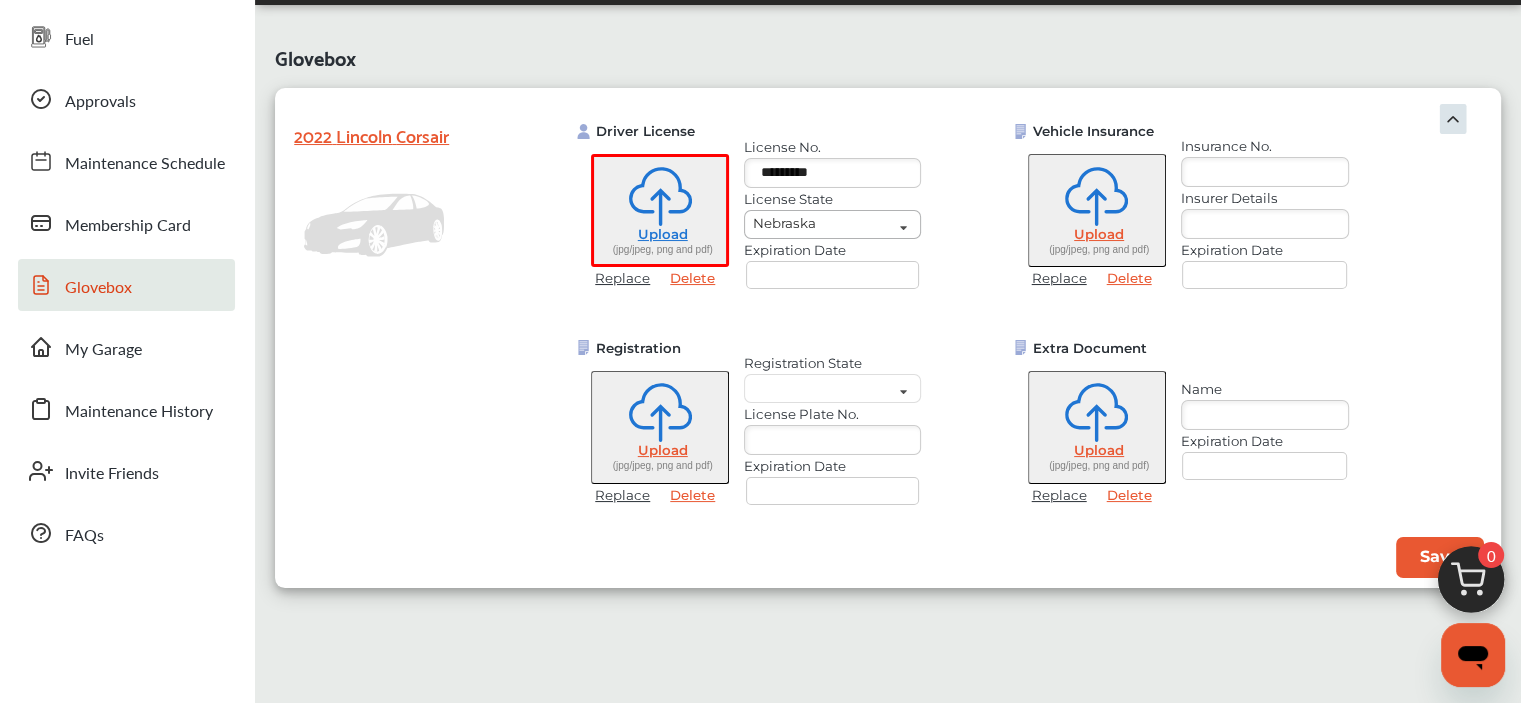 click at bounding box center (903, 229) 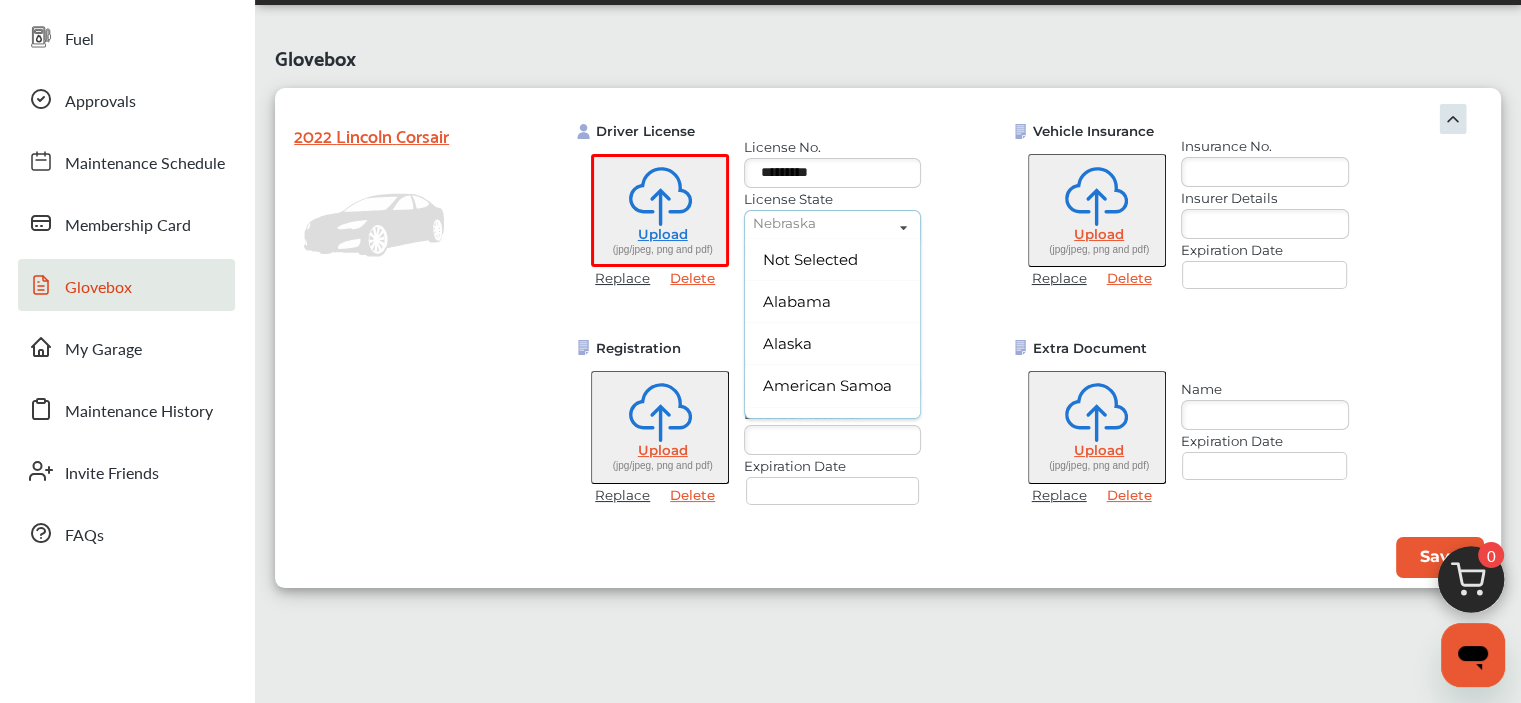 scroll, scrollTop: 1235, scrollLeft: 0, axis: vertical 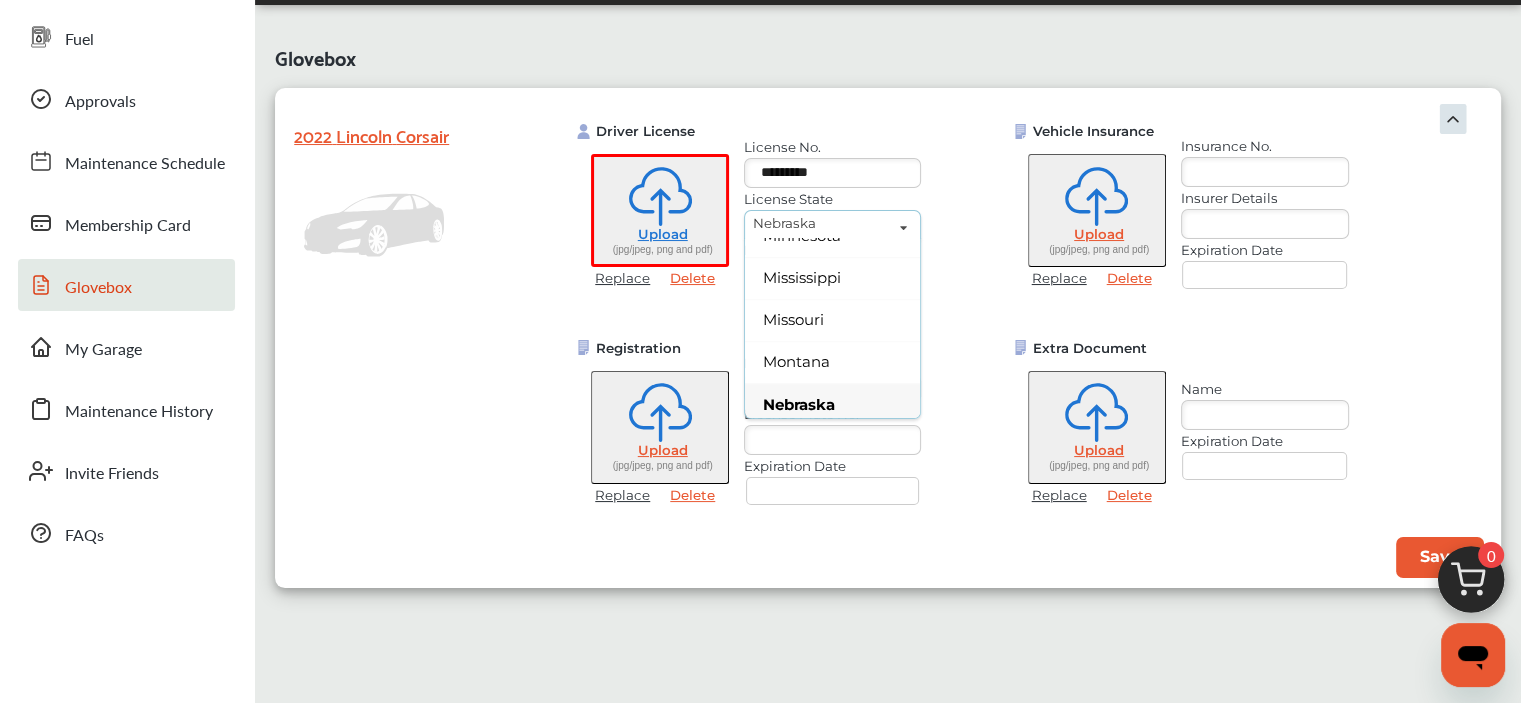 drag, startPoint x: 928, startPoint y: 228, endPoint x: 972, endPoint y: 126, distance: 111.085556 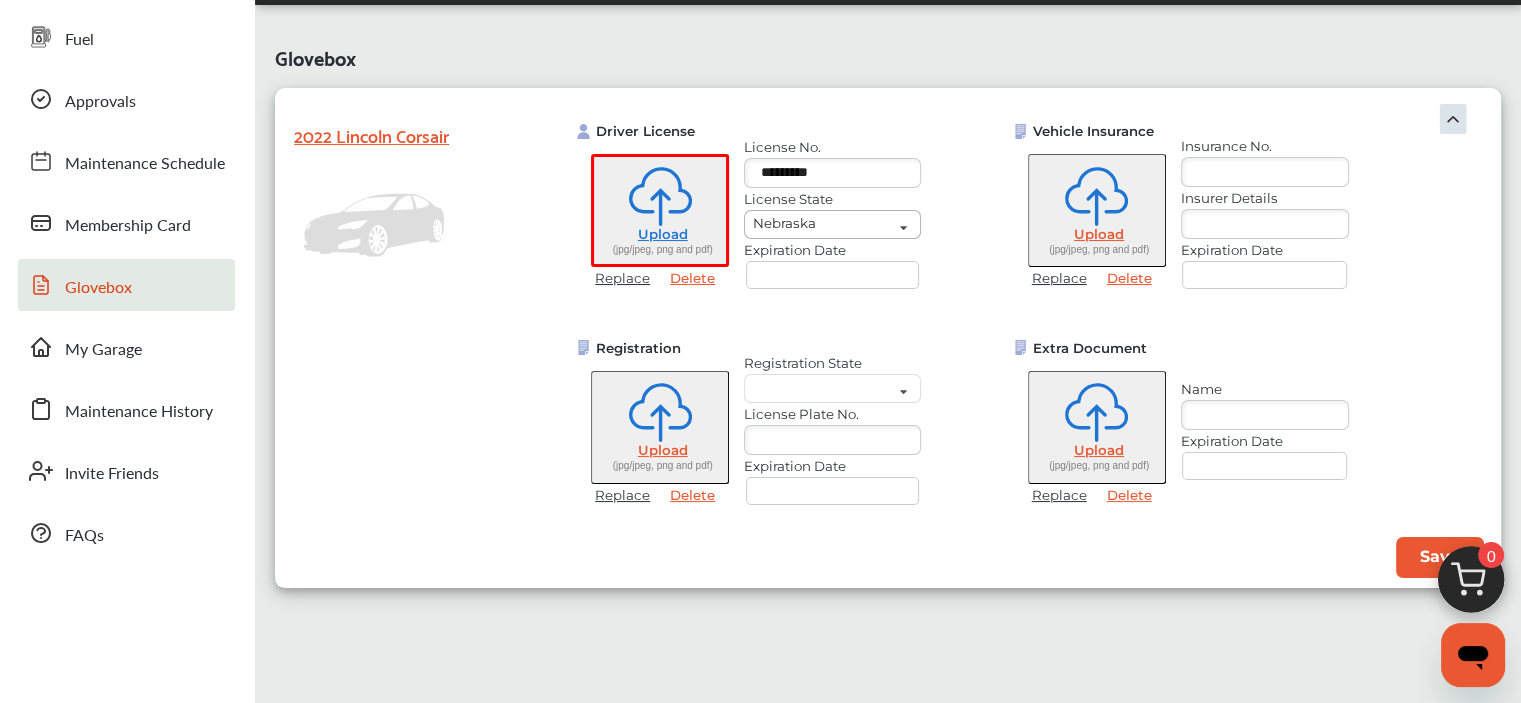 click at bounding box center (903, 229) 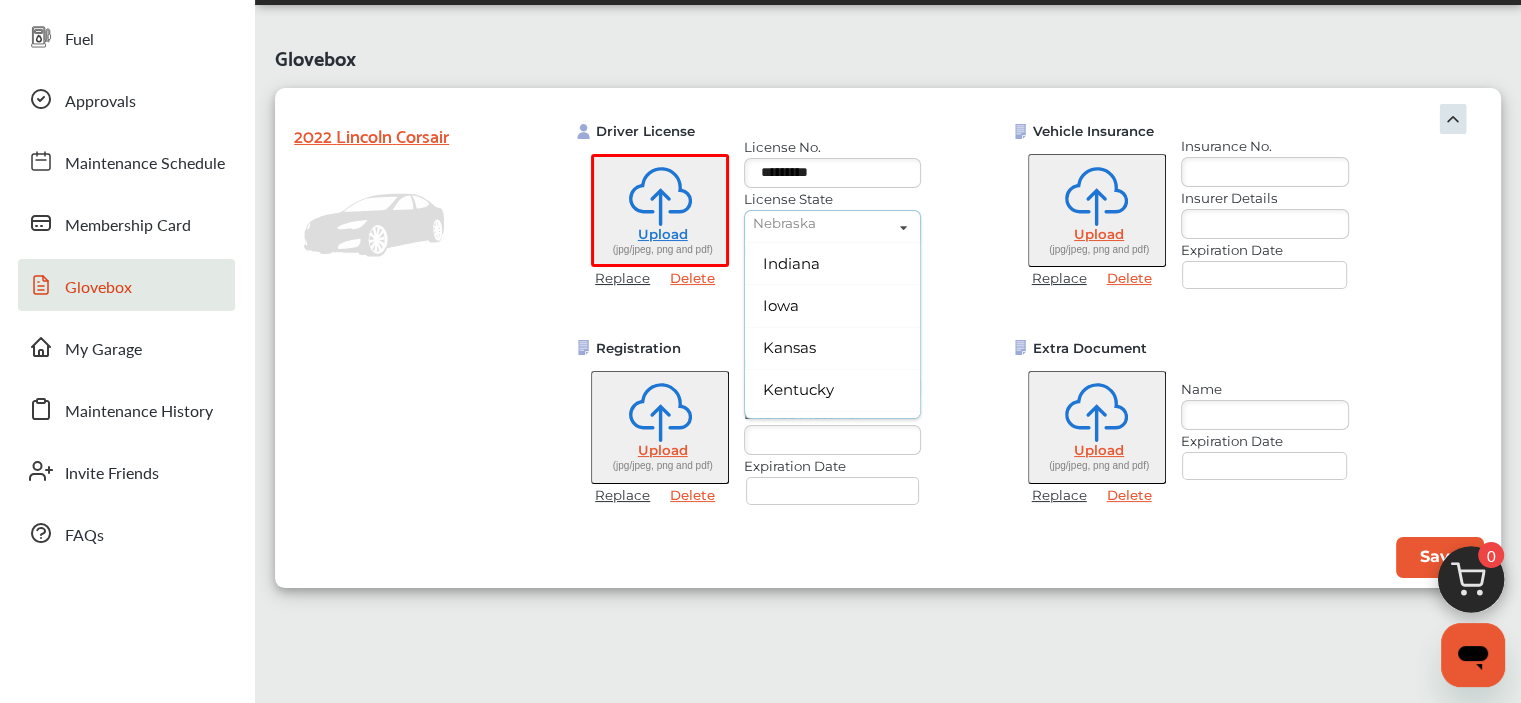 scroll, scrollTop: 500, scrollLeft: 0, axis: vertical 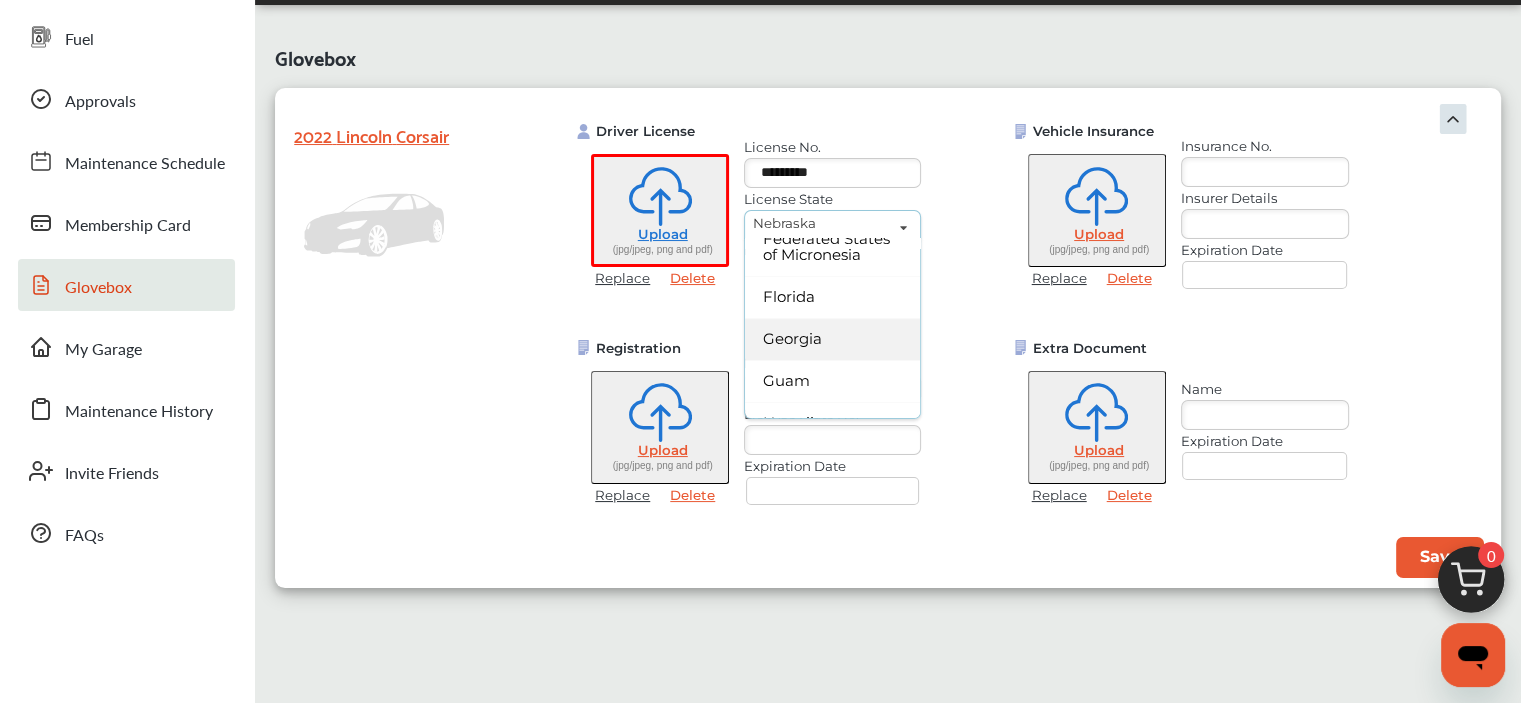click on "Georgia" at bounding box center [832, 339] 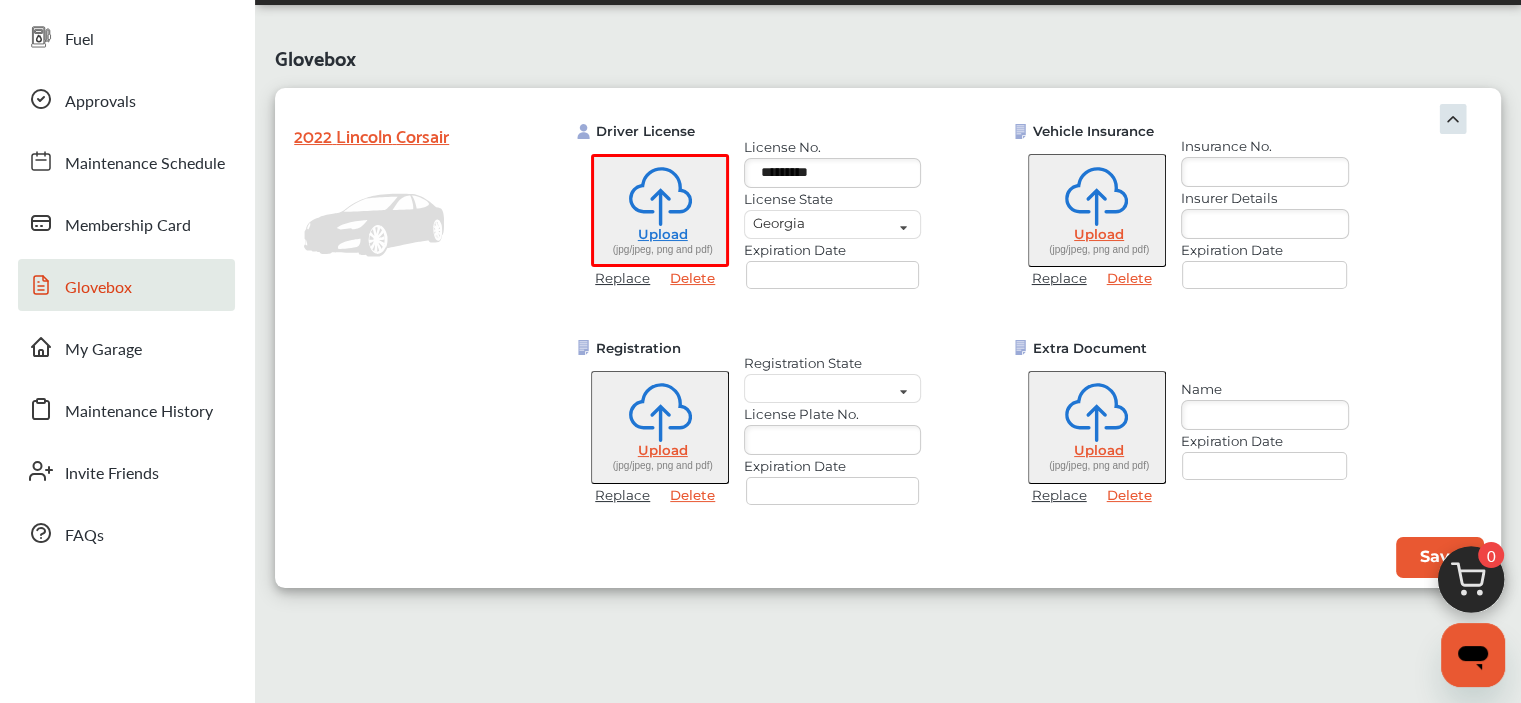 click at bounding box center (833, 275) 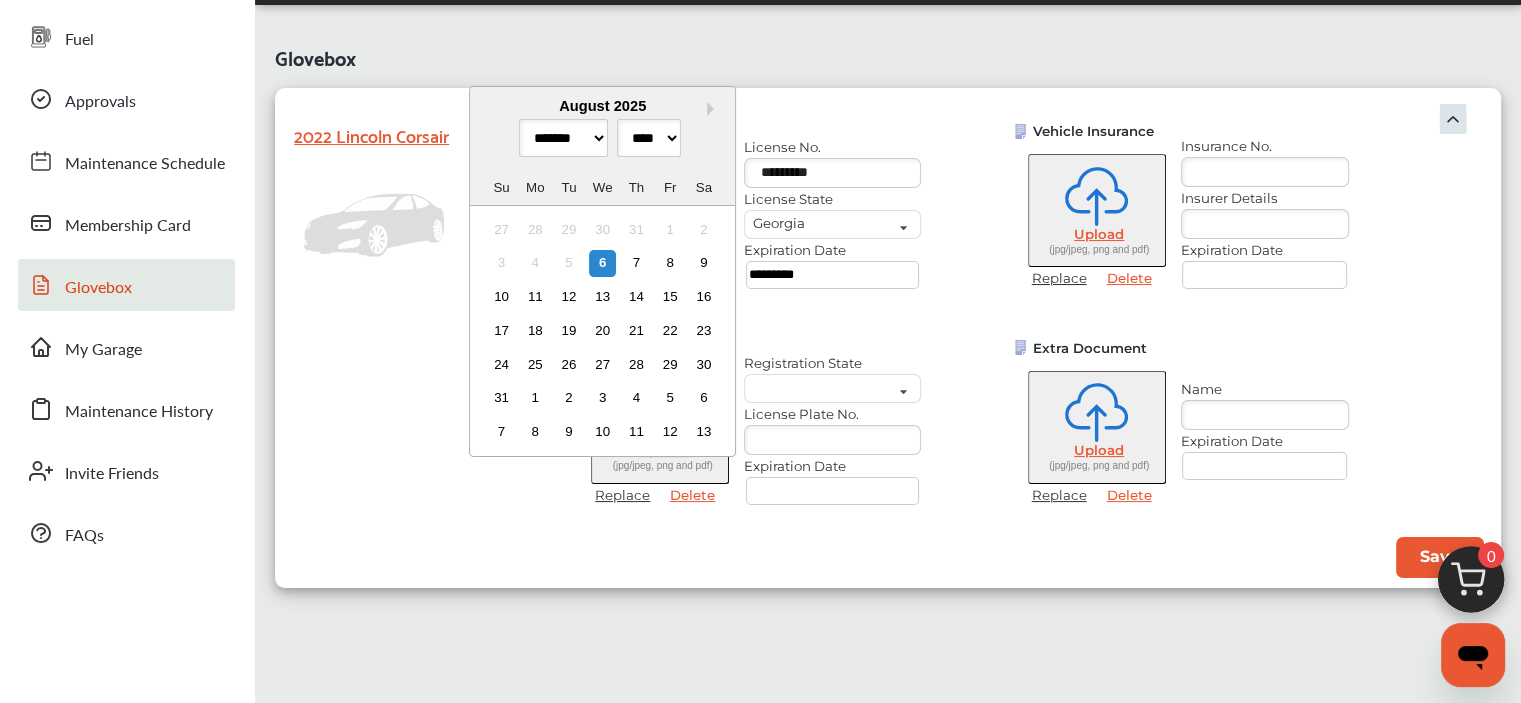type on "**********" 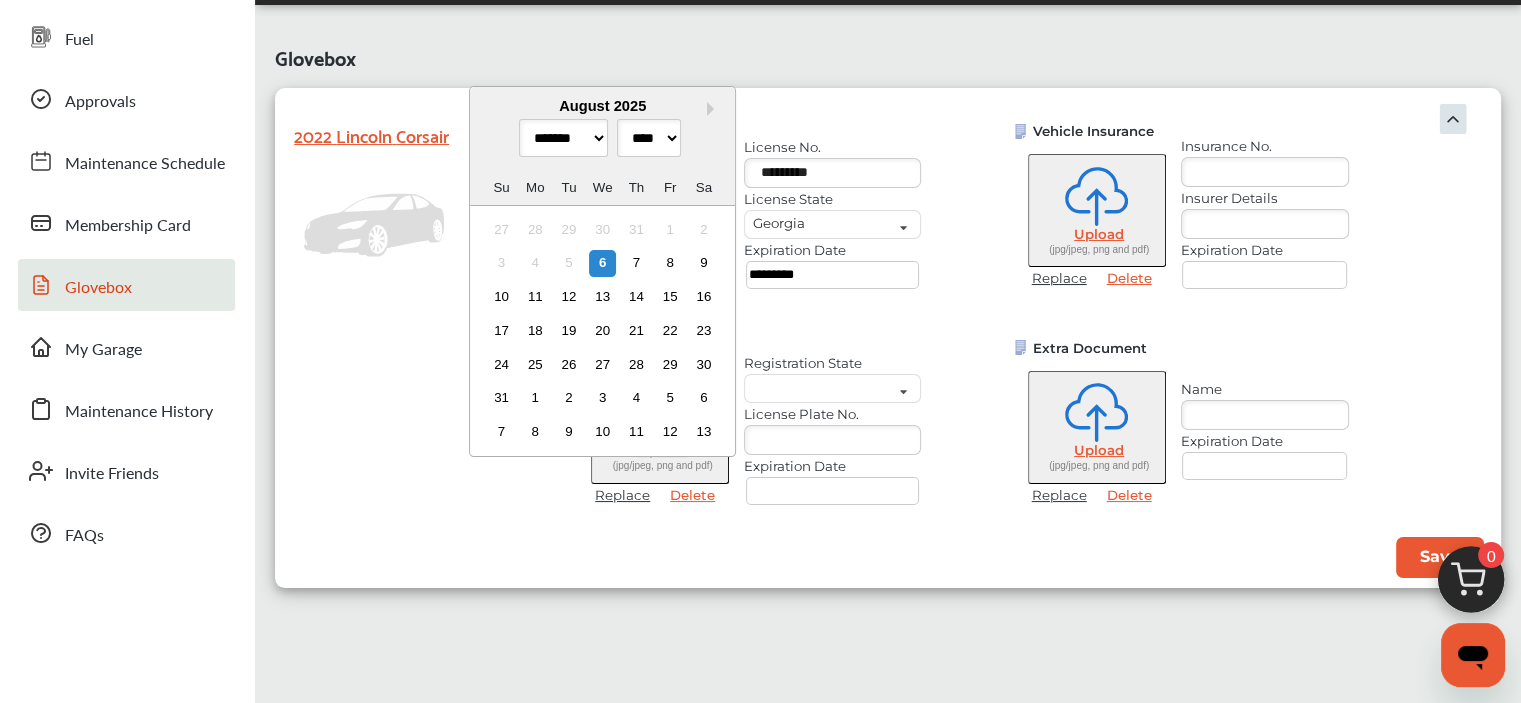 select on "*" 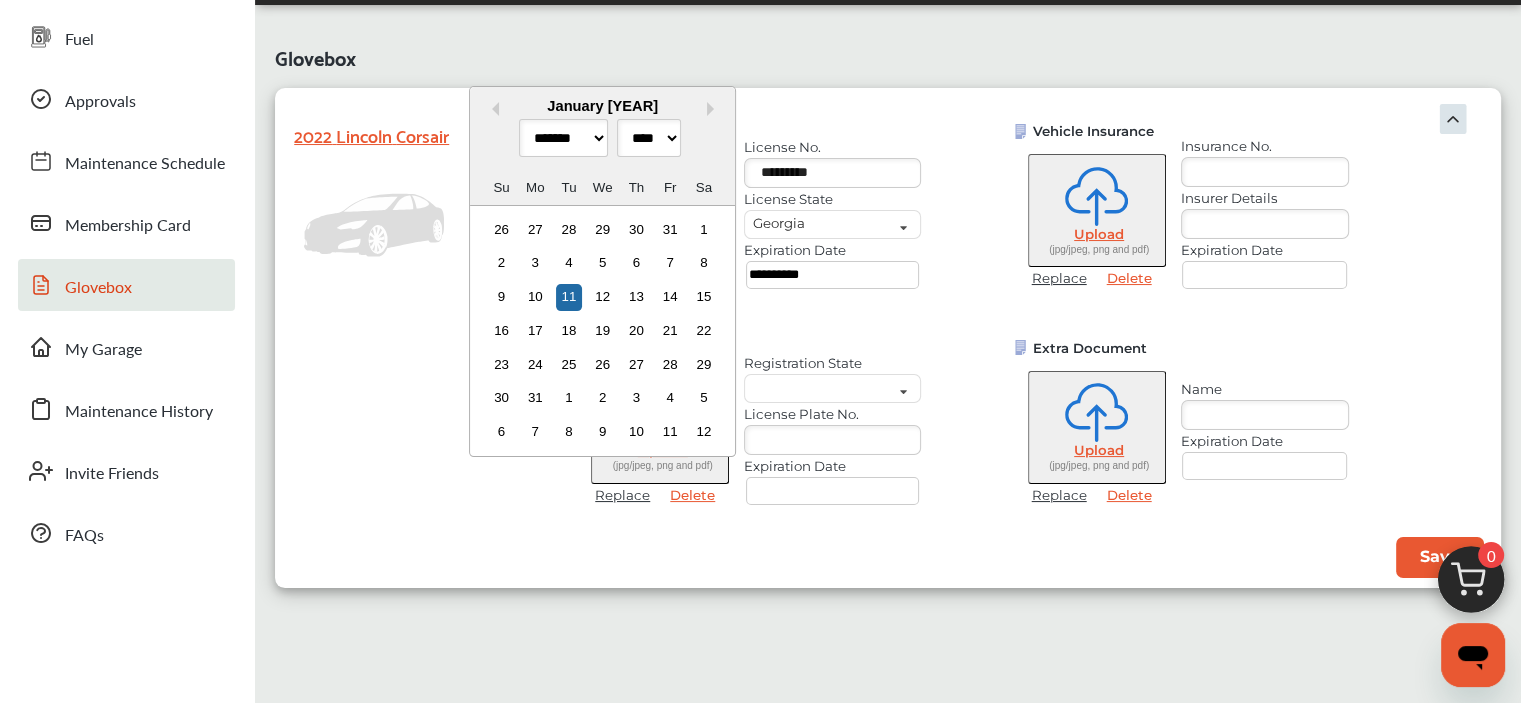 type on "**********" 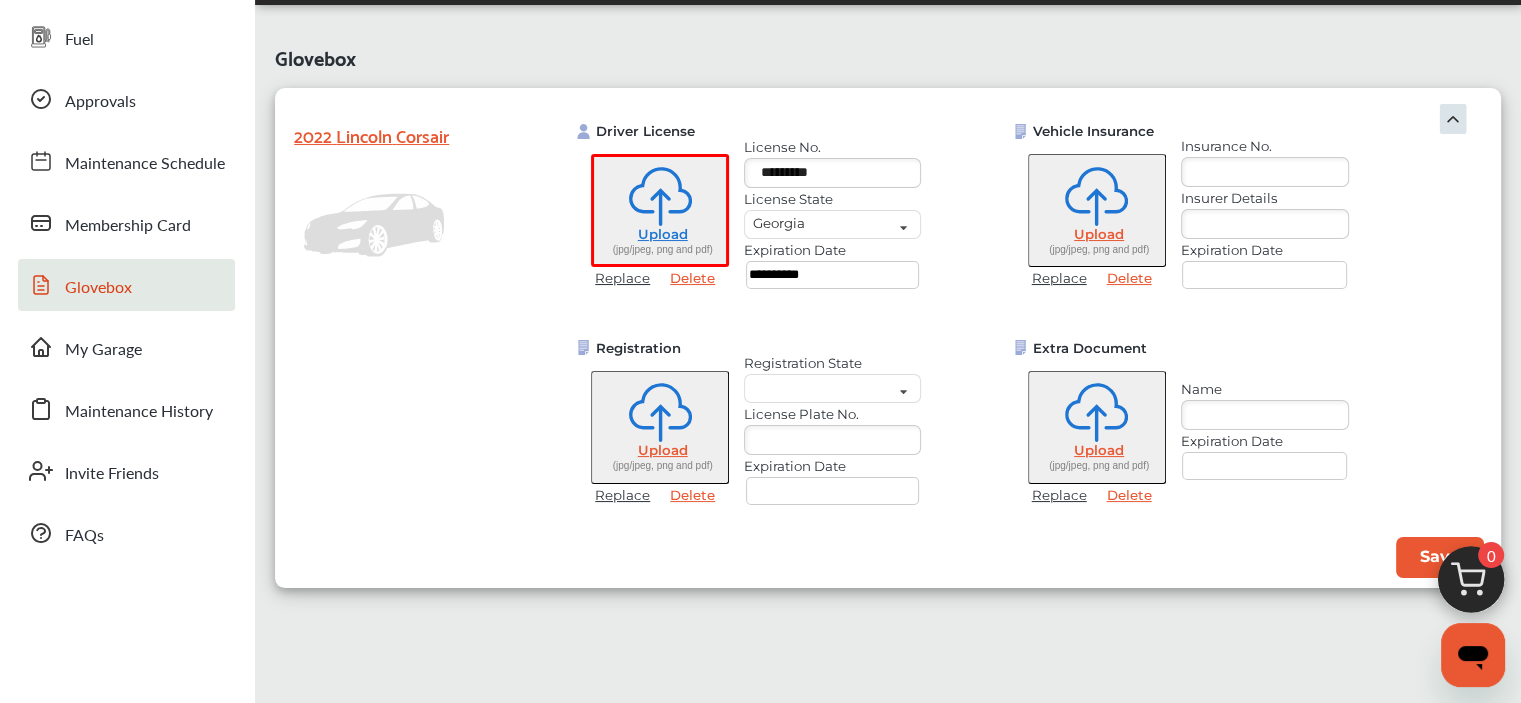 click on "Driver License Upload (jpg/jpeg, png and pdf) Replace Delete License No. ********* License State [STATE] Not Selected Alabama Alaska American Samoa Arizona Arkansas California Colorado Connecticut Delaware District of Columbia Federated States of Micronesia Florida Georgia Guam Hawaii Idaho Illinois Indiana Iowa Kansas Kentucky Louisiana Maine Marshall Islands Maryland Massachusetts Michigan Minnesota Mississippi Missouri Montana Nebraska Nevada New Hampshire New Jersey New Mexico New York North Carolina North Dakota Northern Mariana Islands Ohio Oklahoma Oregon Palau Pennsylvania Puerto Rico Rhode Island South Carolina South Dakota Tennessee Texas Utah Vermont Virgin Islands Virginia Washington West Virginia Wisconsin Wyoming Expiration Date   Vehicle Insurance Upload (jpg/jpeg, png and pdf) Replace Delete Insurance No. Insurer Details Expiration Date Registration Upload (jpg/jpeg, png and pdf) Replace Delete Registration State Not Selected Alabama Alaska American Samoa Arizona Arkansas California" at bounding box center [1029, 320] 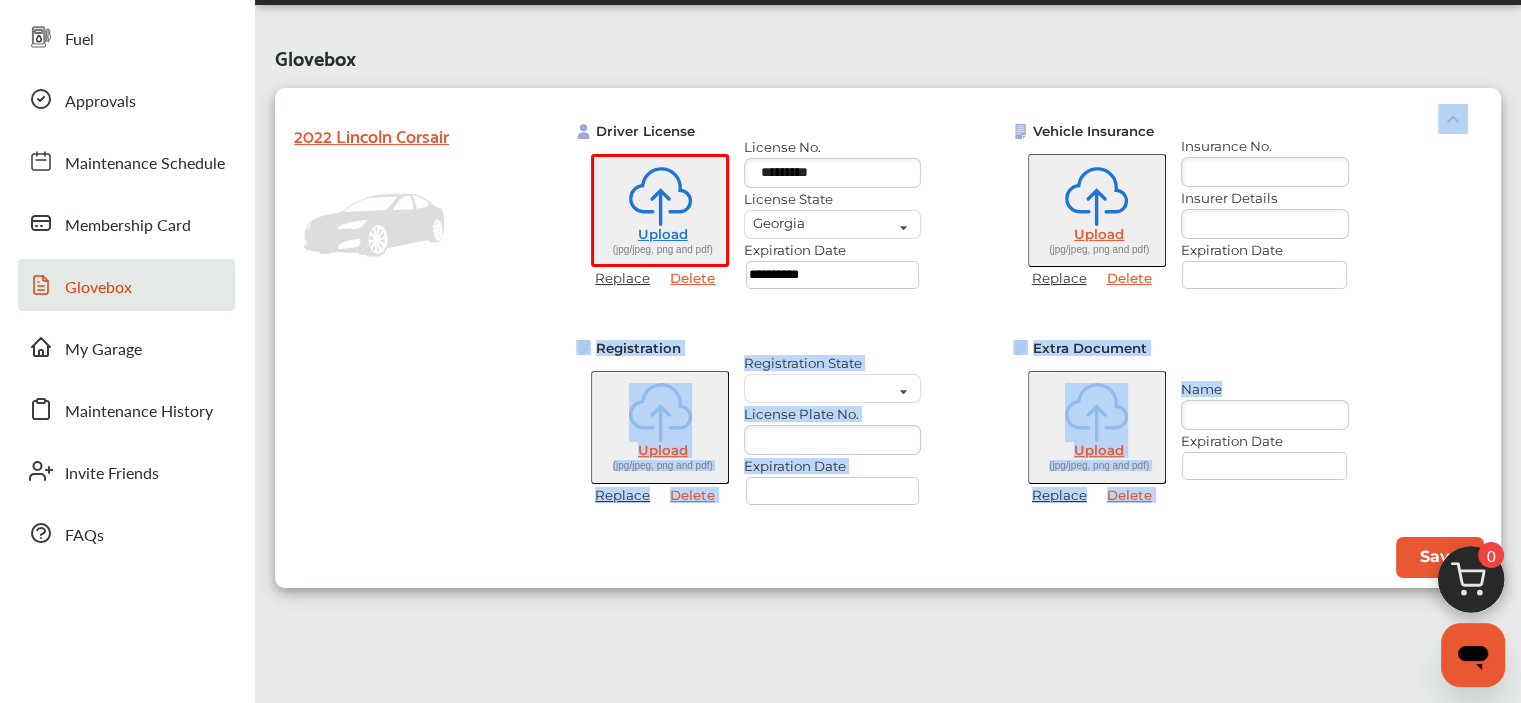 drag, startPoint x: 1456, startPoint y: 427, endPoint x: 1460, endPoint y: 311, distance: 116.06895 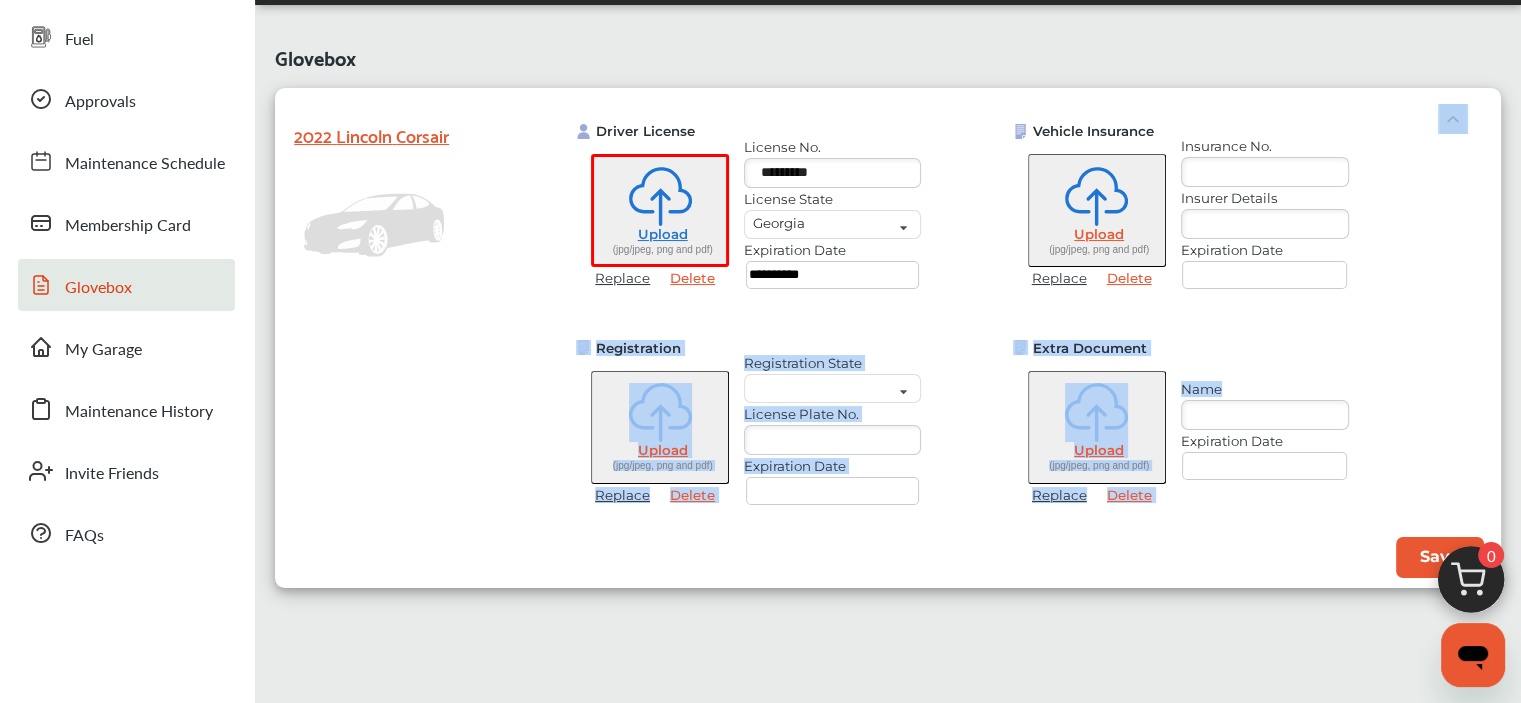 click on "Driver License Upload (jpg/jpeg, png and pdf) Replace Delete License No. ********* License State [STATE] Not Selected Alabama Alaska American Samoa Arizona Arkansas California Colorado Connecticut Delaware District of Columbia Federated States of Micronesia Florida Georgia Guam Hawaii Idaho Illinois Indiana Iowa Kansas Kentucky Louisiana Maine Marshall Islands Maryland Massachusetts Michigan Minnesota Mississippi Missouri Montana Nebraska Nevada New Hampshire New Jersey New Mexico New York North Carolina North Dakota Northern Mariana Islands Ohio Oklahoma Oregon Palau Pennsylvania Puerto Rico Rhode Island South Carolina South Dakota Tennessee Texas Utah Vermont Virgin Islands Virginia Washington West Virginia Wisconsin Wyoming Expiration Date   Vehicle Insurance Upload (jpg/jpeg, png and pdf) Replace Delete Insurance No. Insurer Details Expiration Date Registration Upload (jpg/jpeg, png and pdf) Replace Delete Registration State Not Selected Alabama Alaska American Samoa Arizona Arkansas California" at bounding box center (1029, 320) 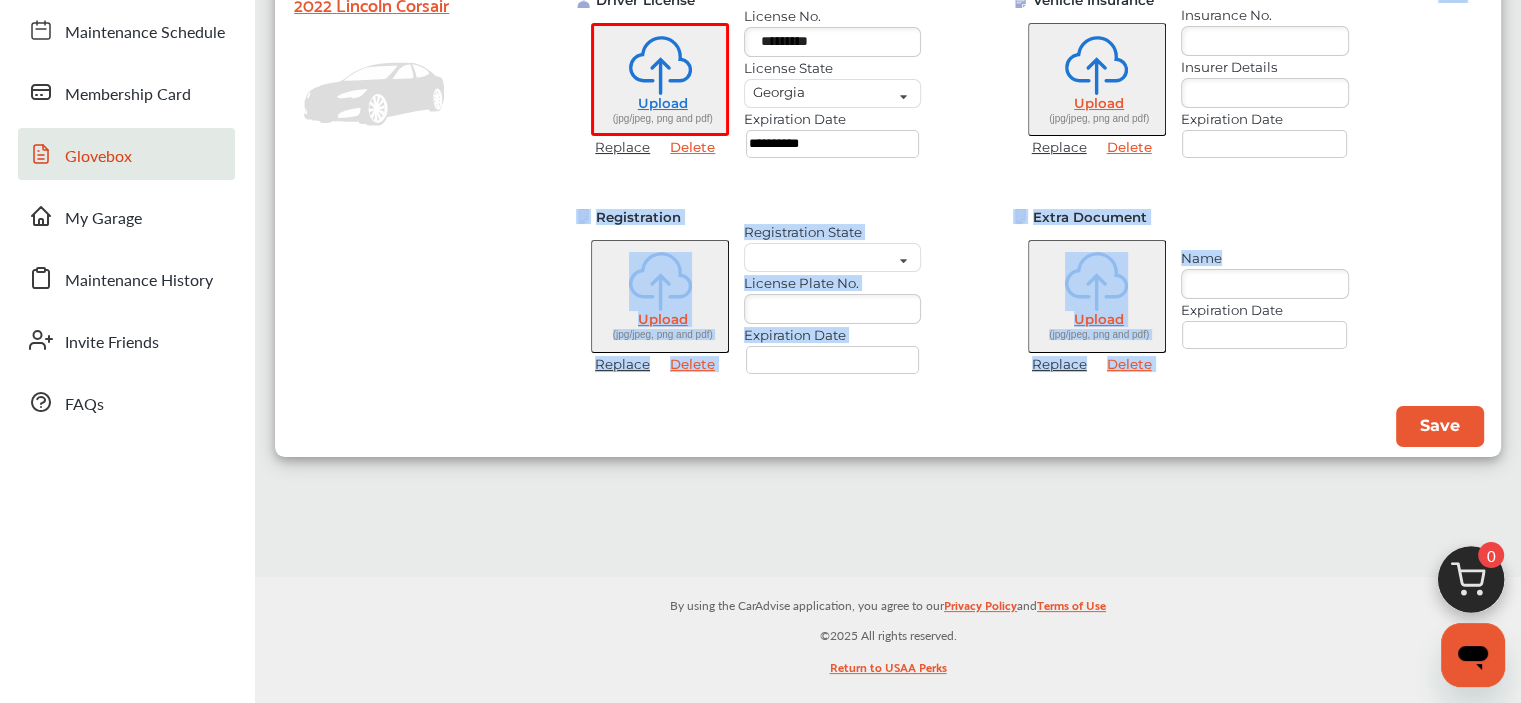 scroll, scrollTop: 260, scrollLeft: 0, axis: vertical 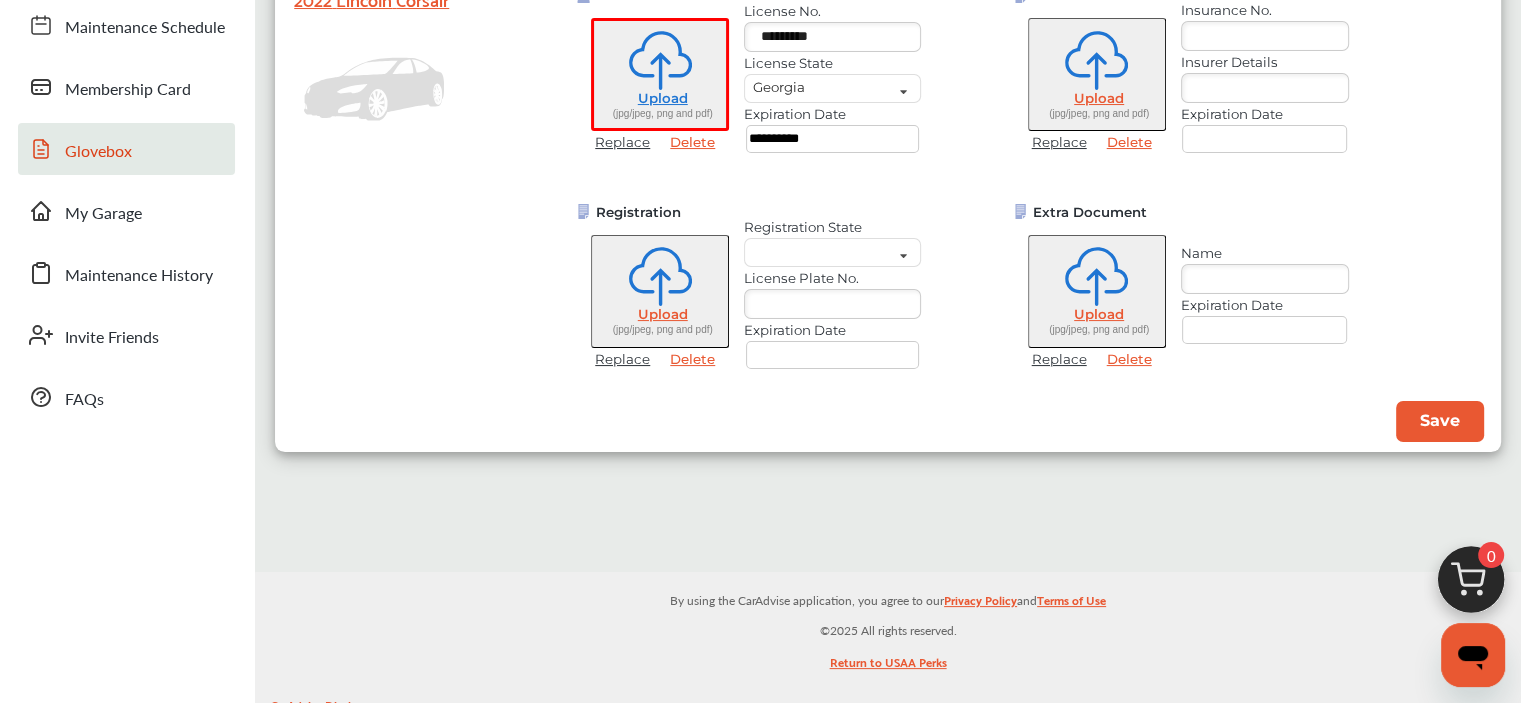 drag, startPoint x: 1531, startPoint y: 426, endPoint x: 1287, endPoint y: 491, distance: 252.5094 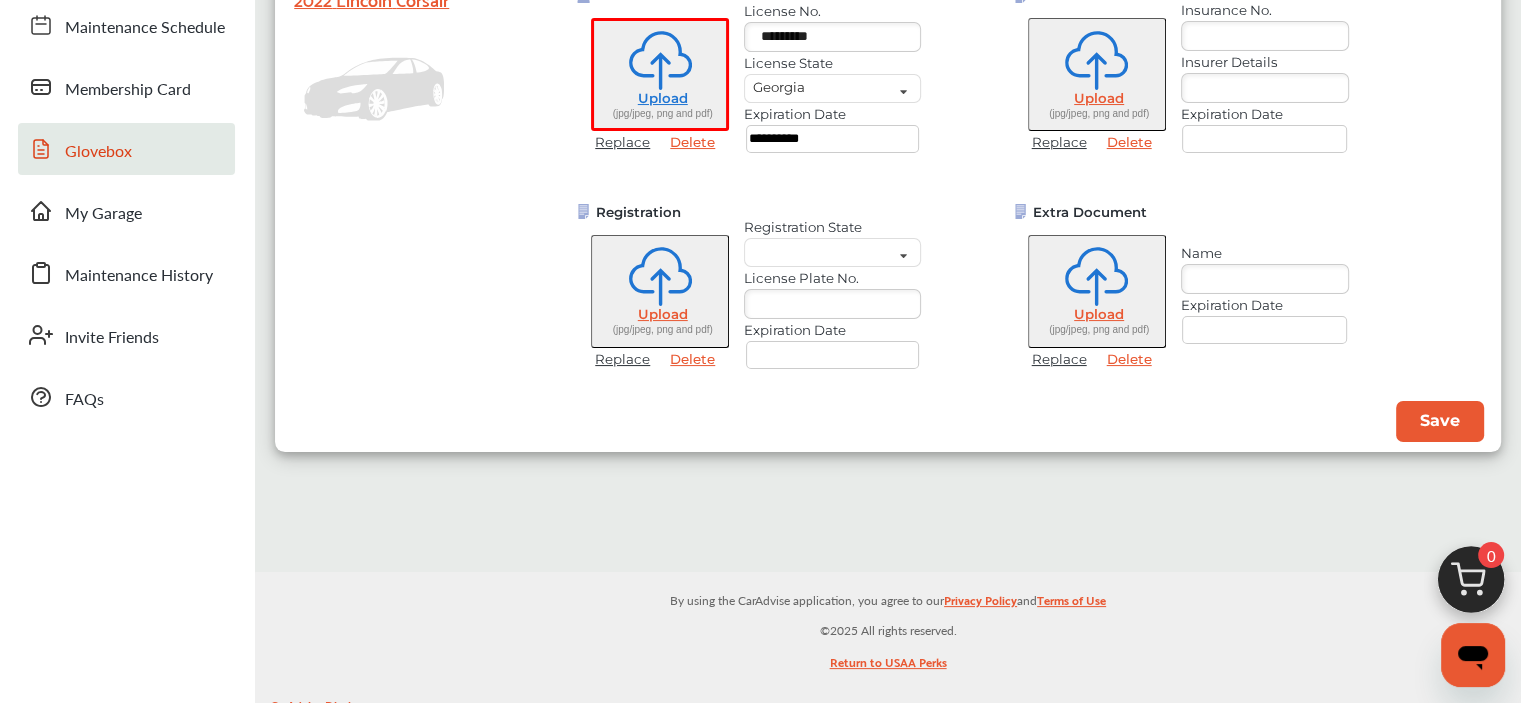 click on "**********" at bounding box center [888, 198] 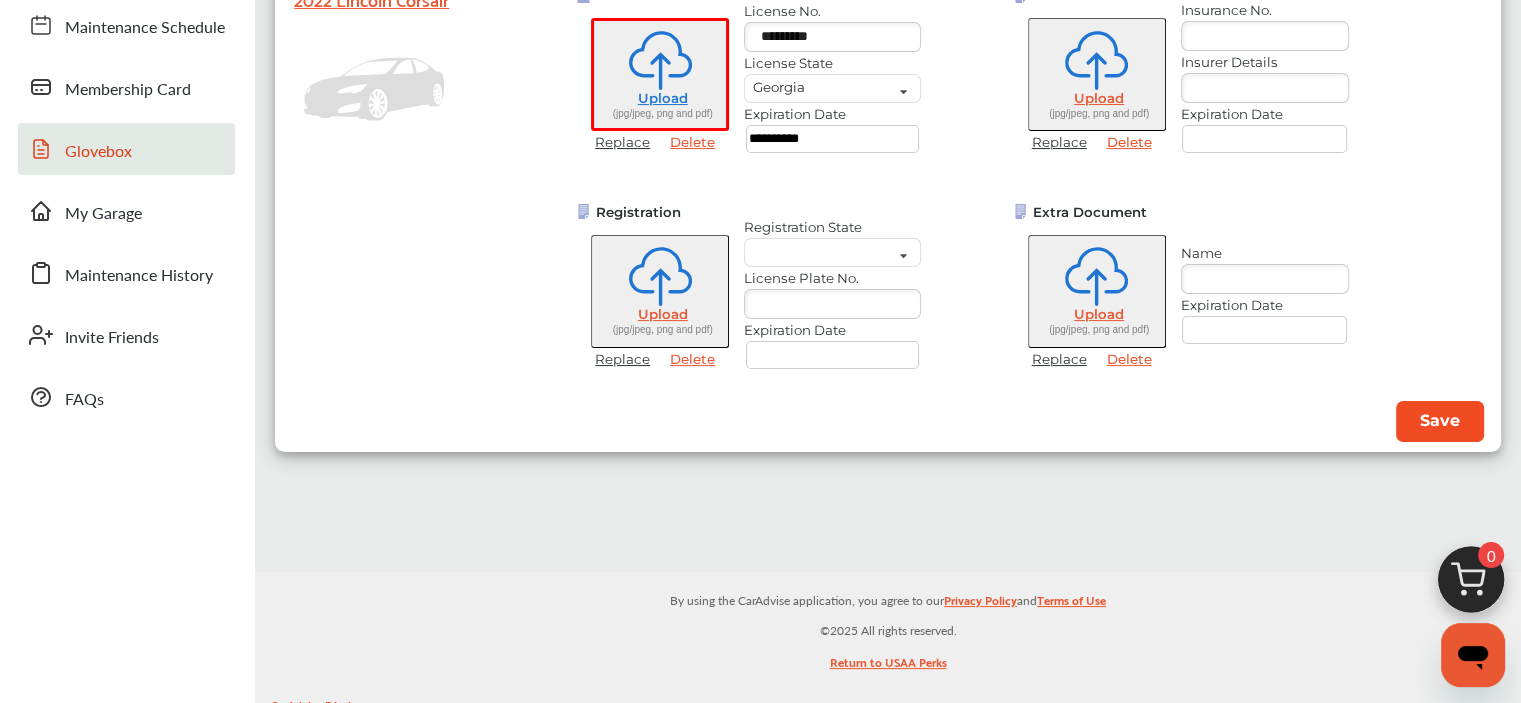 click on "Save" at bounding box center [1440, 421] 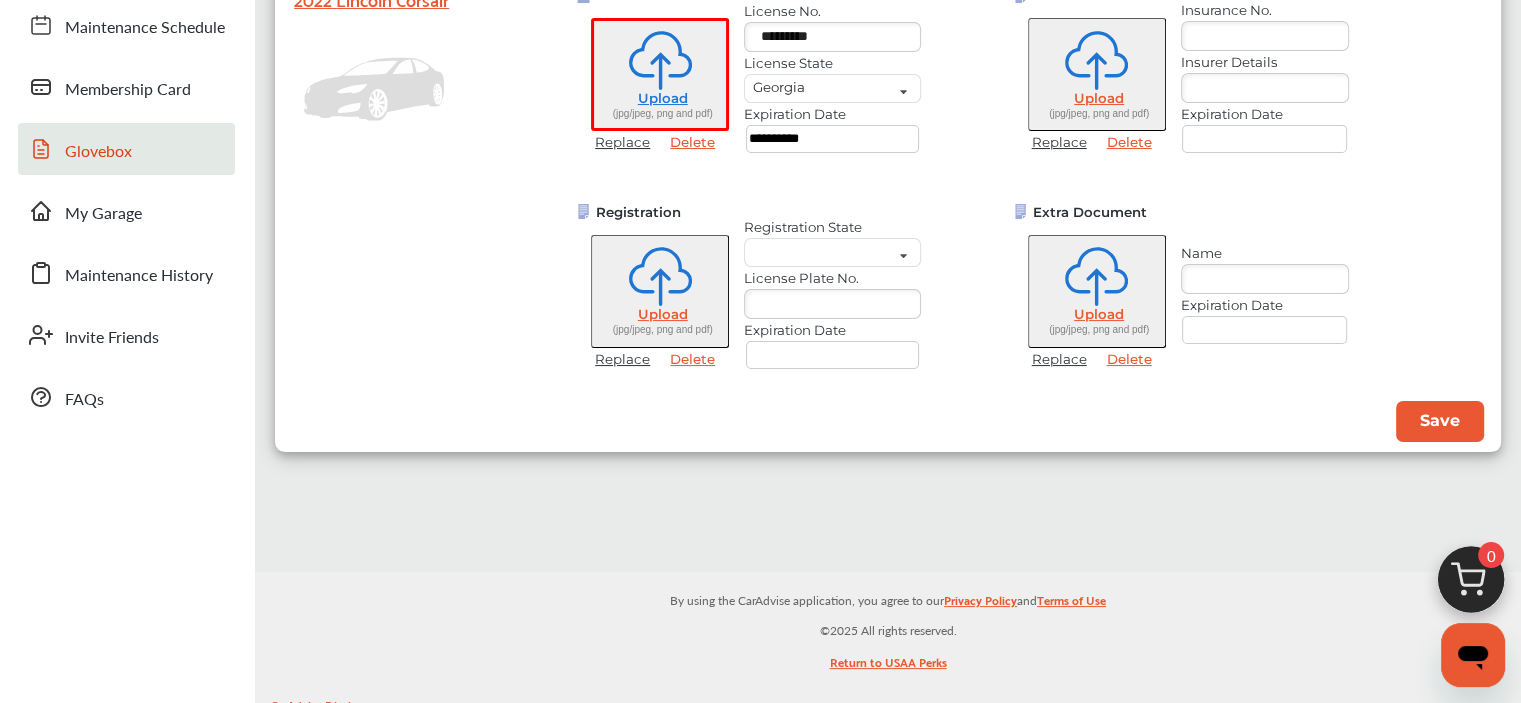 click at bounding box center (660, 60) 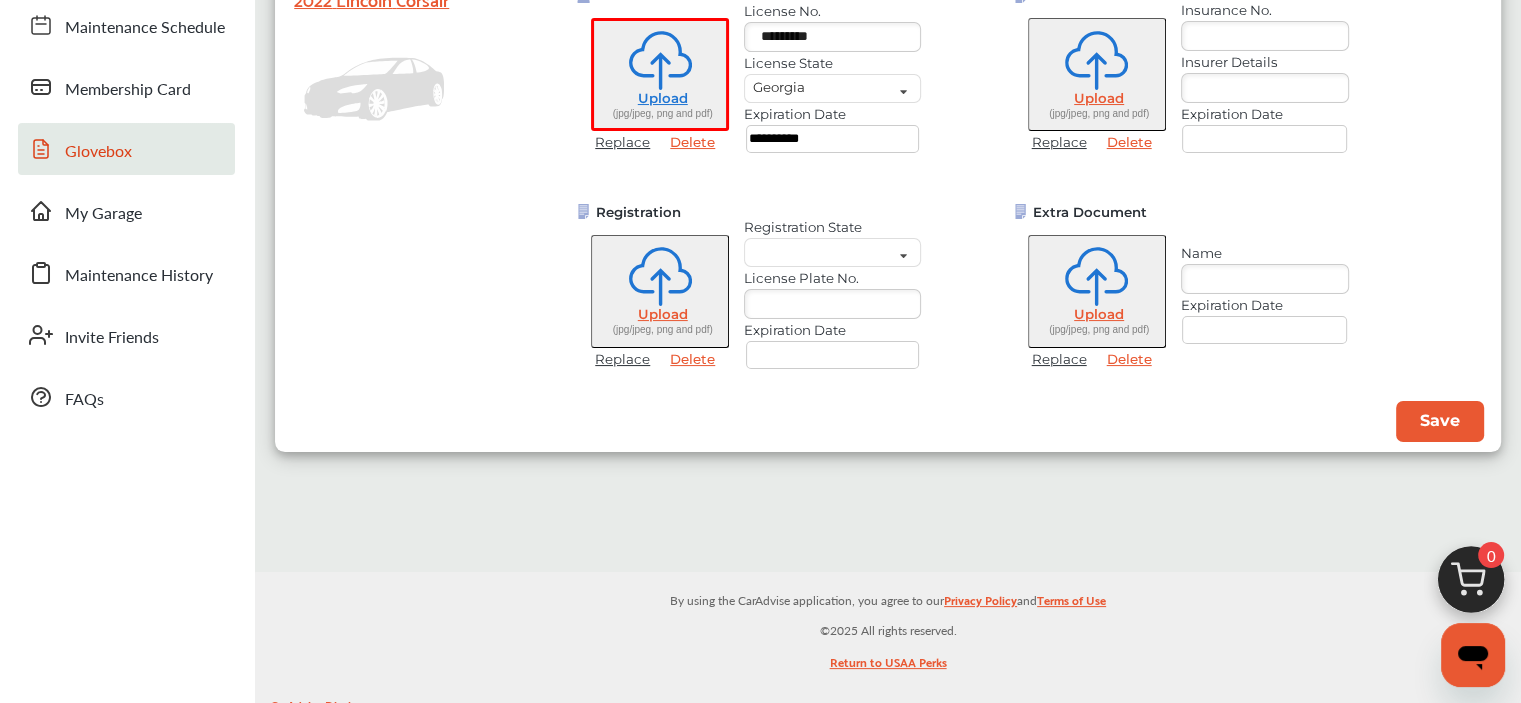 click on "Glovebox" at bounding box center [98, 152] 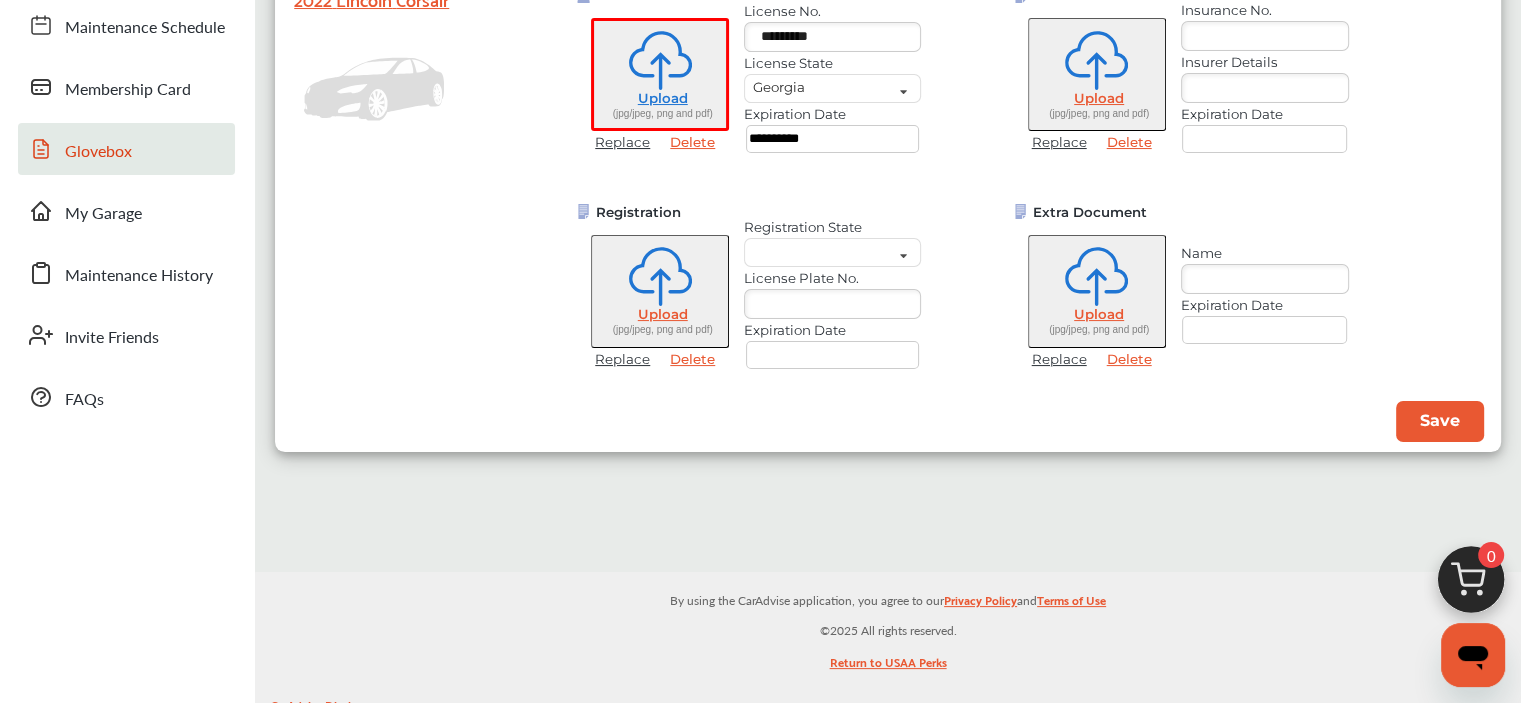 click on "Replace Delete" at bounding box center (660, 142) 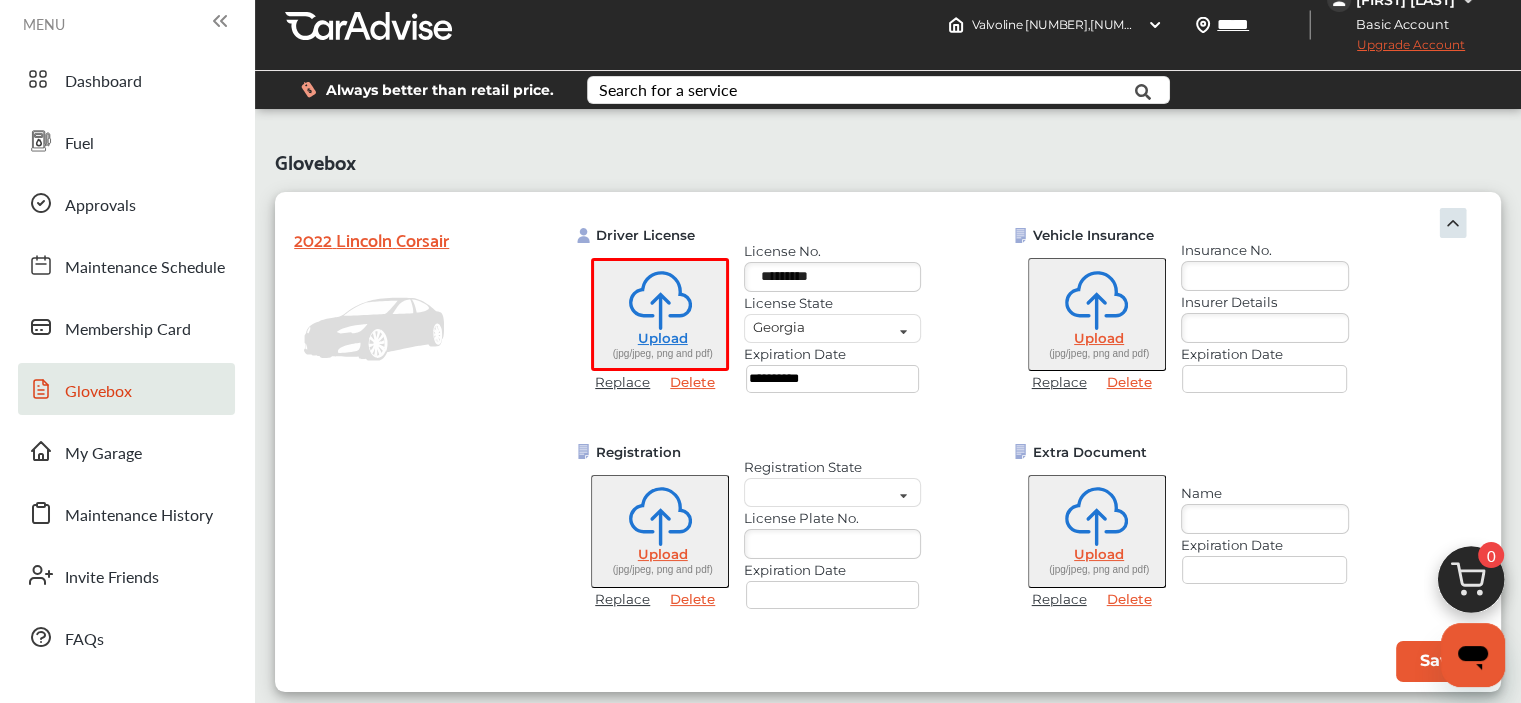 scroll, scrollTop: 0, scrollLeft: 0, axis: both 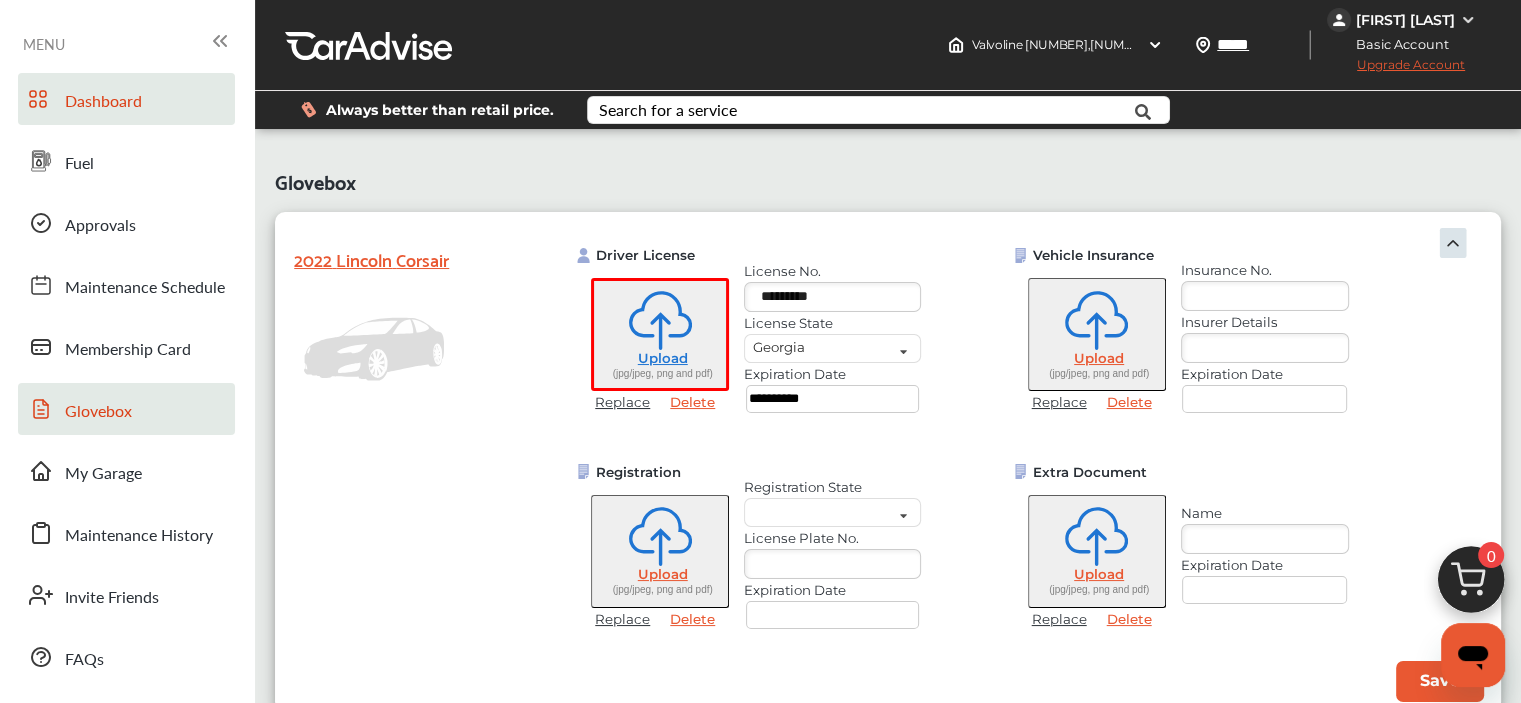 click on "Dashboard" at bounding box center (103, 102) 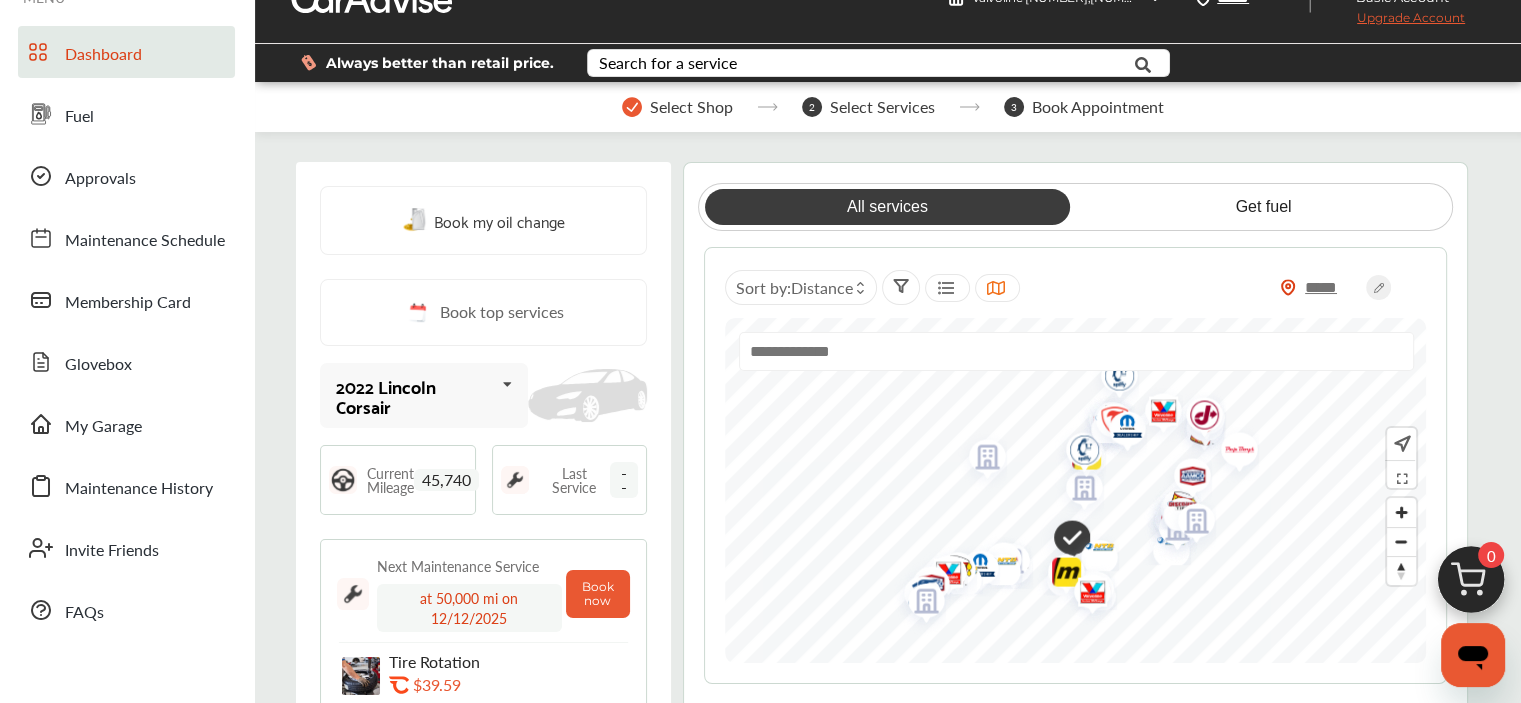 scroll, scrollTop: 0, scrollLeft: 0, axis: both 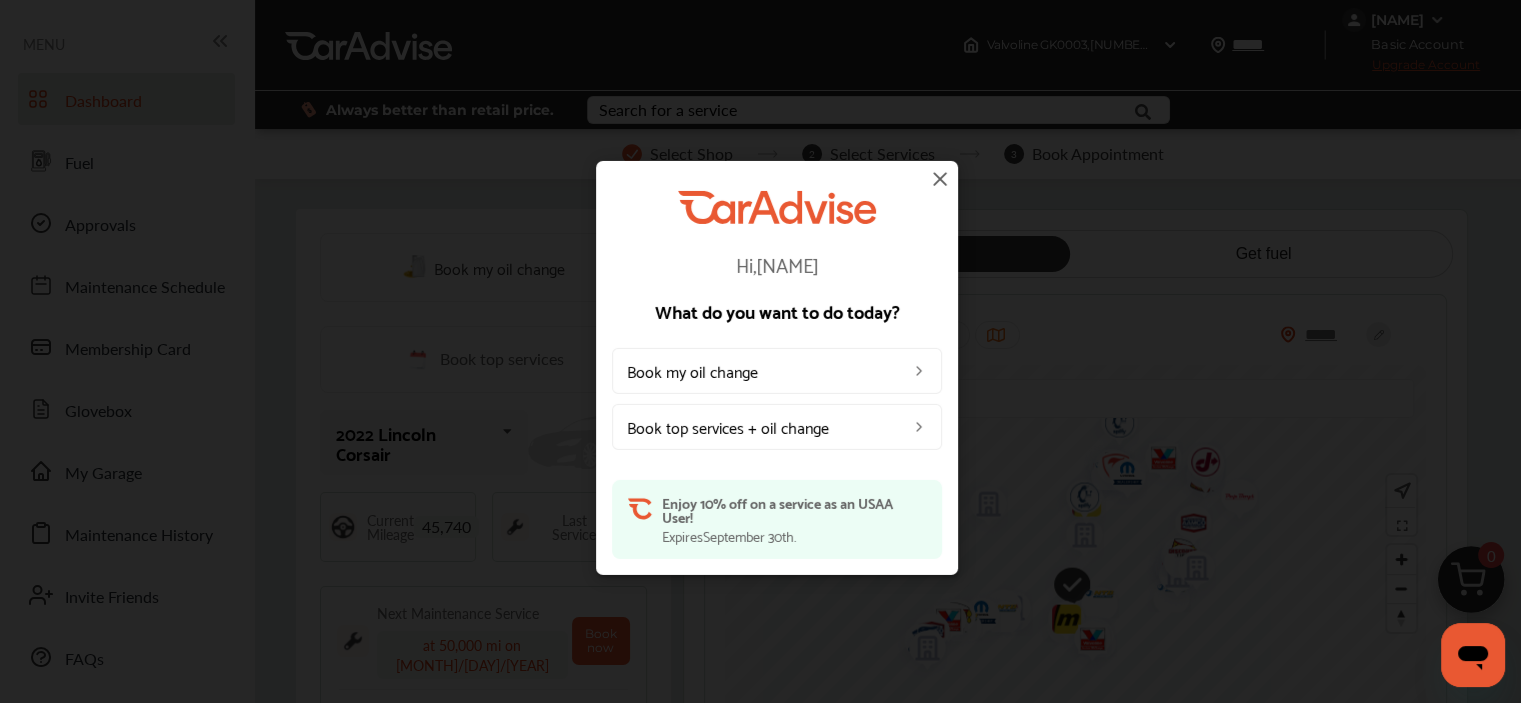 click on "Enjoy 10% off on a service as an USAA User!" at bounding box center [794, 510] 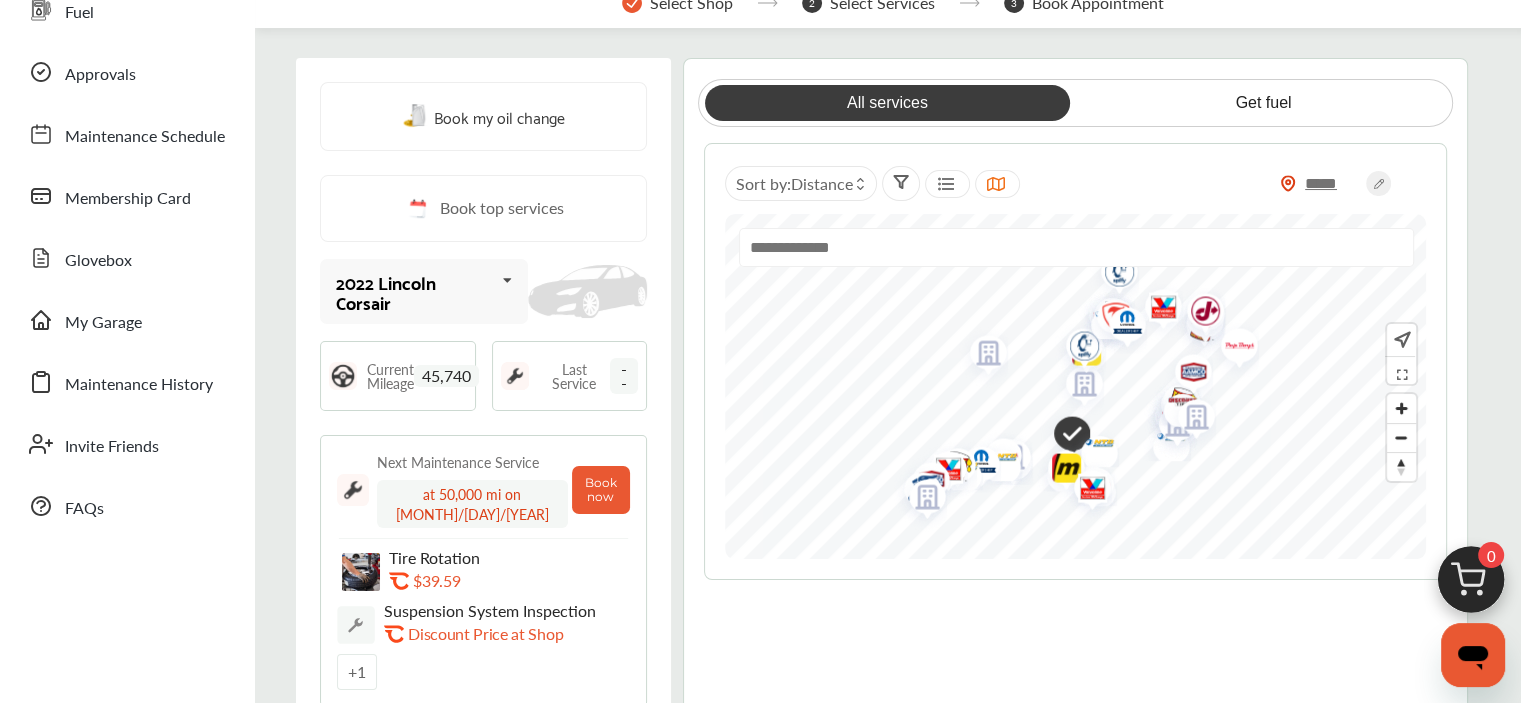 scroll, scrollTop: 0, scrollLeft: 0, axis: both 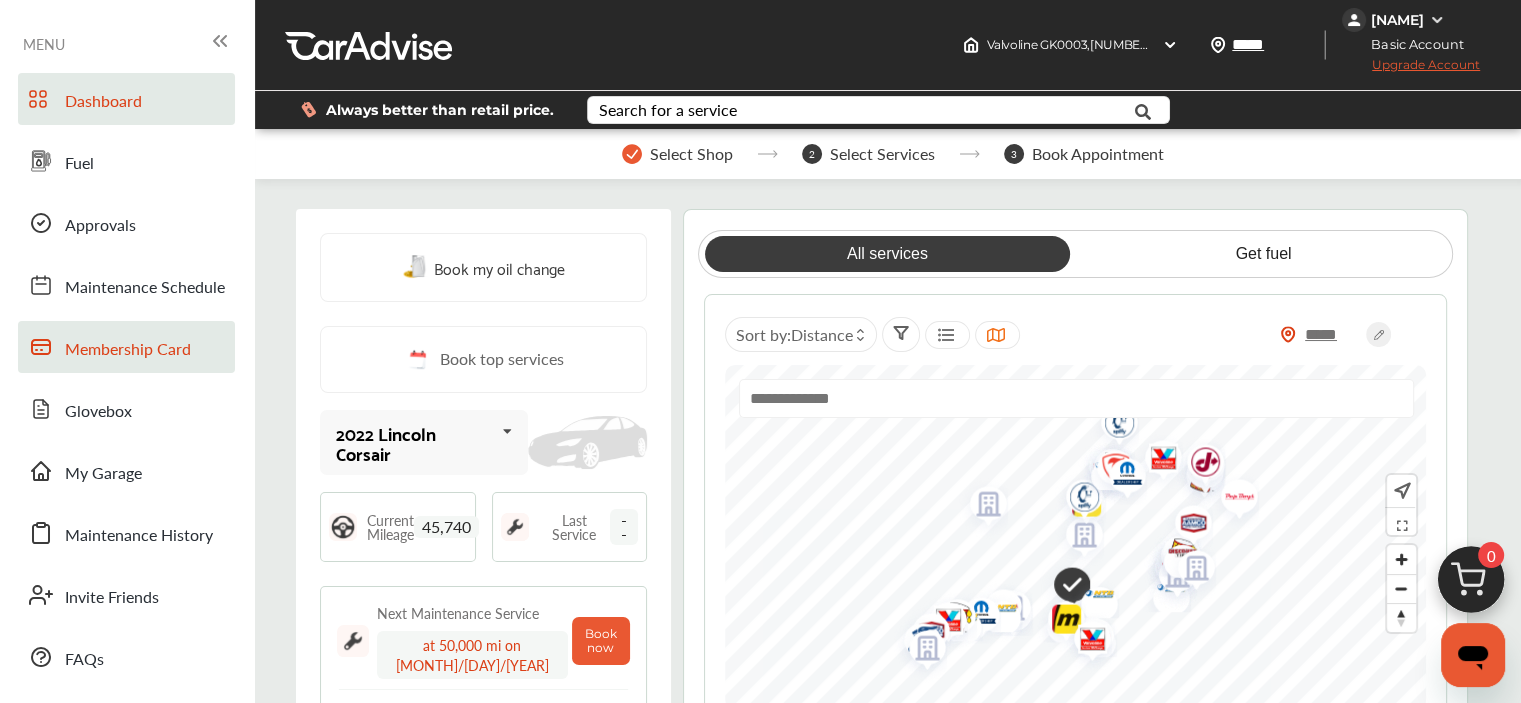 click on "Membership Card" at bounding box center [128, 350] 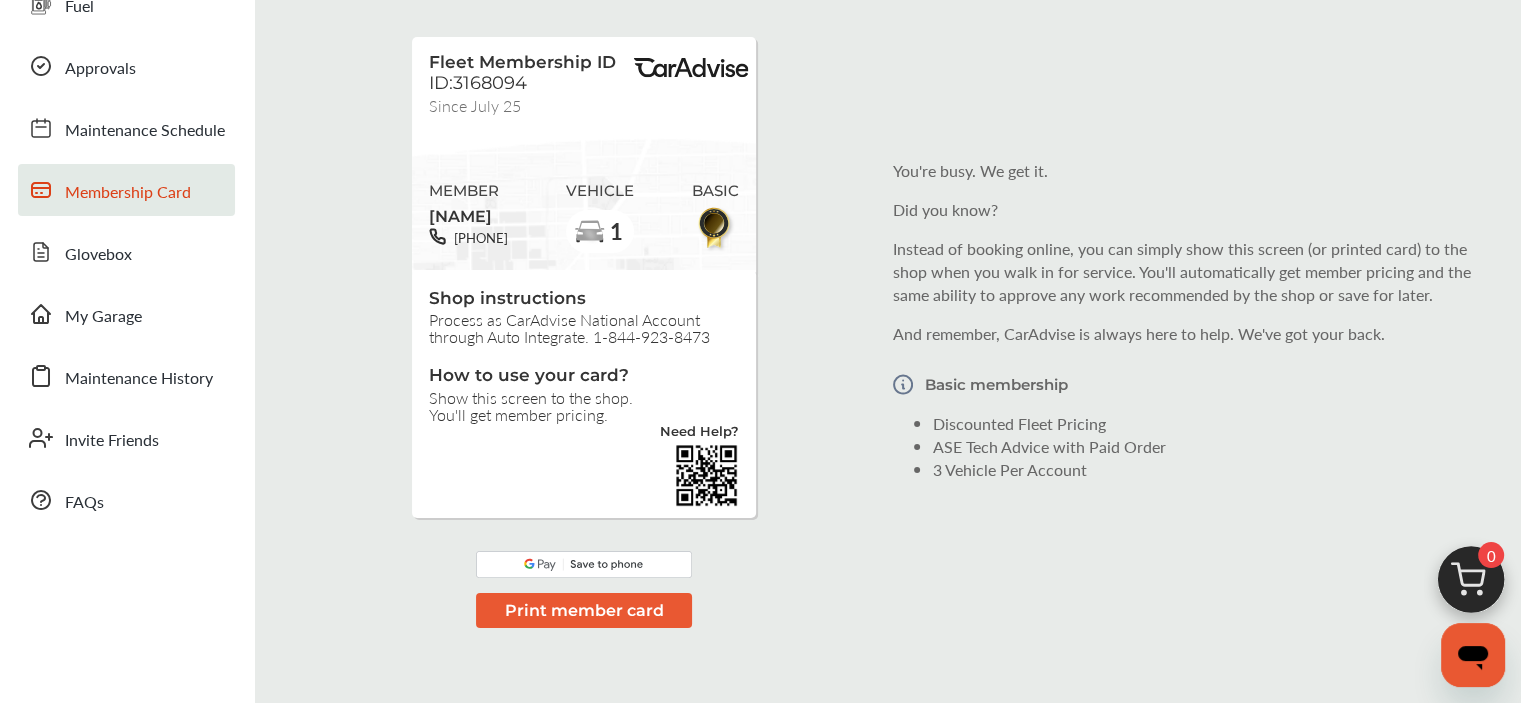scroll, scrollTop: 0, scrollLeft: 0, axis: both 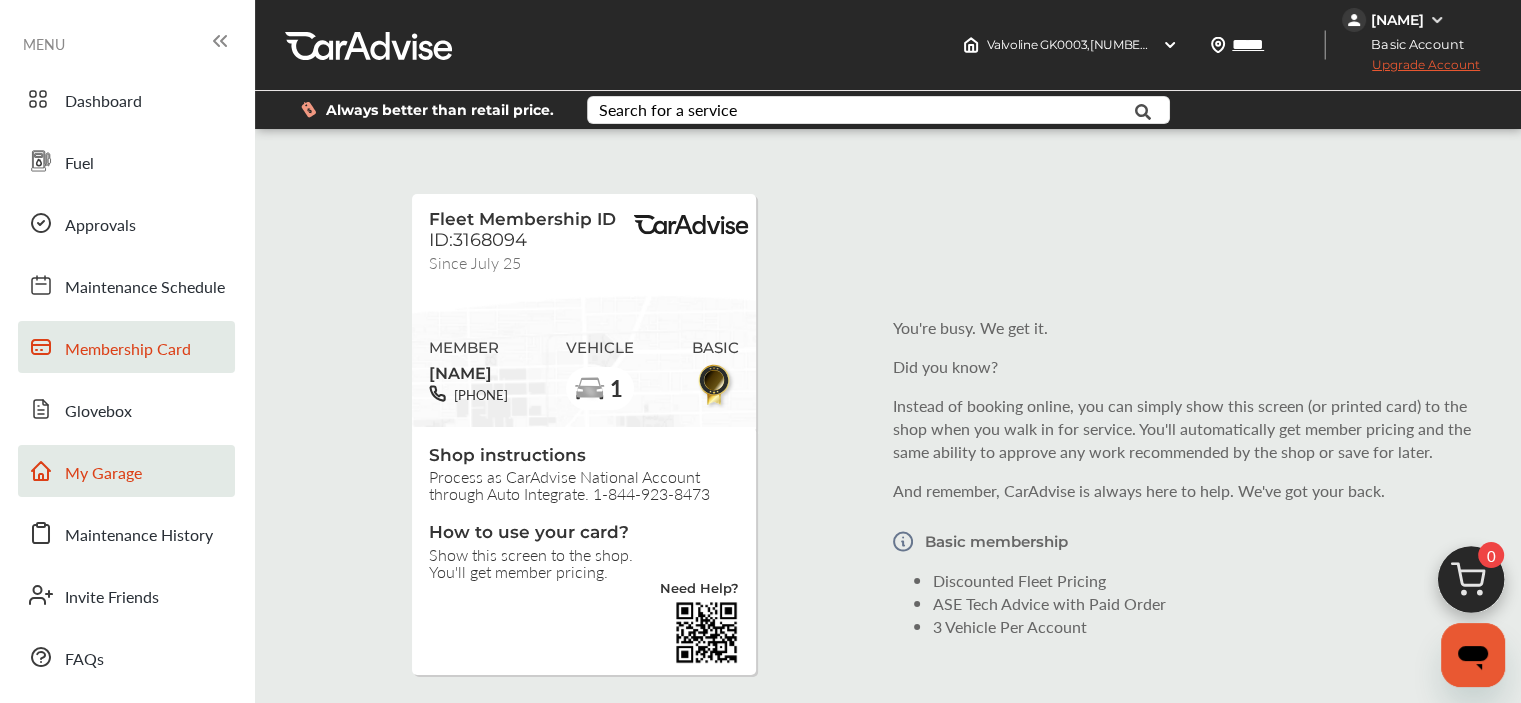 click on "My Garage" at bounding box center (103, 474) 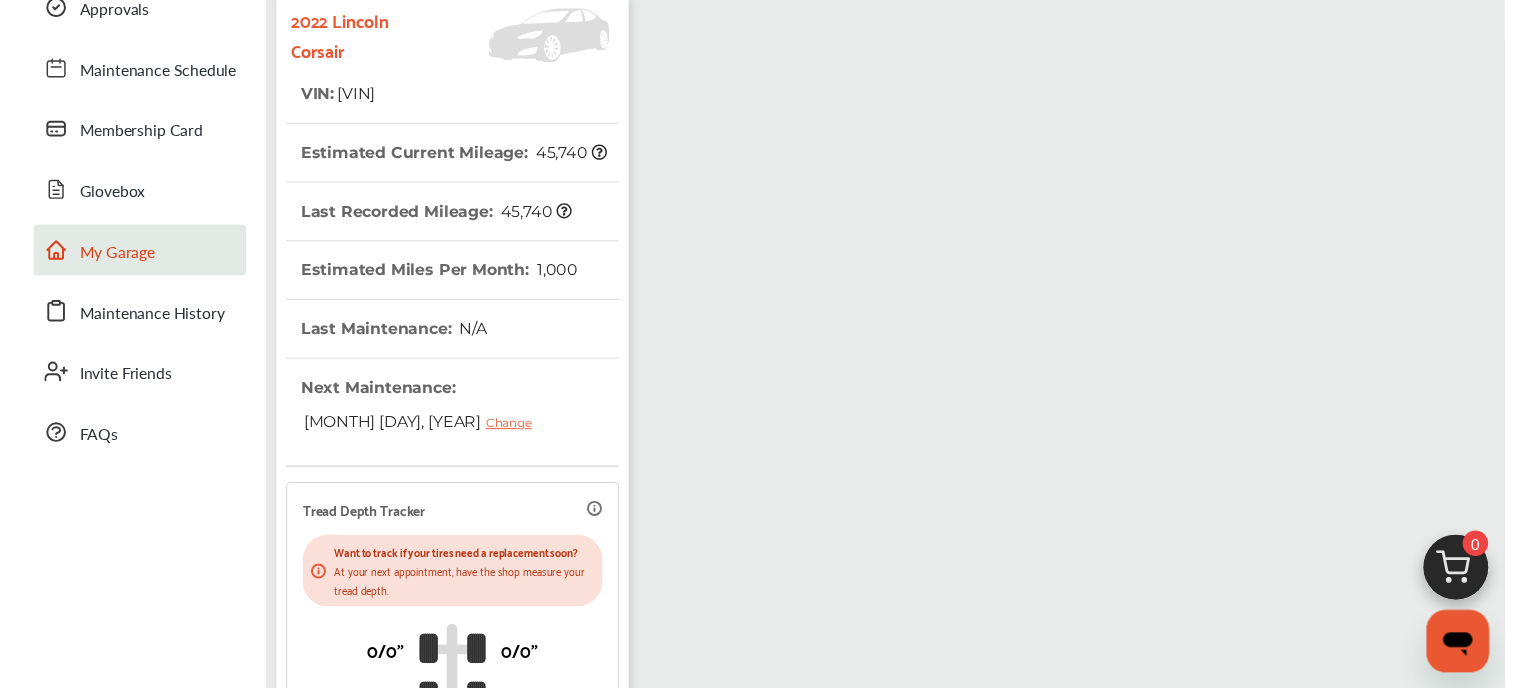 scroll, scrollTop: 100, scrollLeft: 0, axis: vertical 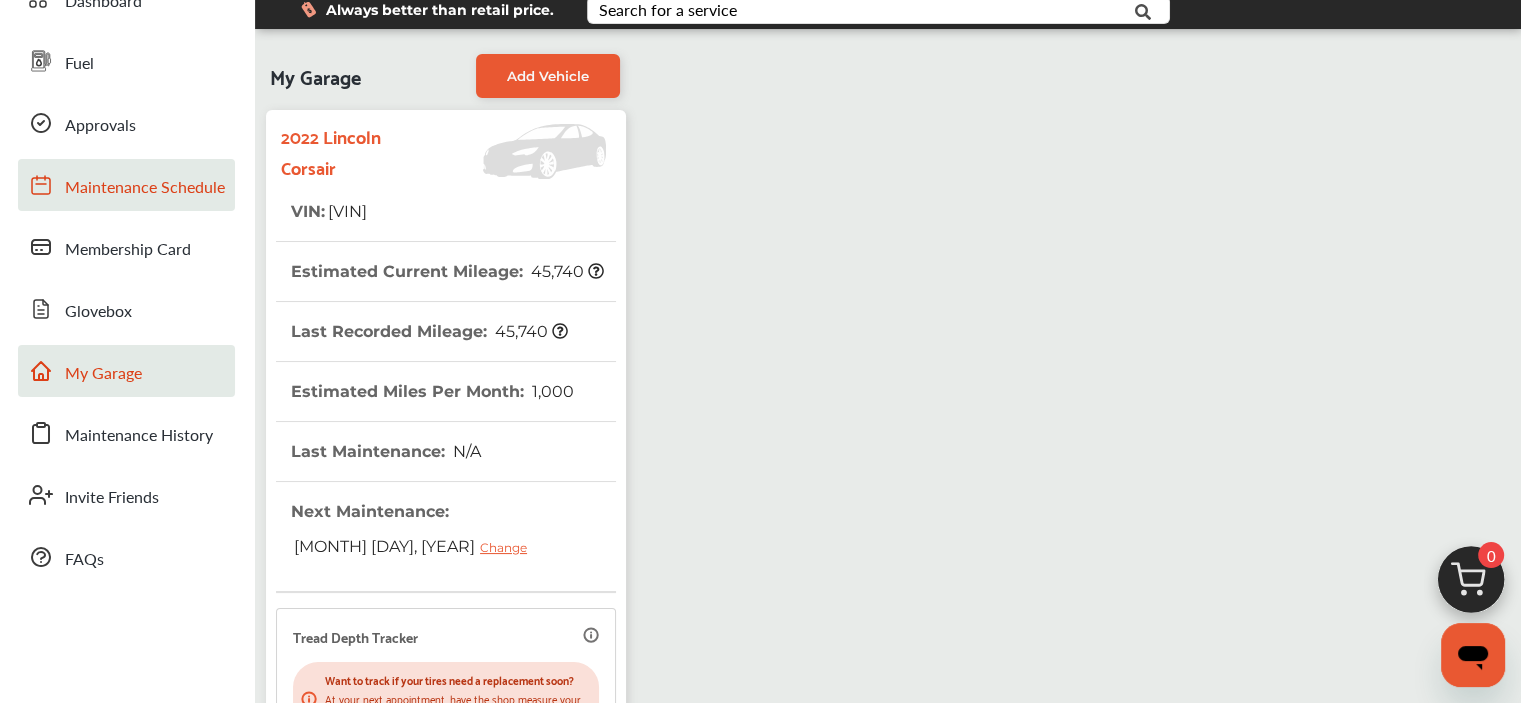 click on "Maintenance Schedule" at bounding box center [145, 188] 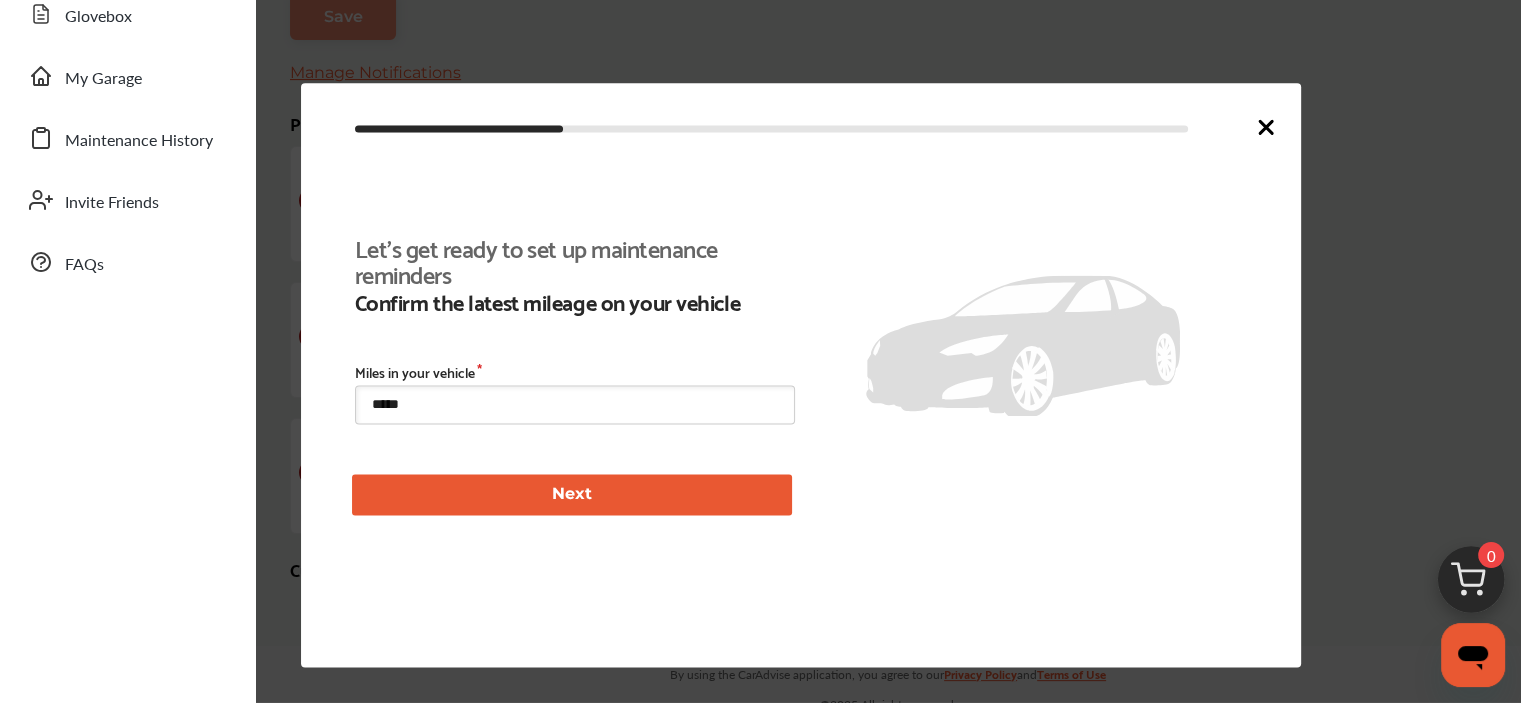scroll, scrollTop: 490, scrollLeft: 0, axis: vertical 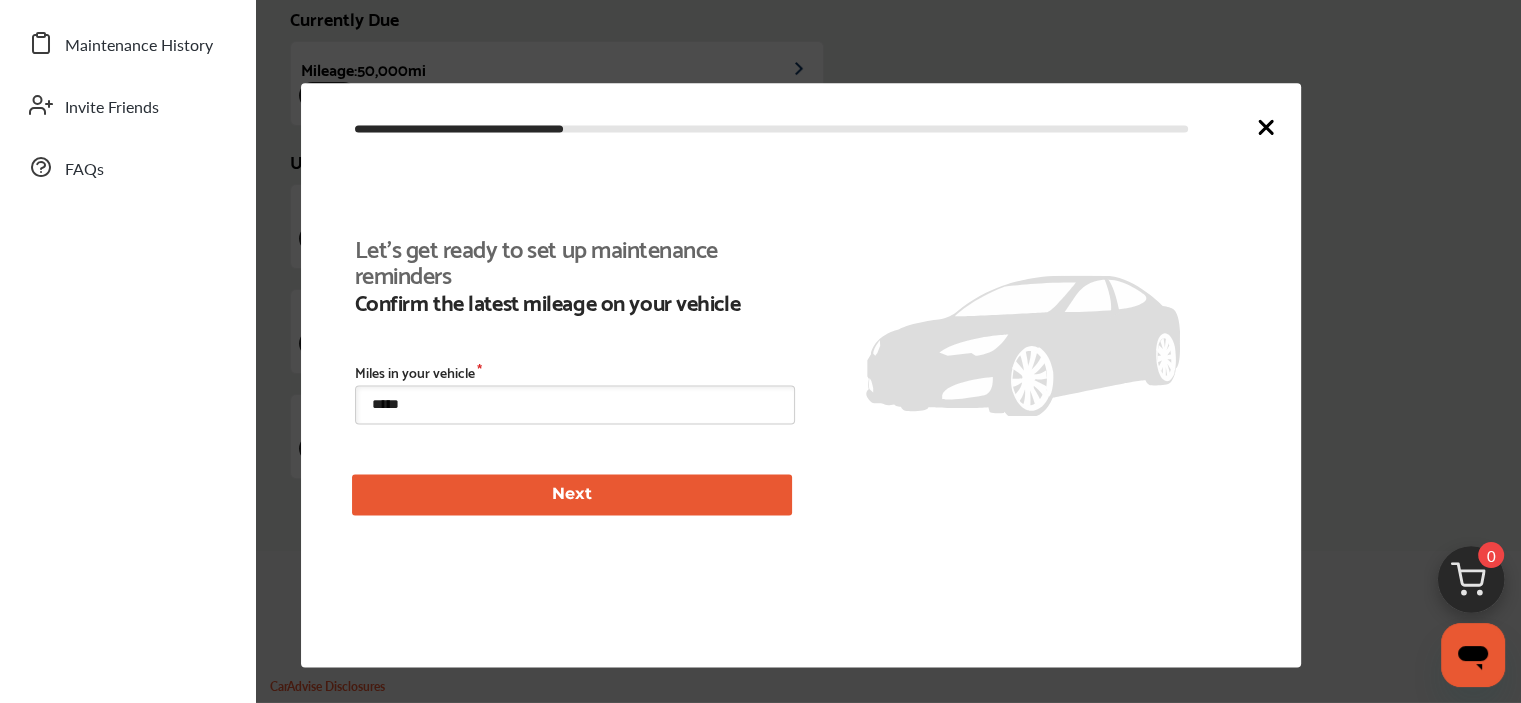 click on "Next" at bounding box center [572, 494] 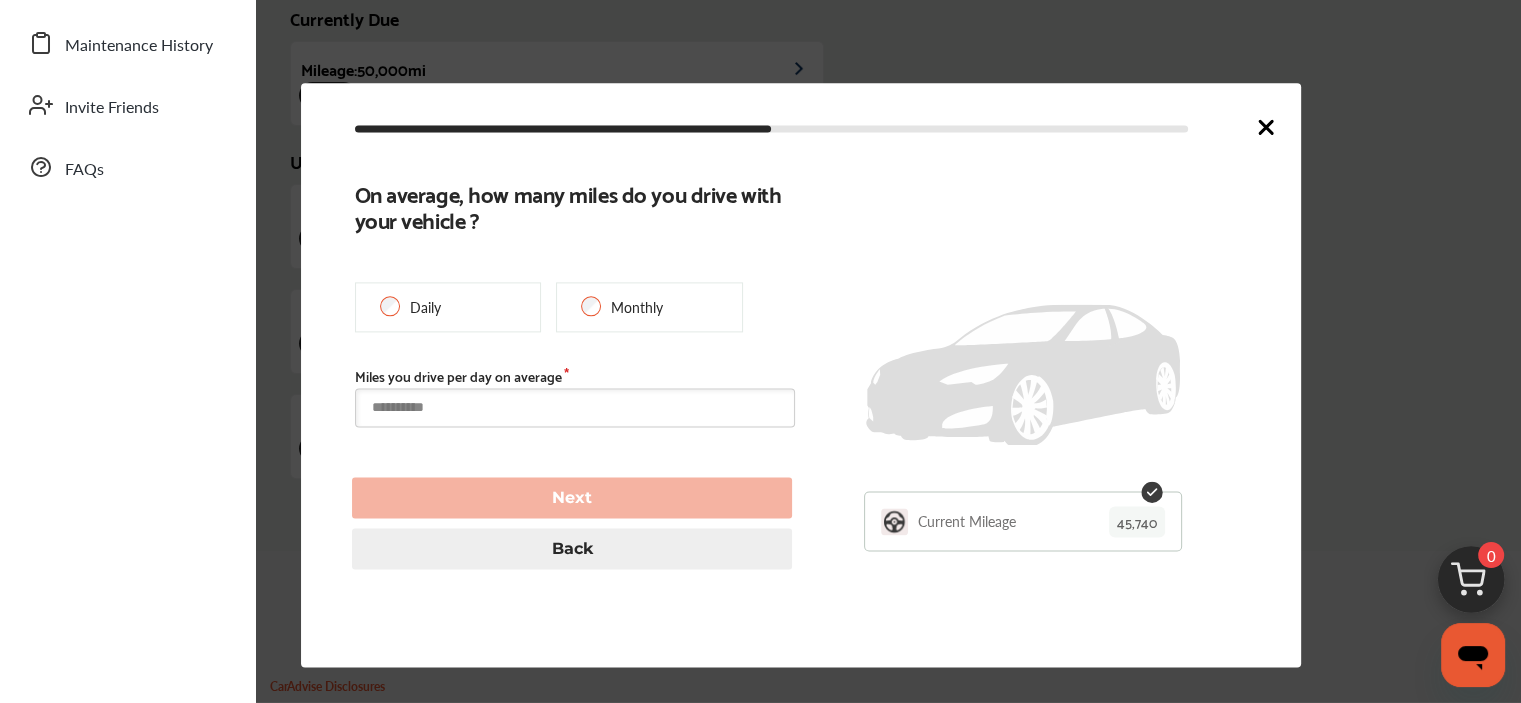 click at bounding box center (575, 408) 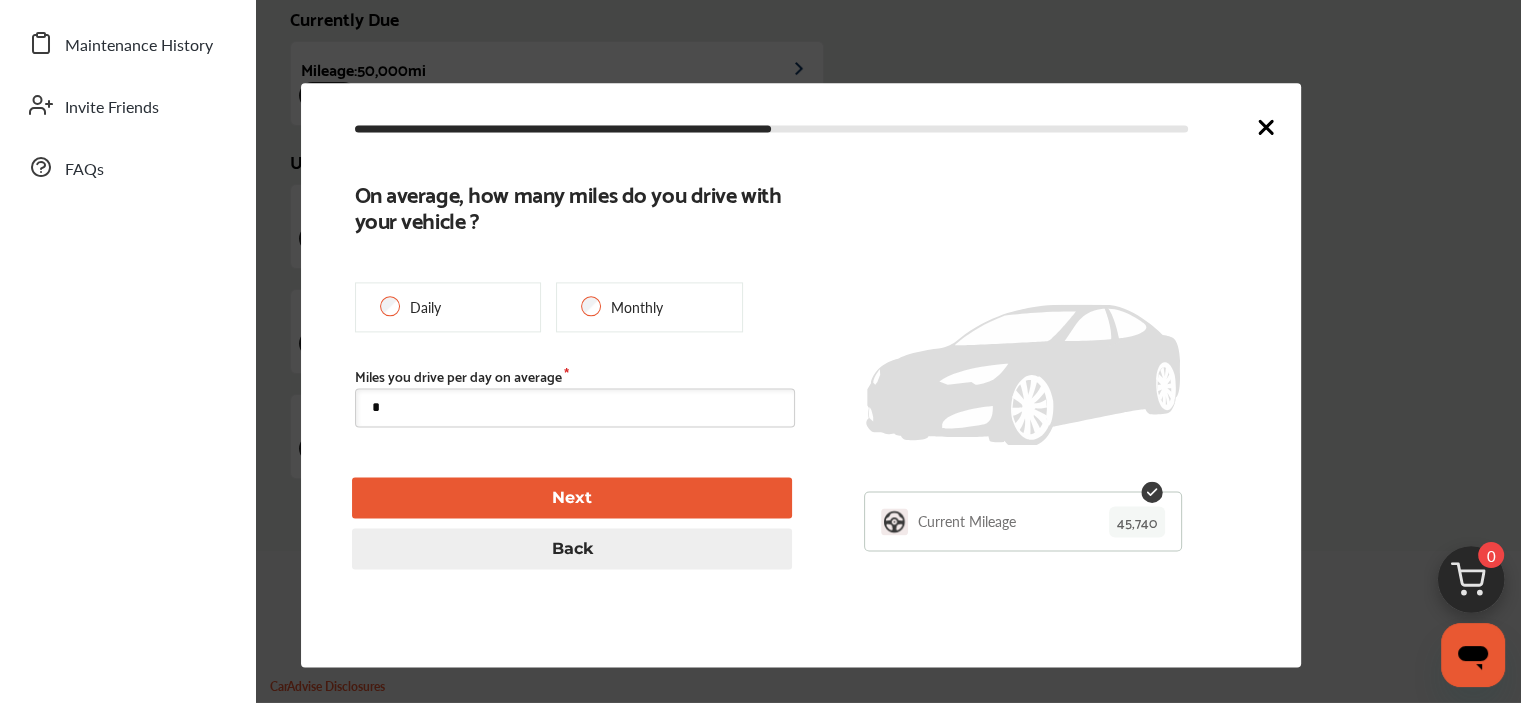 type on "*" 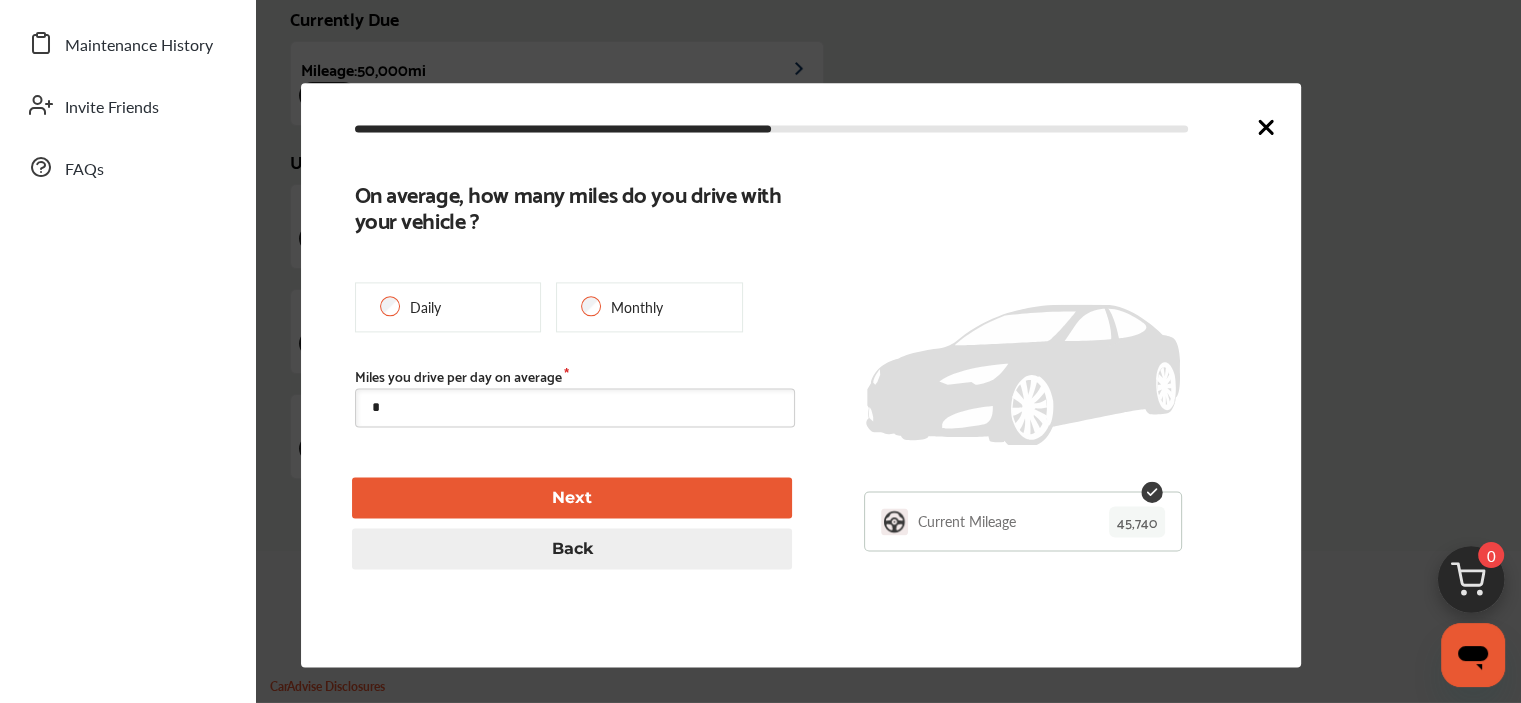 click on "Next" at bounding box center [572, 498] 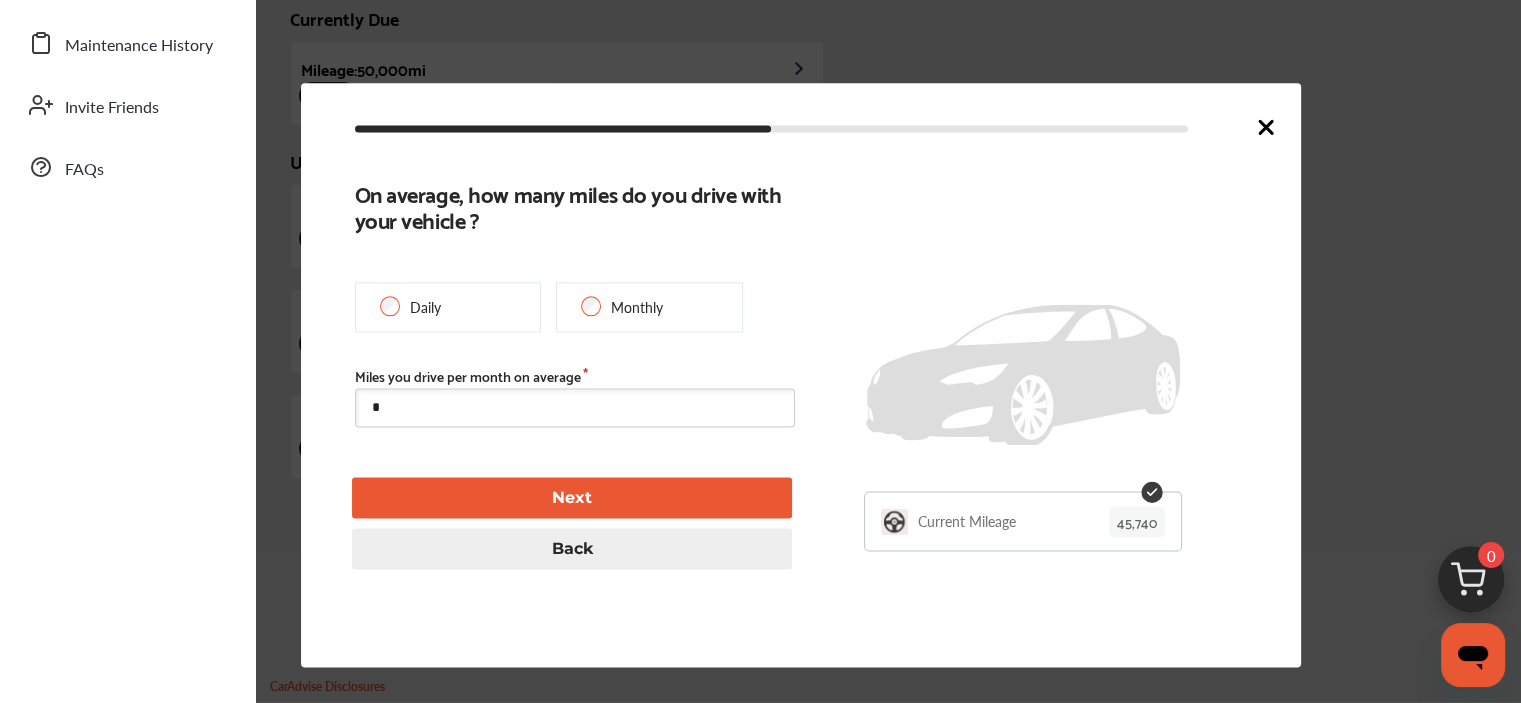 drag, startPoint x: 396, startPoint y: 402, endPoint x: 1332, endPoint y: 267, distance: 945.6855 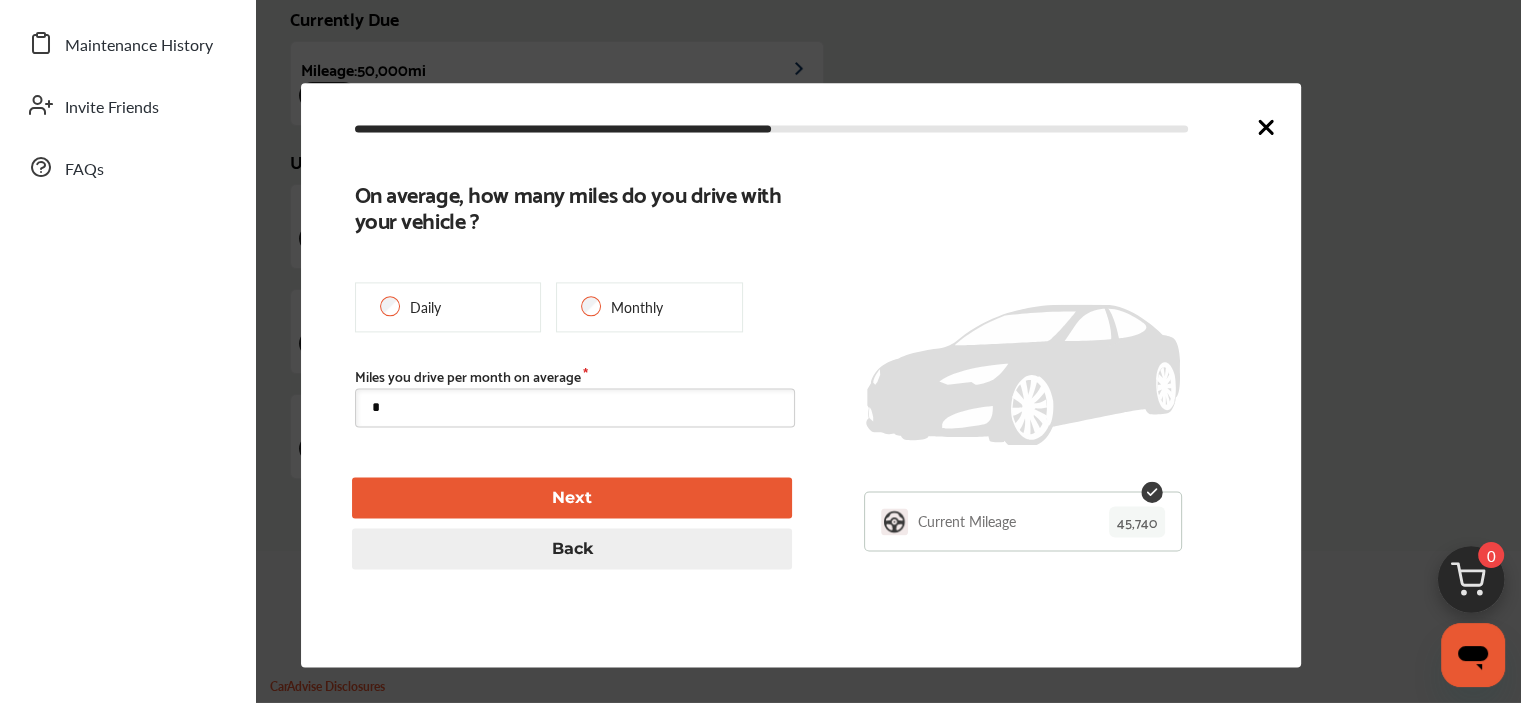 click on "*" at bounding box center (575, 408) 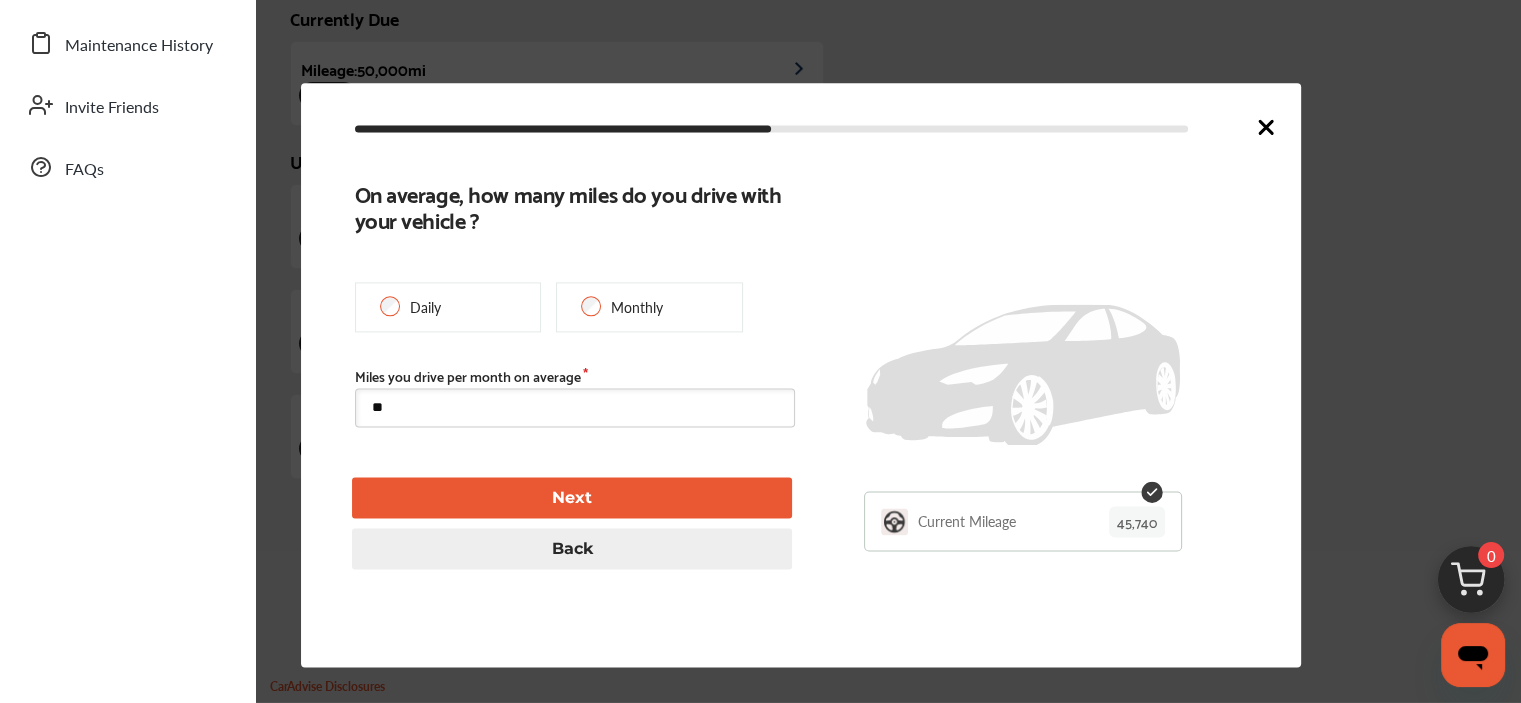 type on "**" 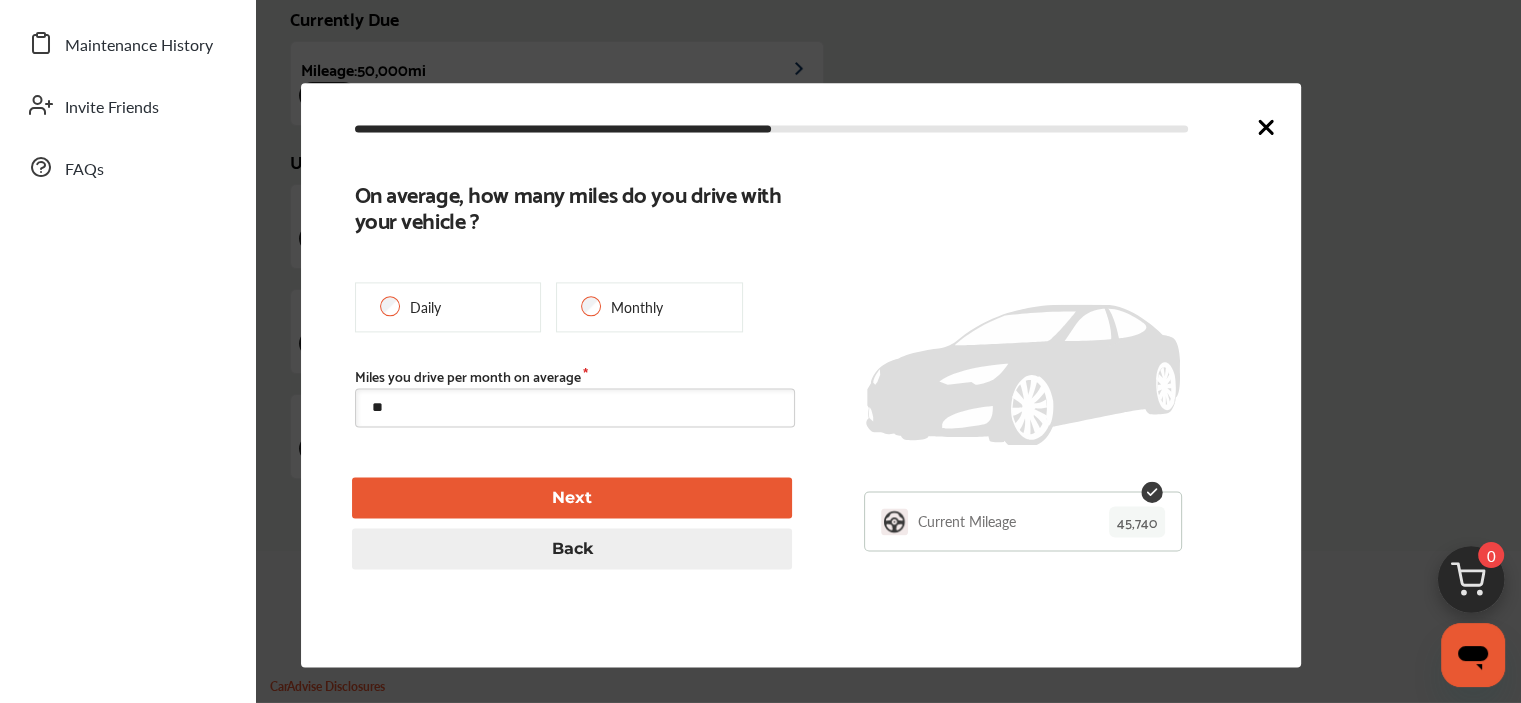 click on "Next" at bounding box center (572, 498) 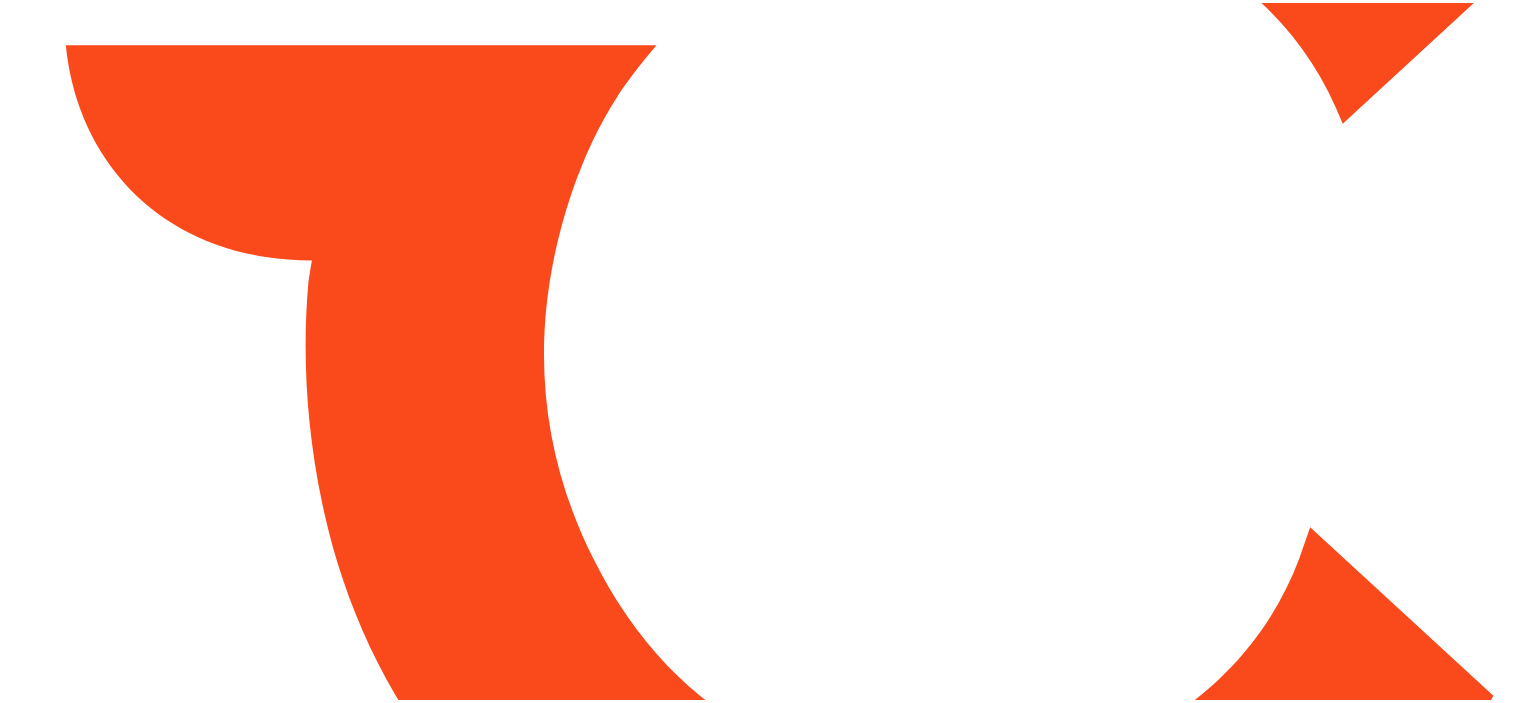 scroll, scrollTop: 0, scrollLeft: 0, axis: both 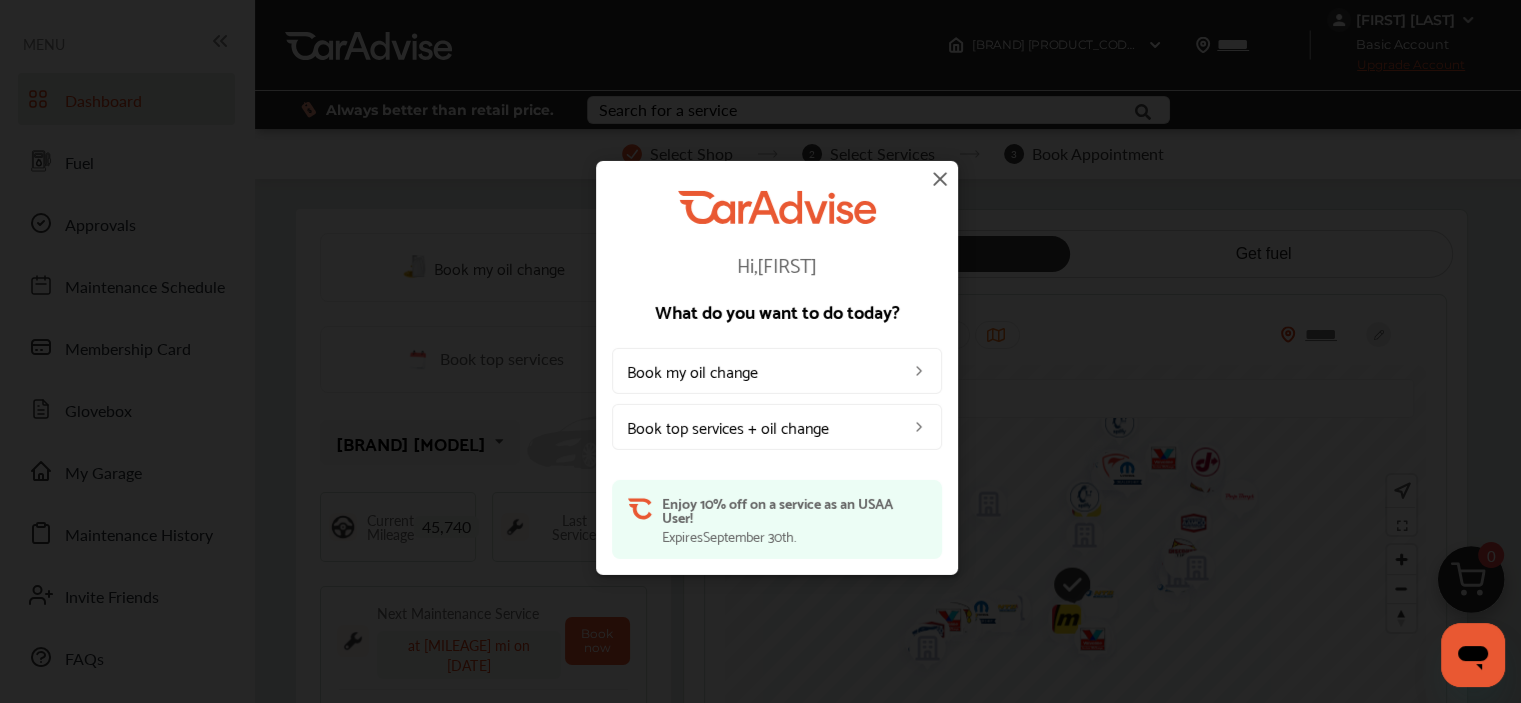 drag, startPoint x: 949, startPoint y: 170, endPoint x: 936, endPoint y: 182, distance: 17.691807 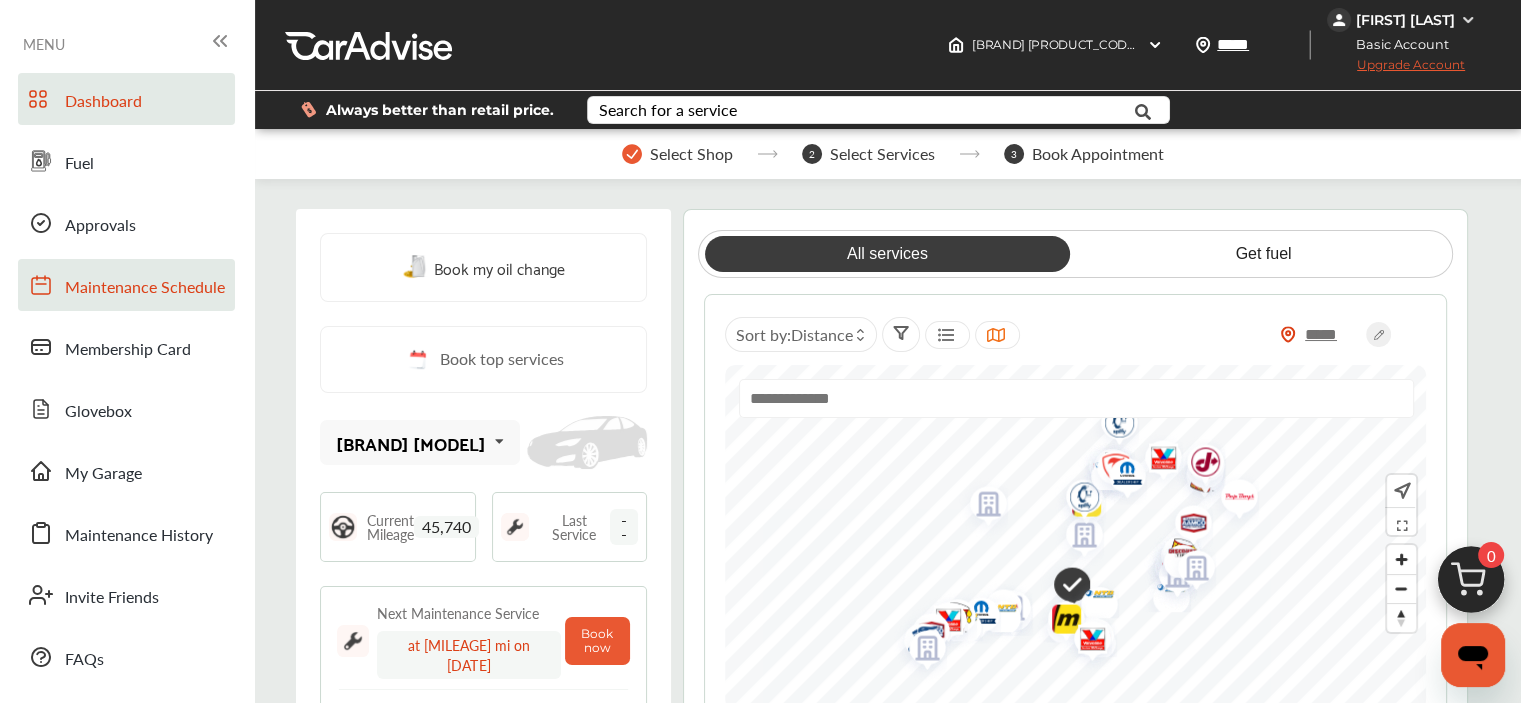 click on "Maintenance Schedule" at bounding box center (145, 288) 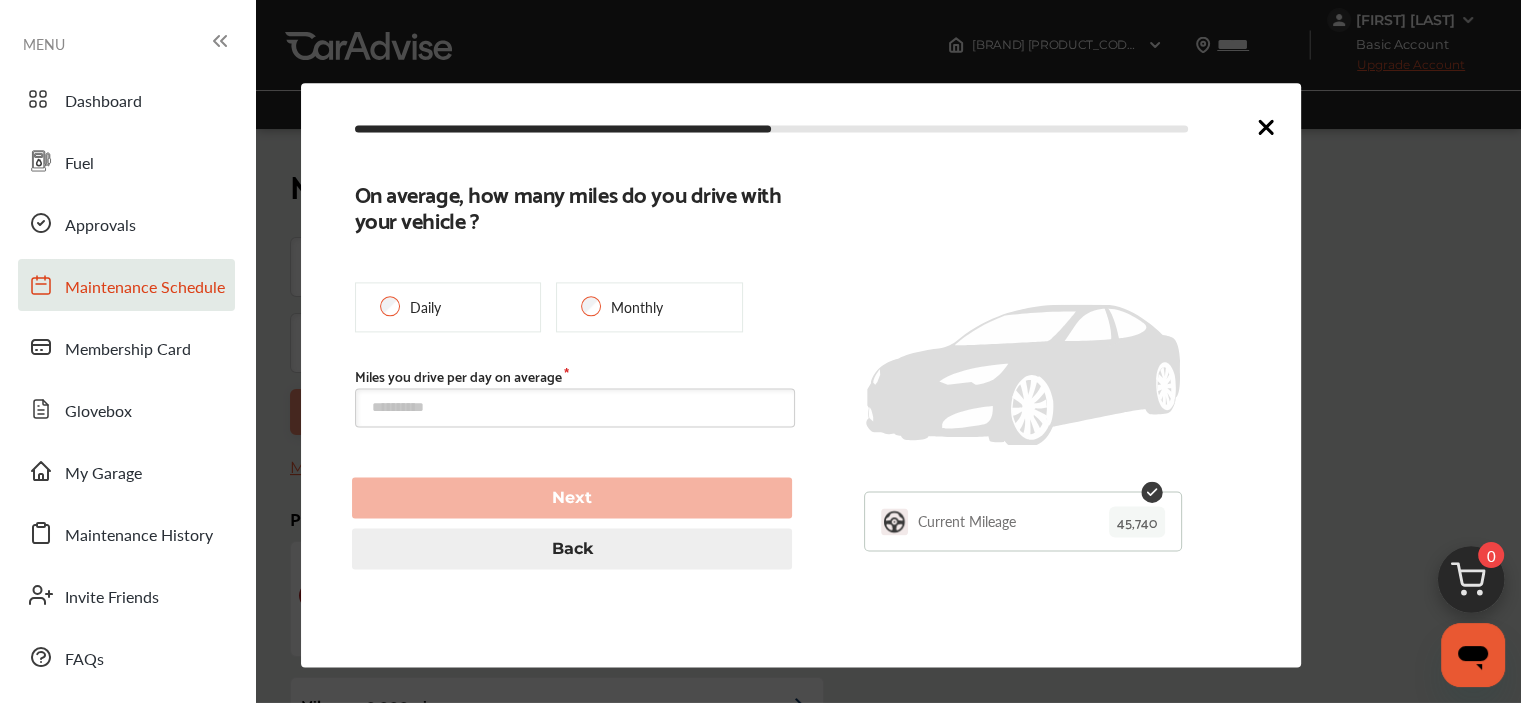 scroll, scrollTop: 490, scrollLeft: 0, axis: vertical 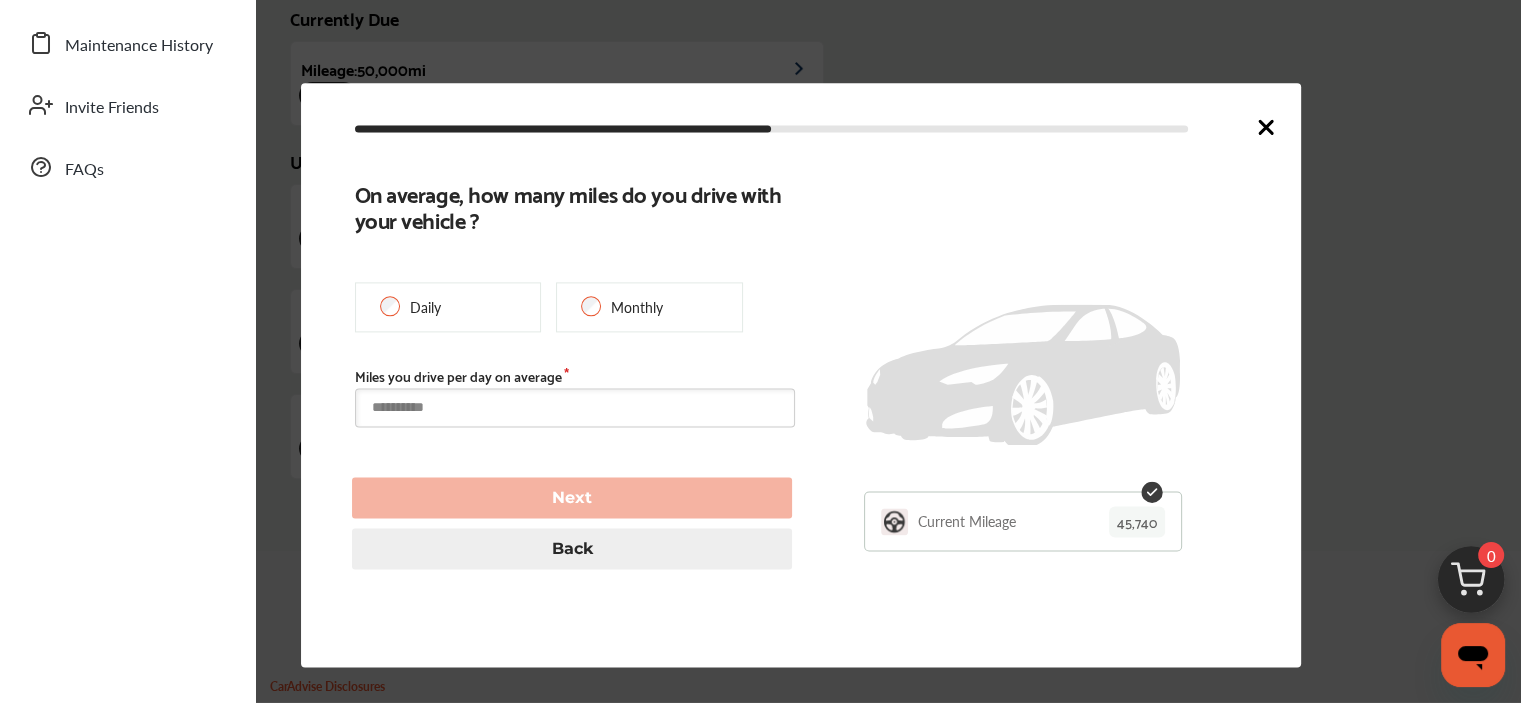click at bounding box center (575, 408) 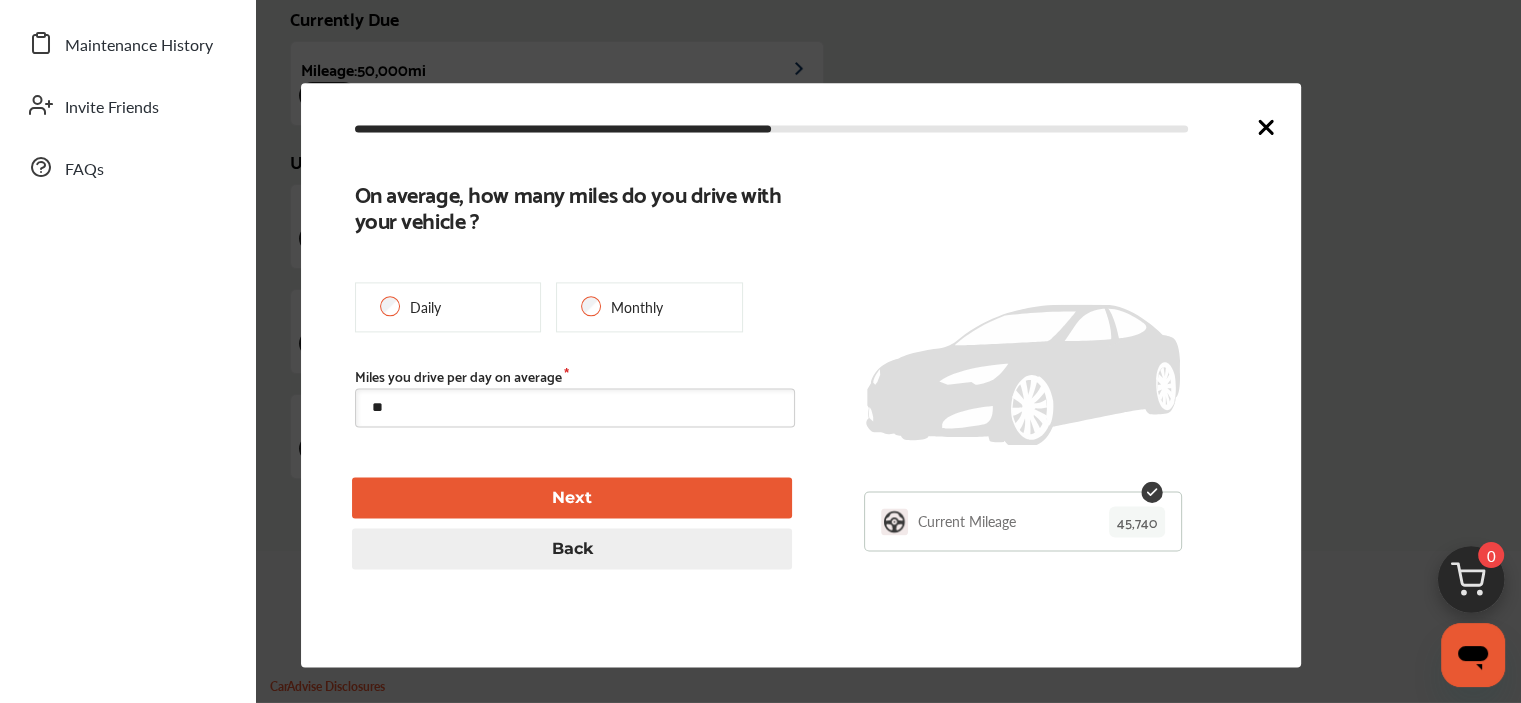 click on "Next" at bounding box center (572, 498) 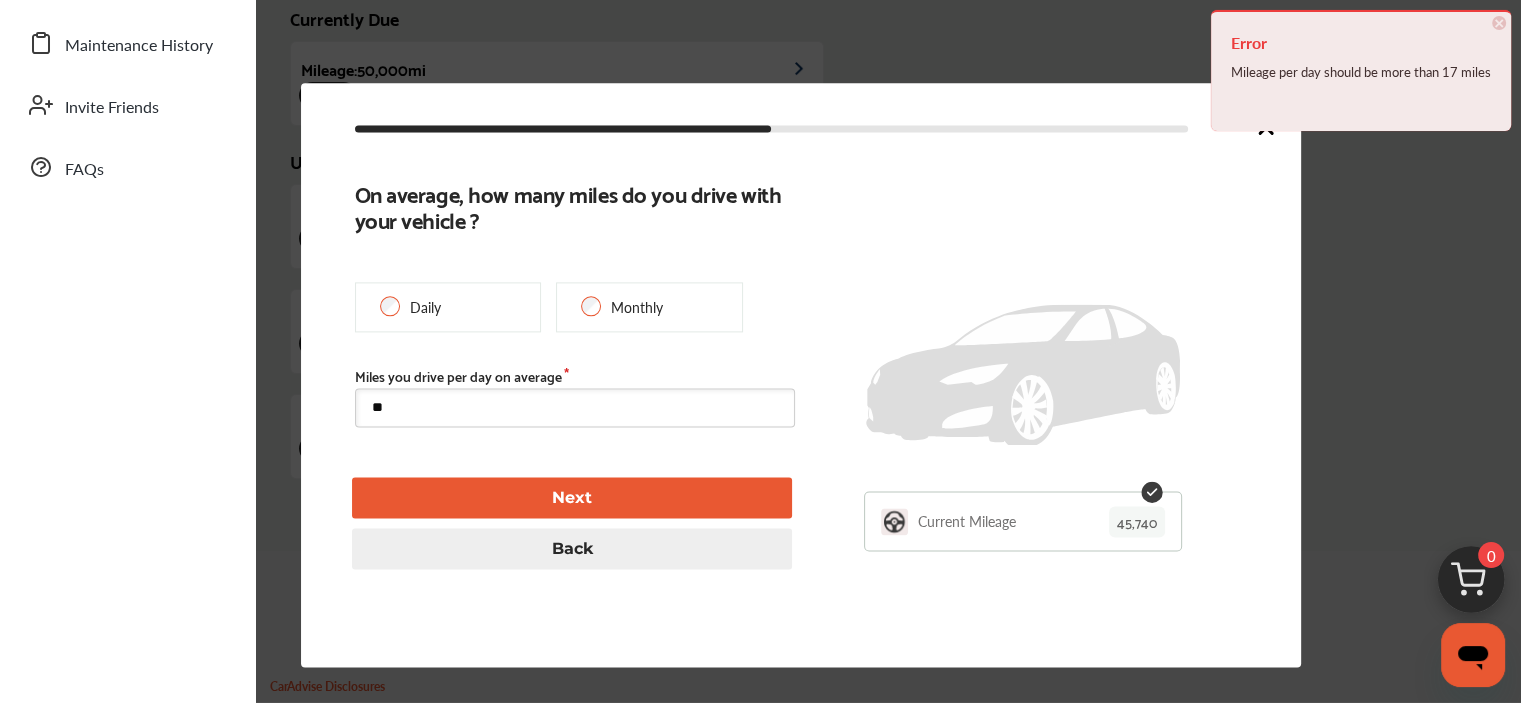 click on "**" at bounding box center (575, 408) 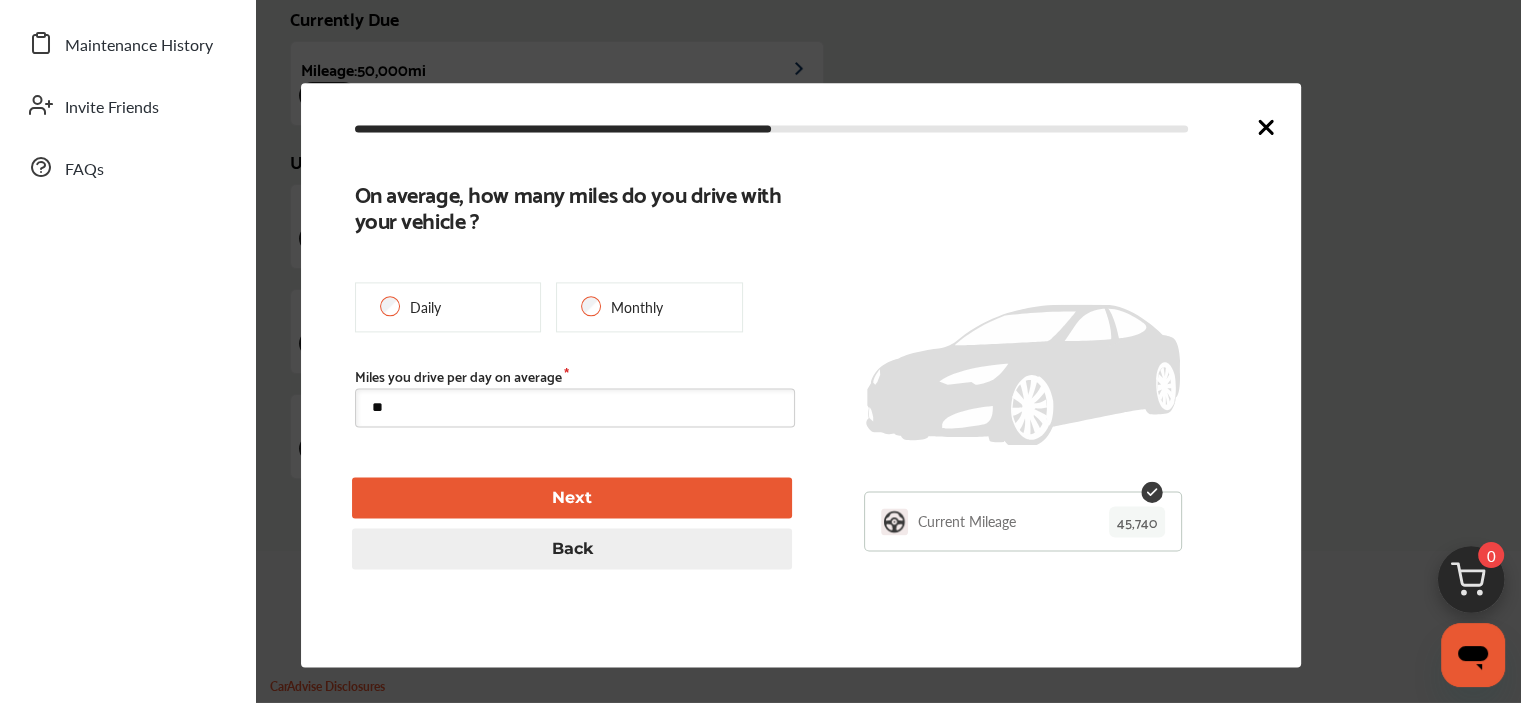 type on "**" 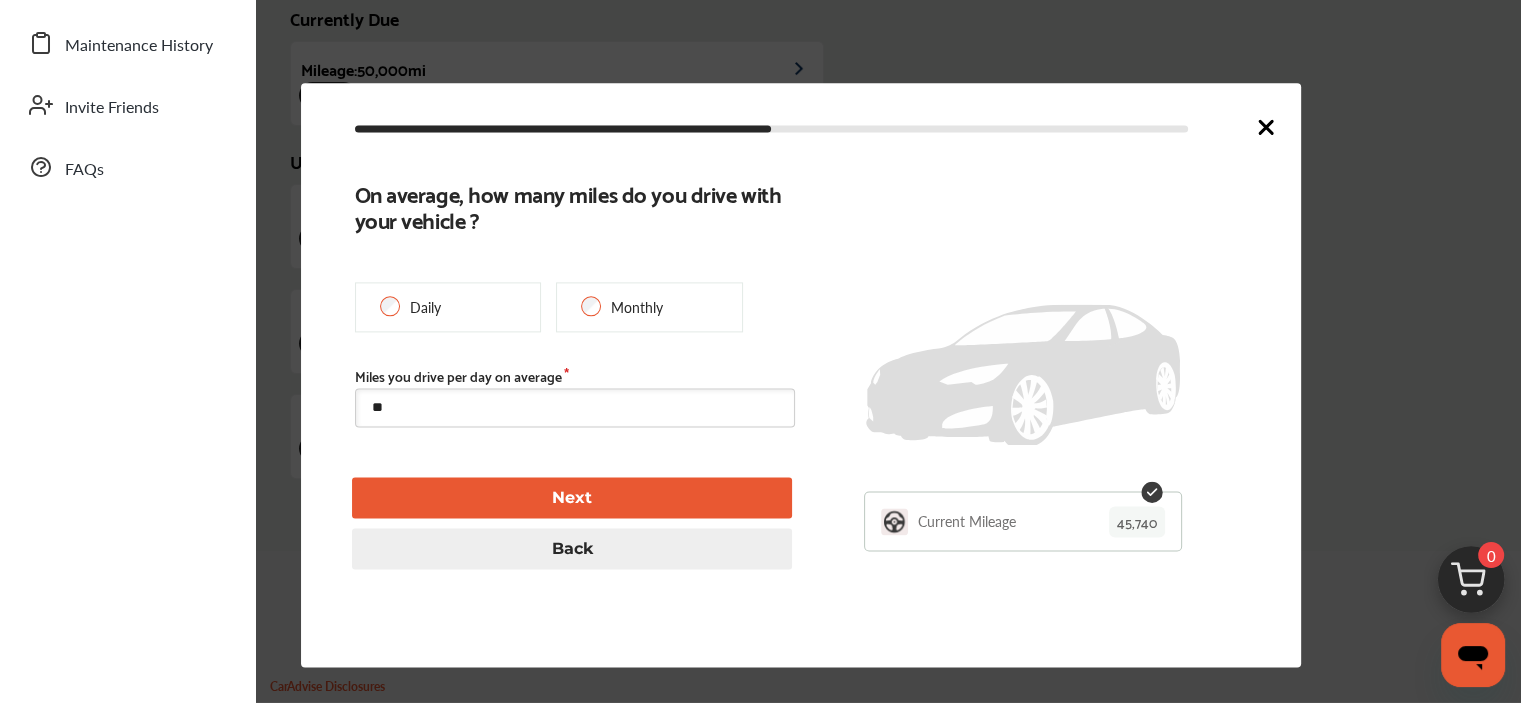 click on "Next" at bounding box center (572, 498) 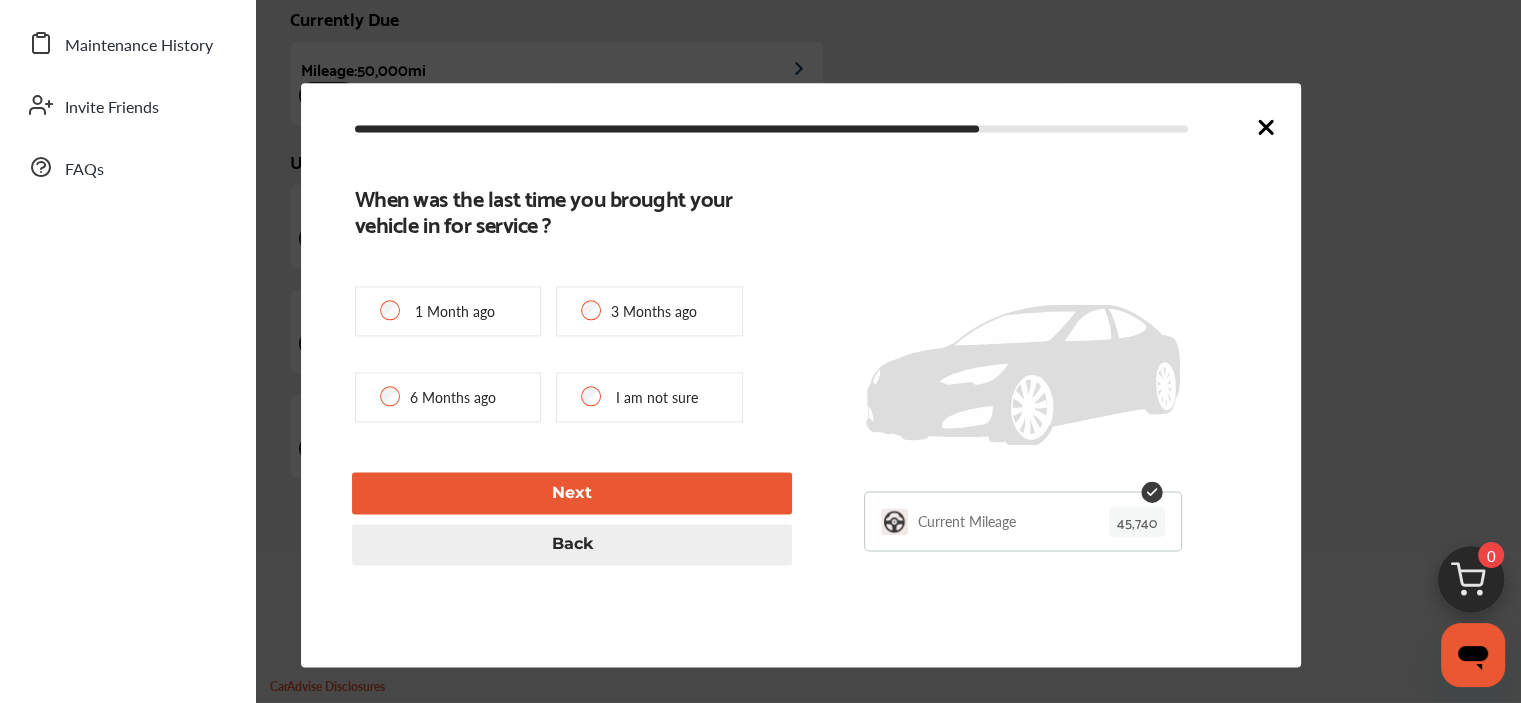 type on "**********" 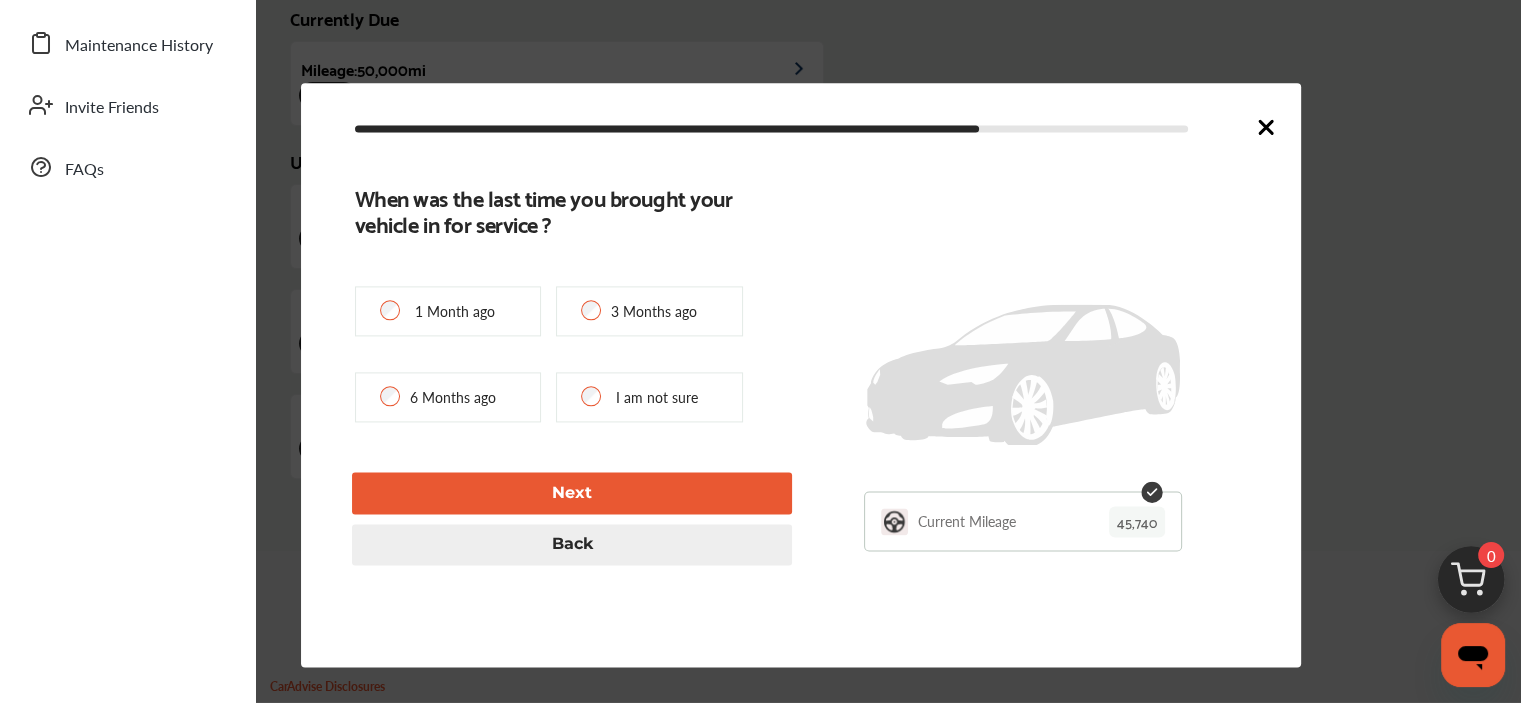 scroll, scrollTop: 590, scrollLeft: 0, axis: vertical 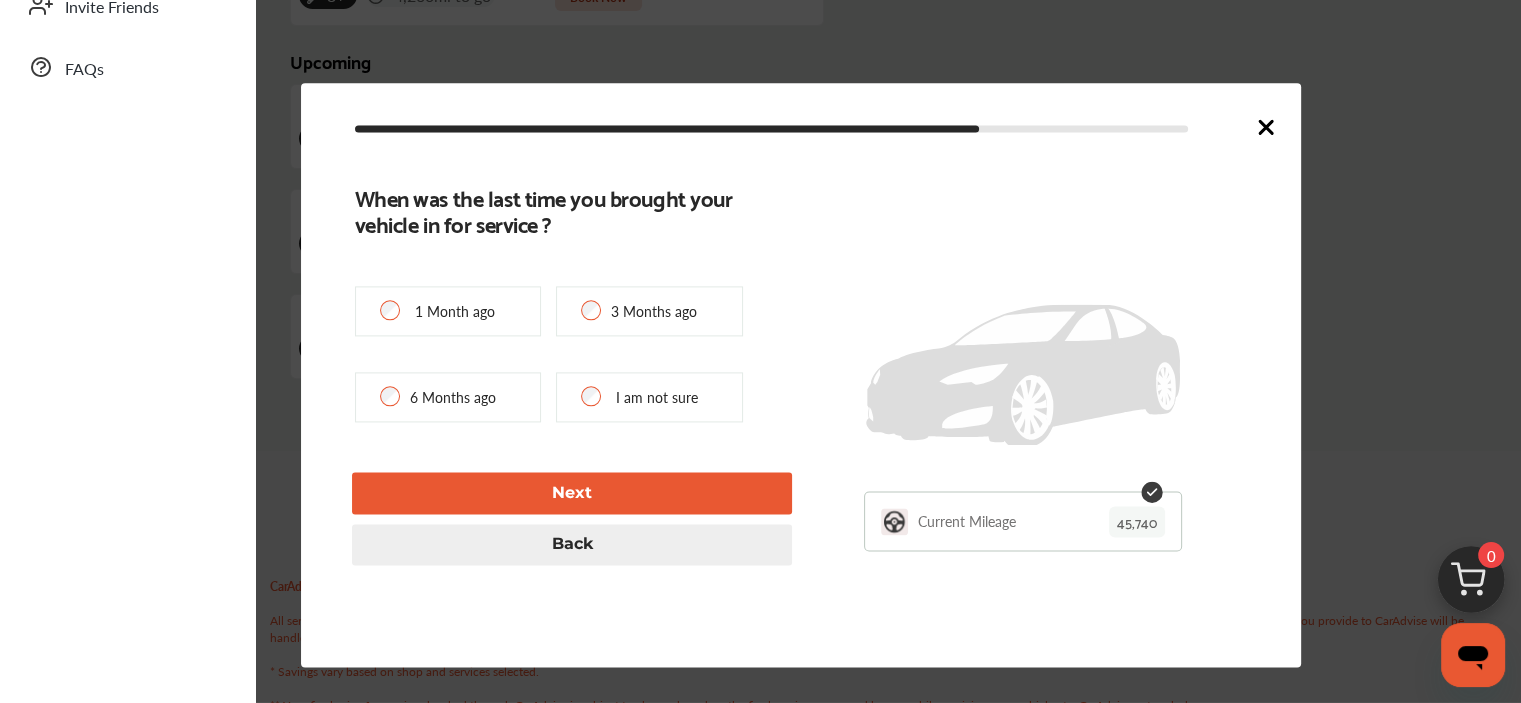 click on "Next" at bounding box center [572, 493] 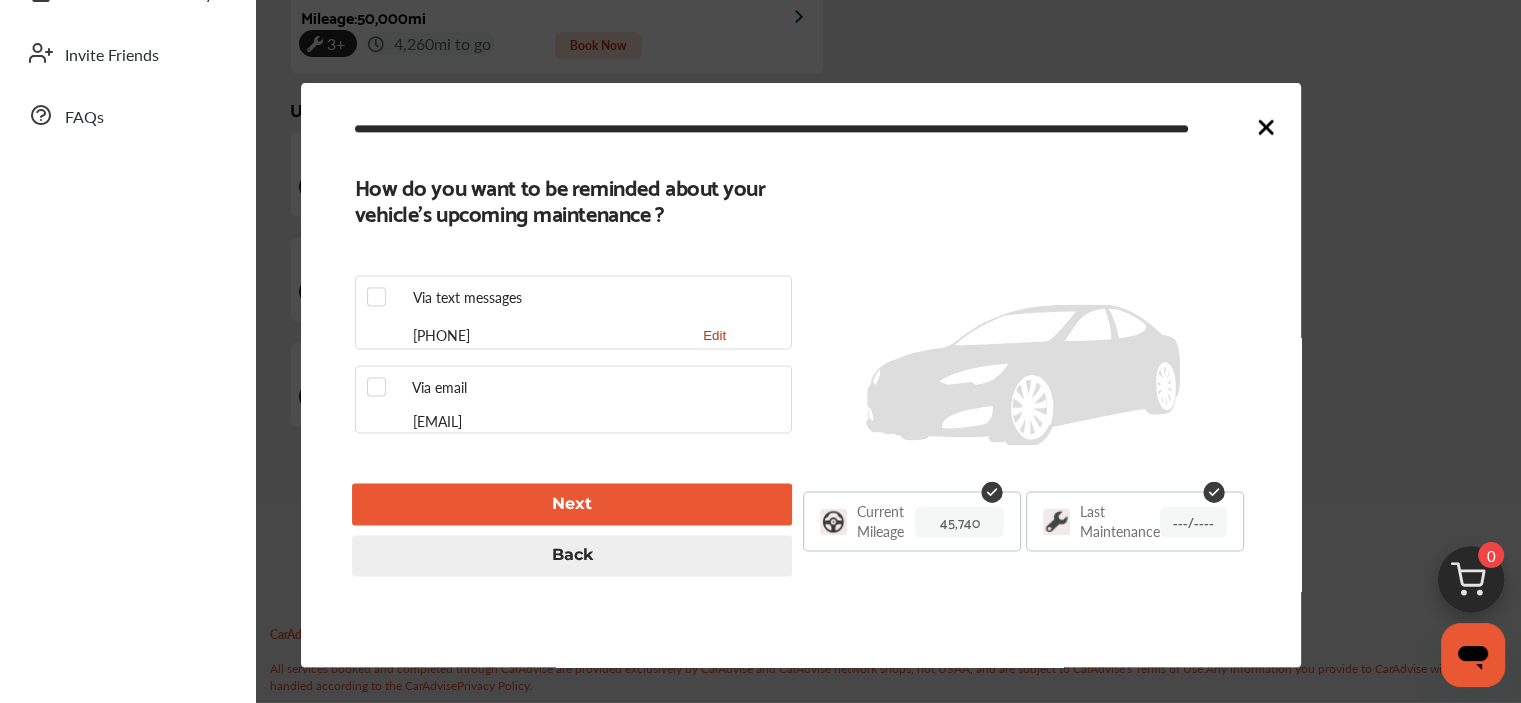 scroll, scrollTop: 490, scrollLeft: 0, axis: vertical 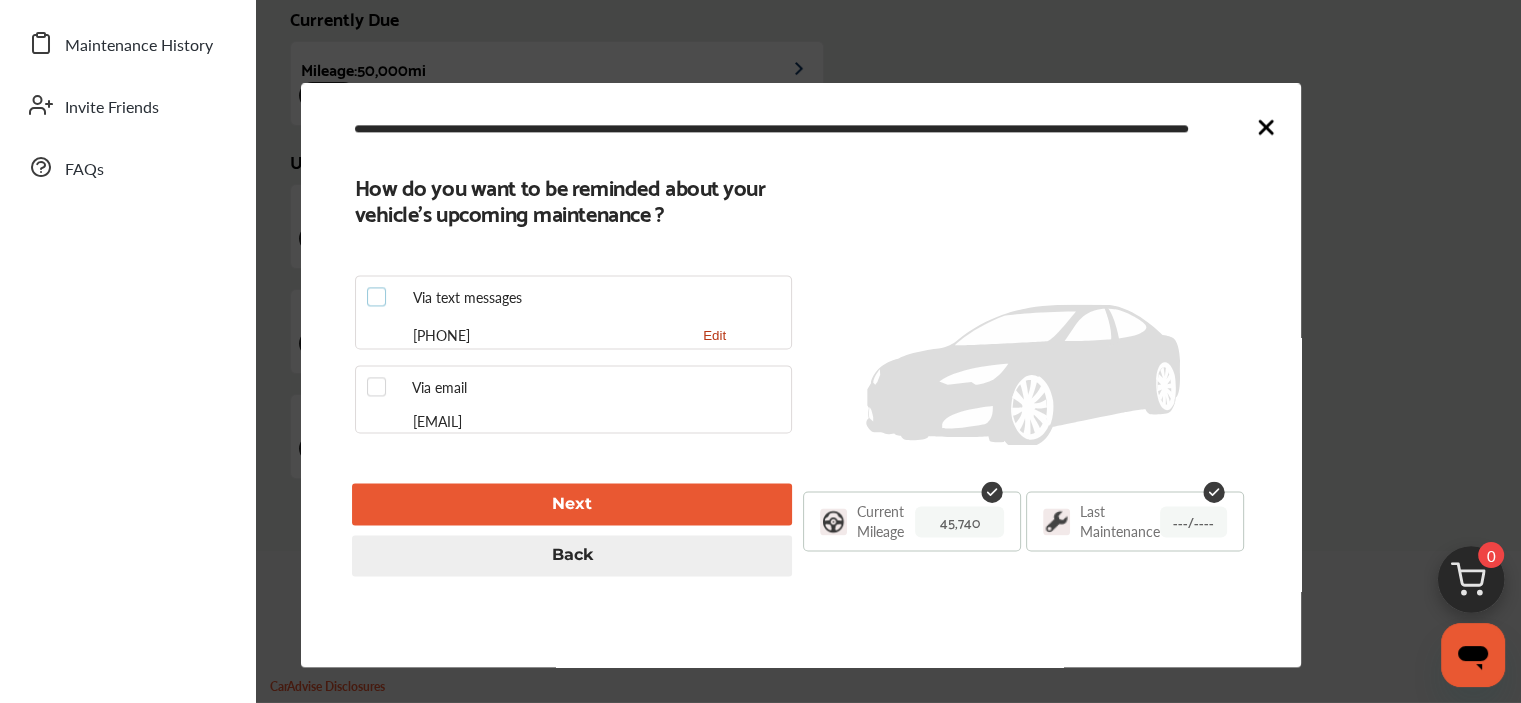 click at bounding box center [382, 288] 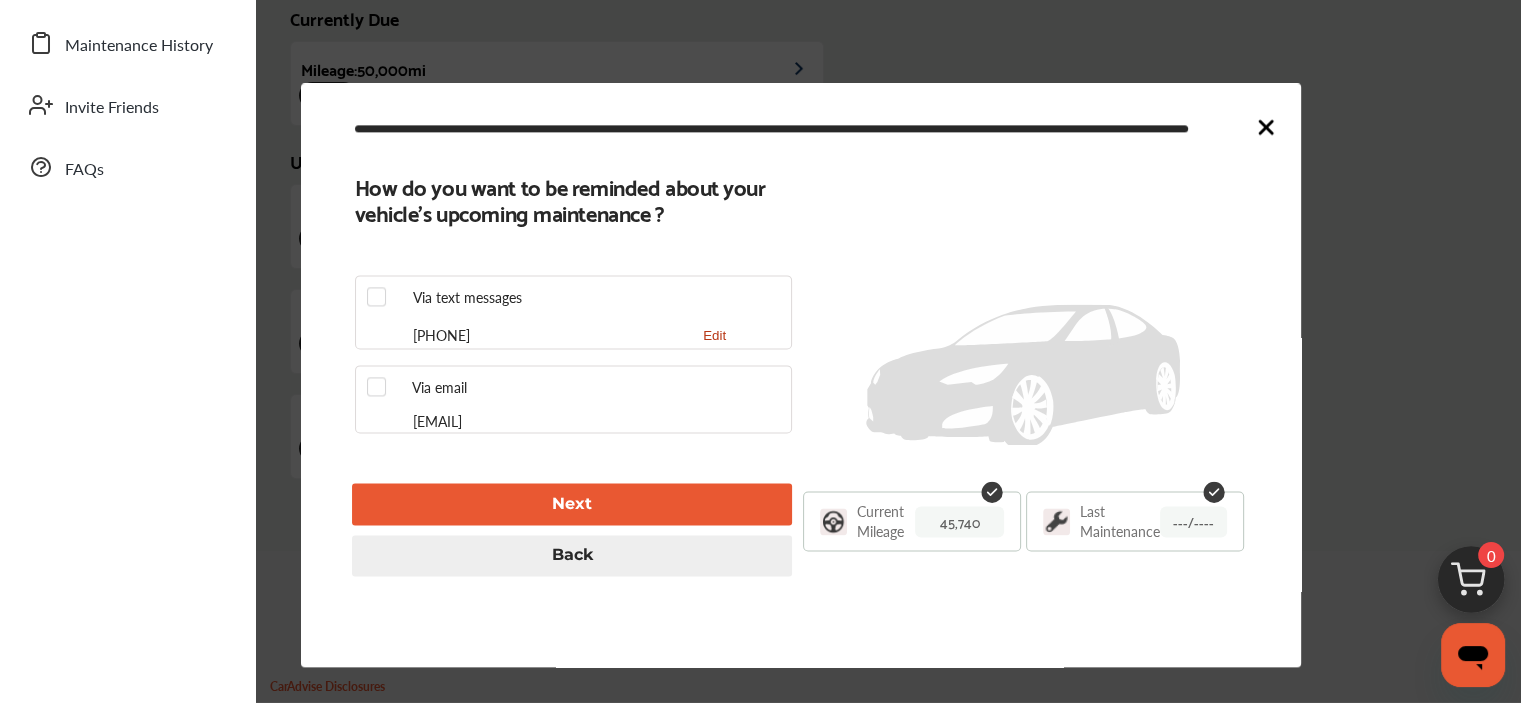 click on "Next" at bounding box center (572, 504) 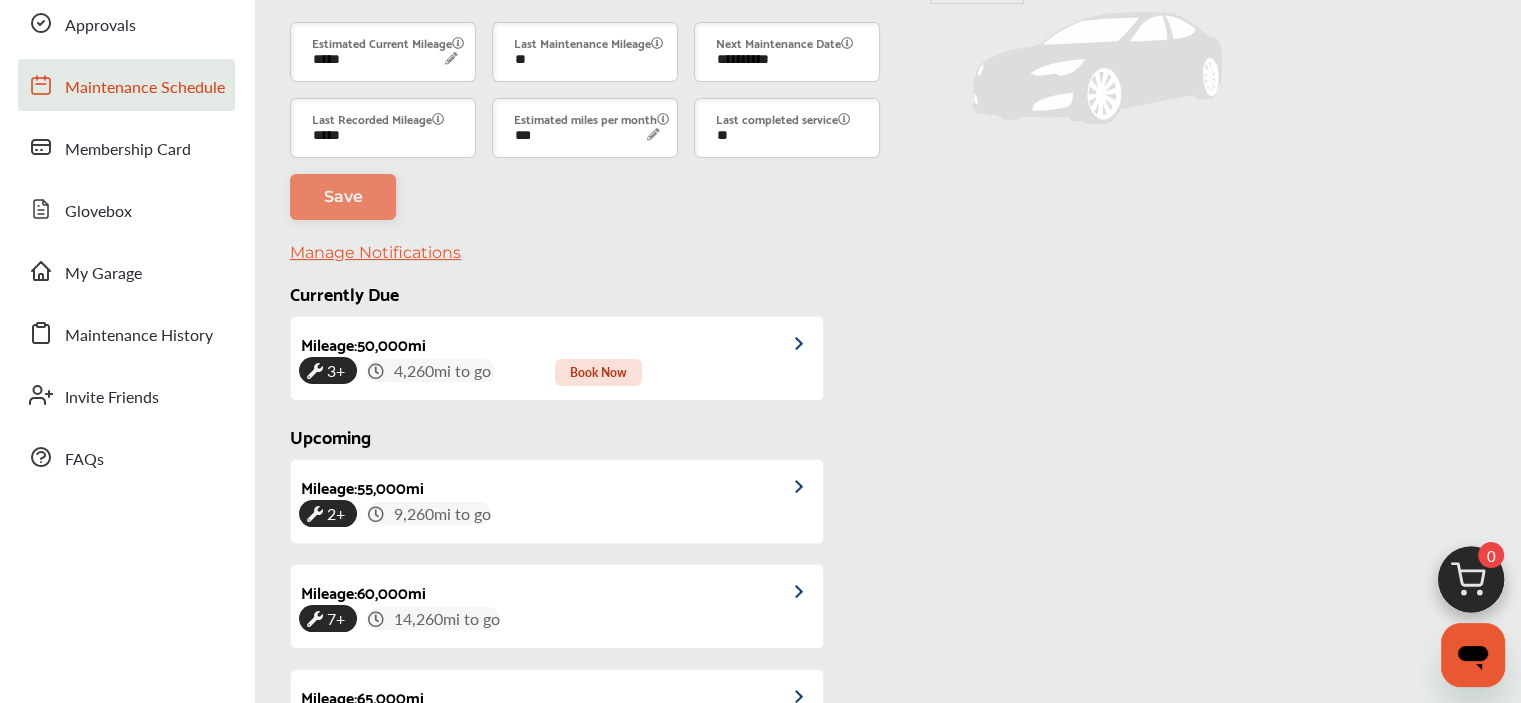 scroll, scrollTop: 0, scrollLeft: 0, axis: both 